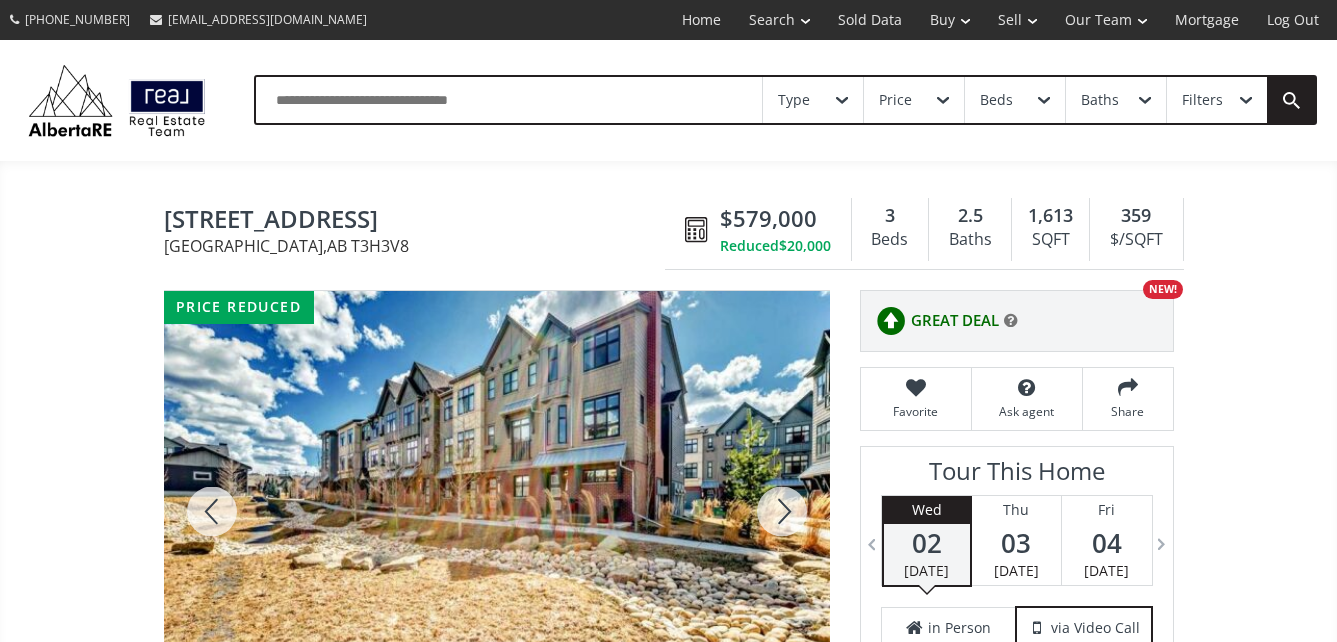 scroll, scrollTop: 0, scrollLeft: 0, axis: both 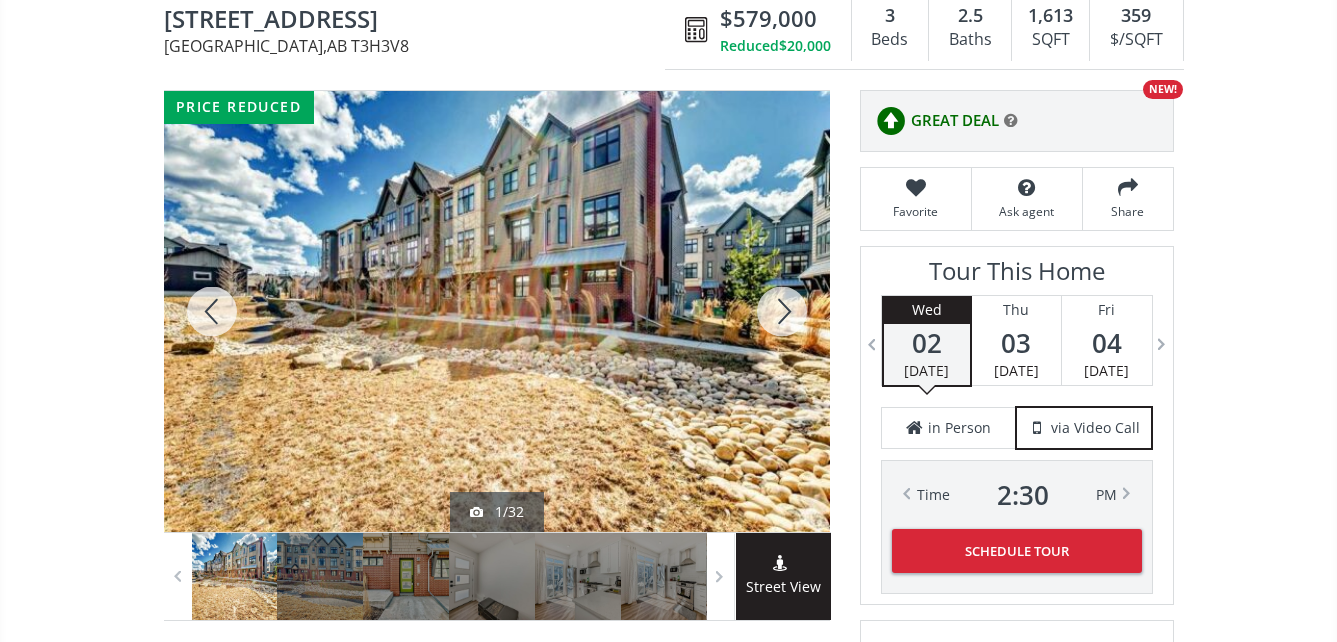 click at bounding box center [782, 311] 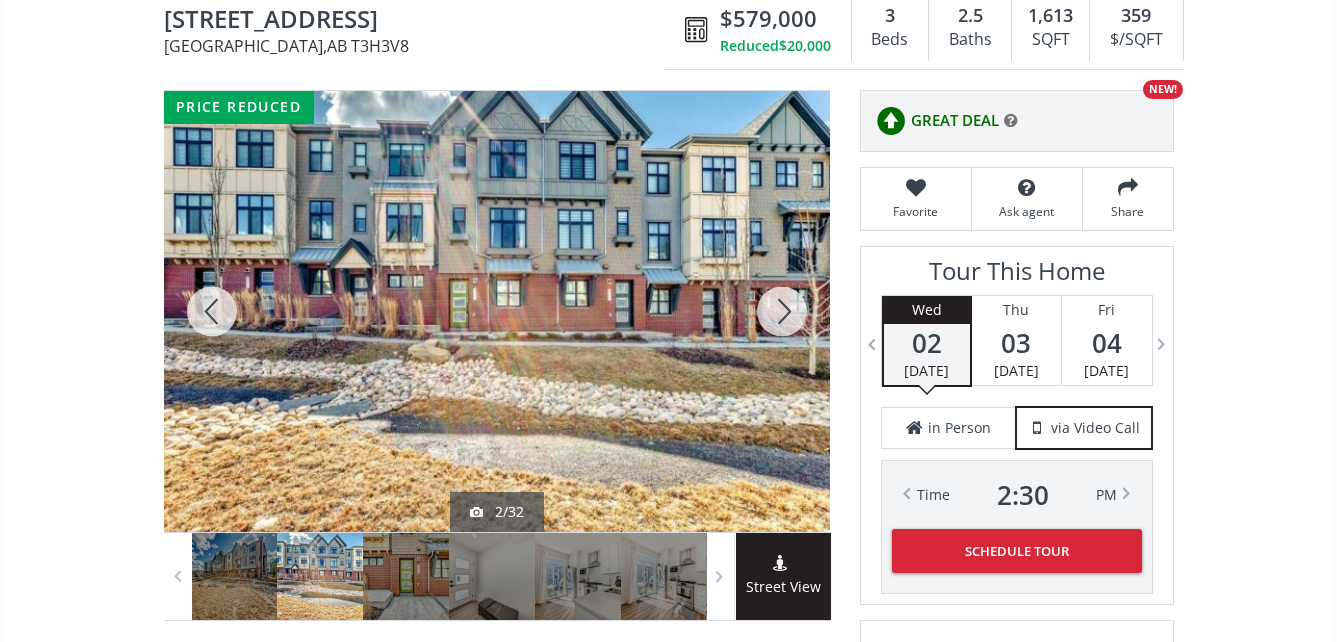 click at bounding box center [782, 311] 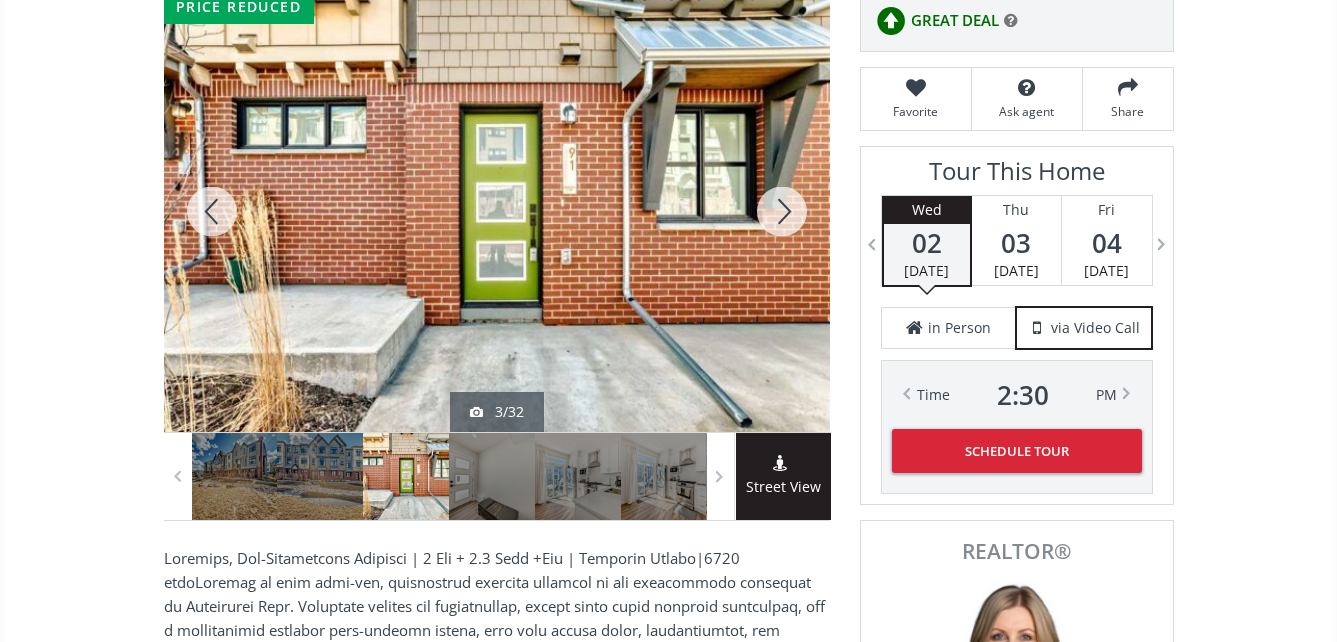 scroll, scrollTop: 200, scrollLeft: 0, axis: vertical 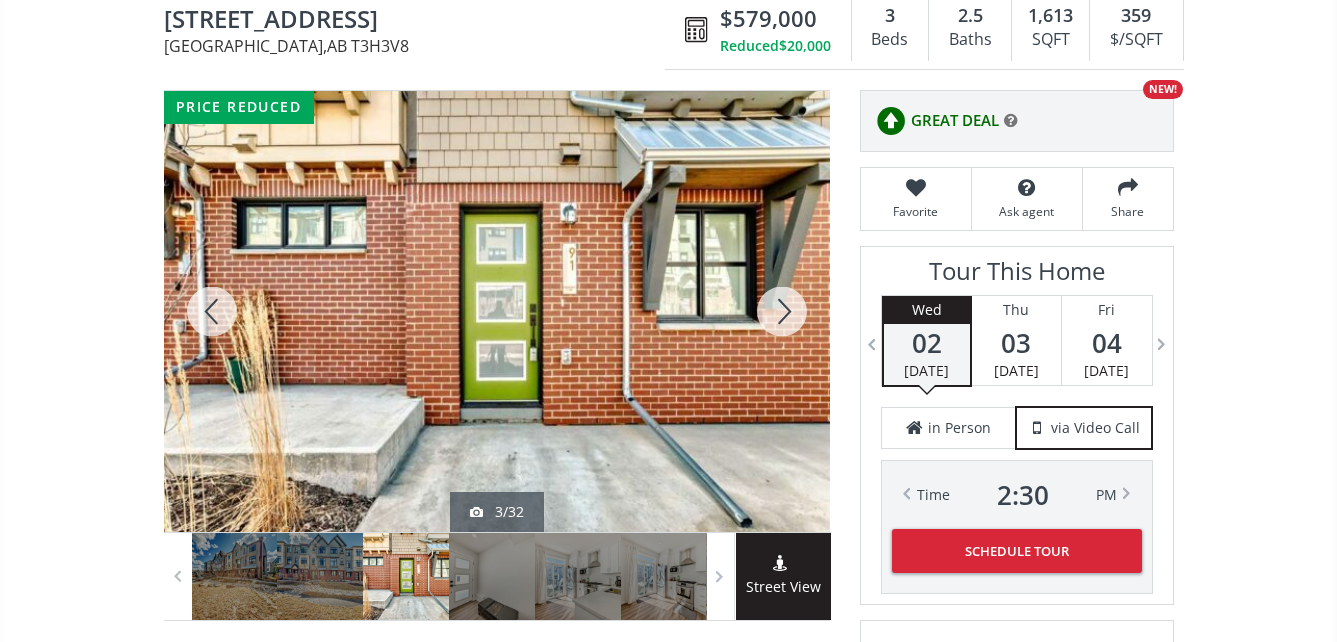 click at bounding box center [782, 311] 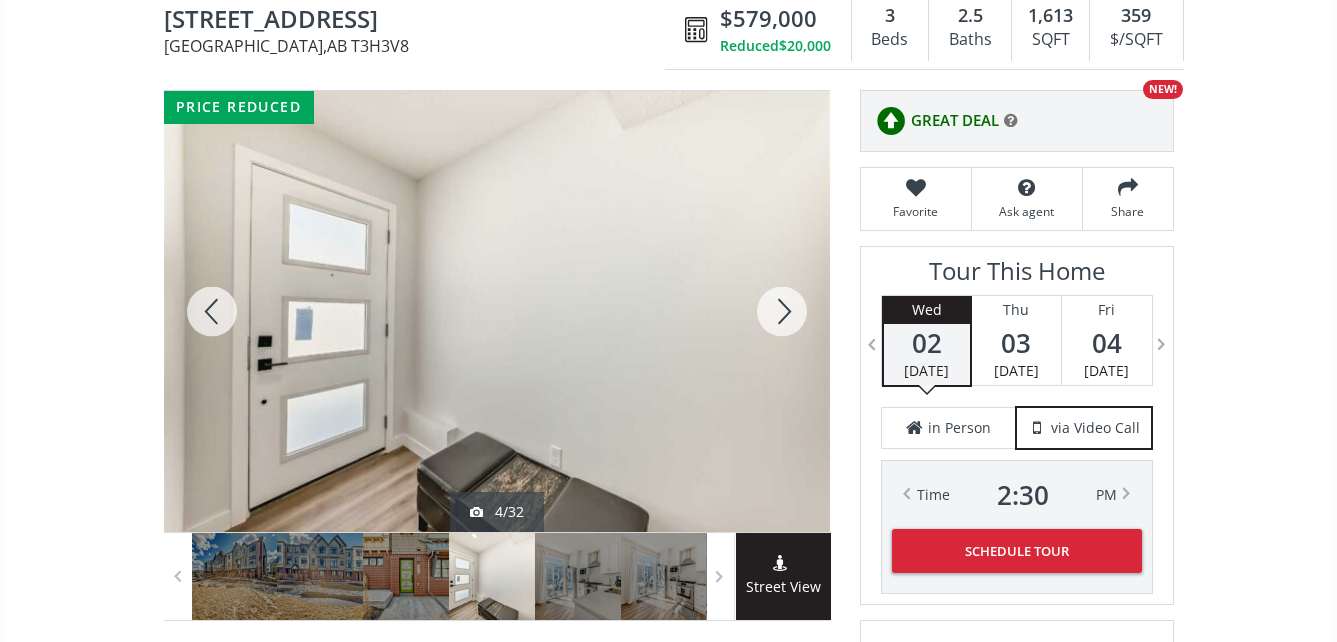 click at bounding box center (782, 311) 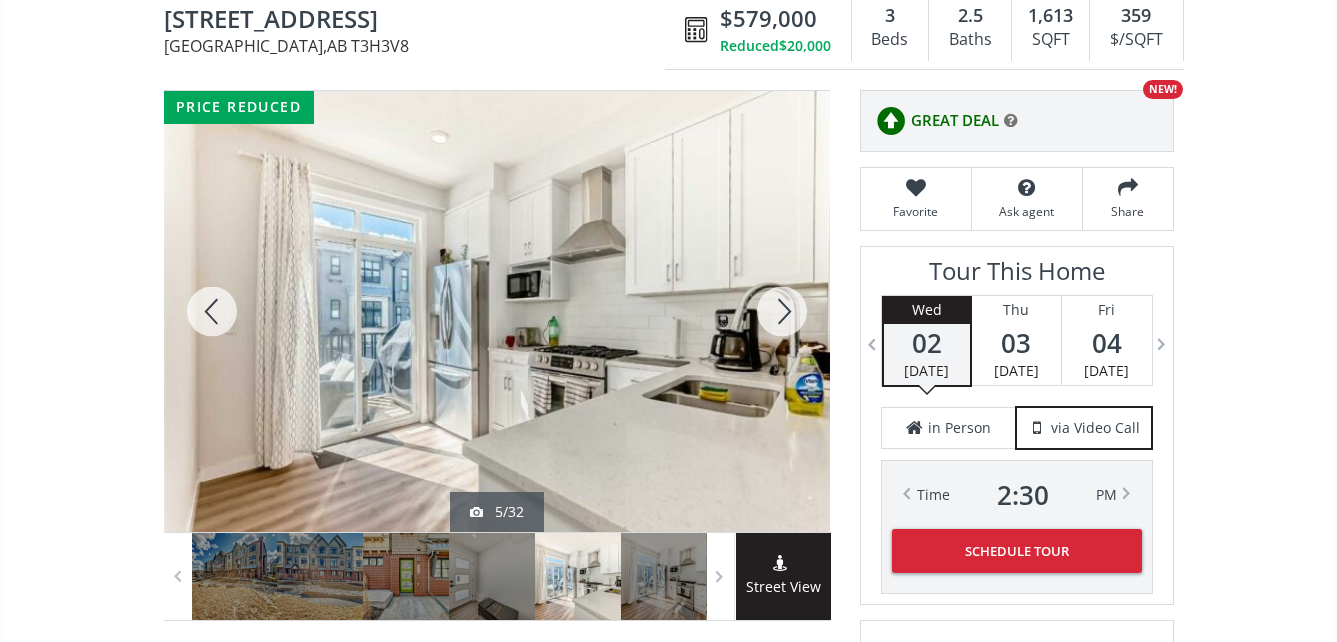 click at bounding box center [782, 311] 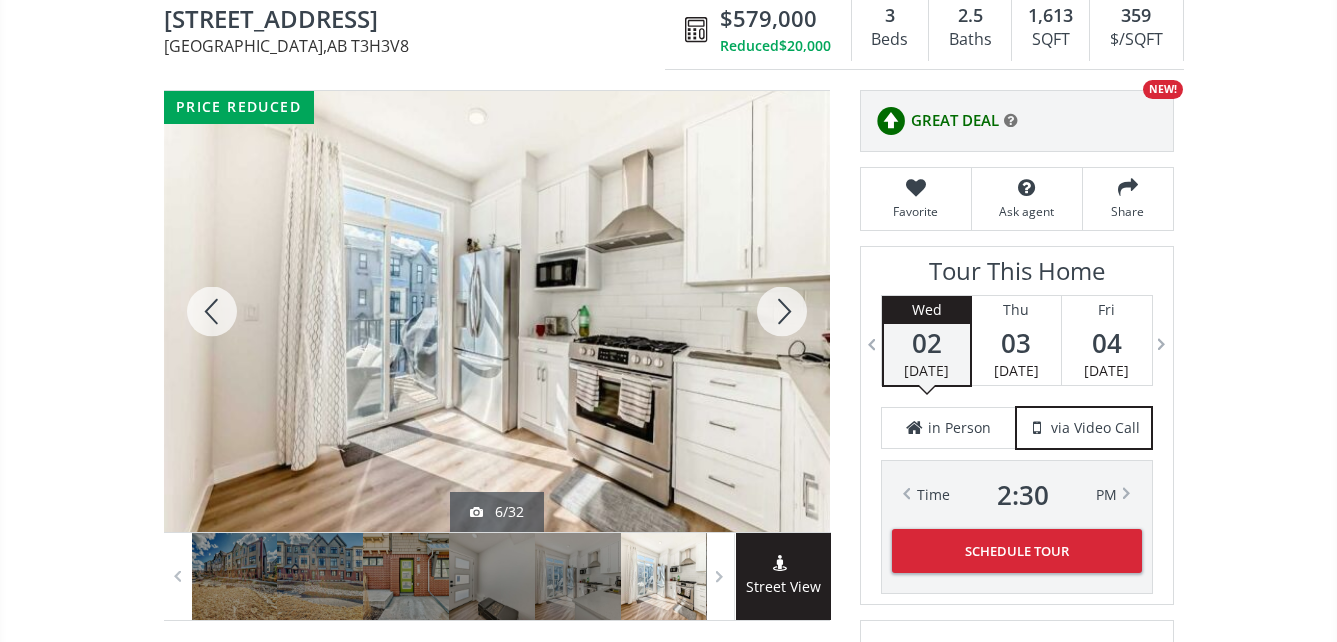 click at bounding box center [782, 311] 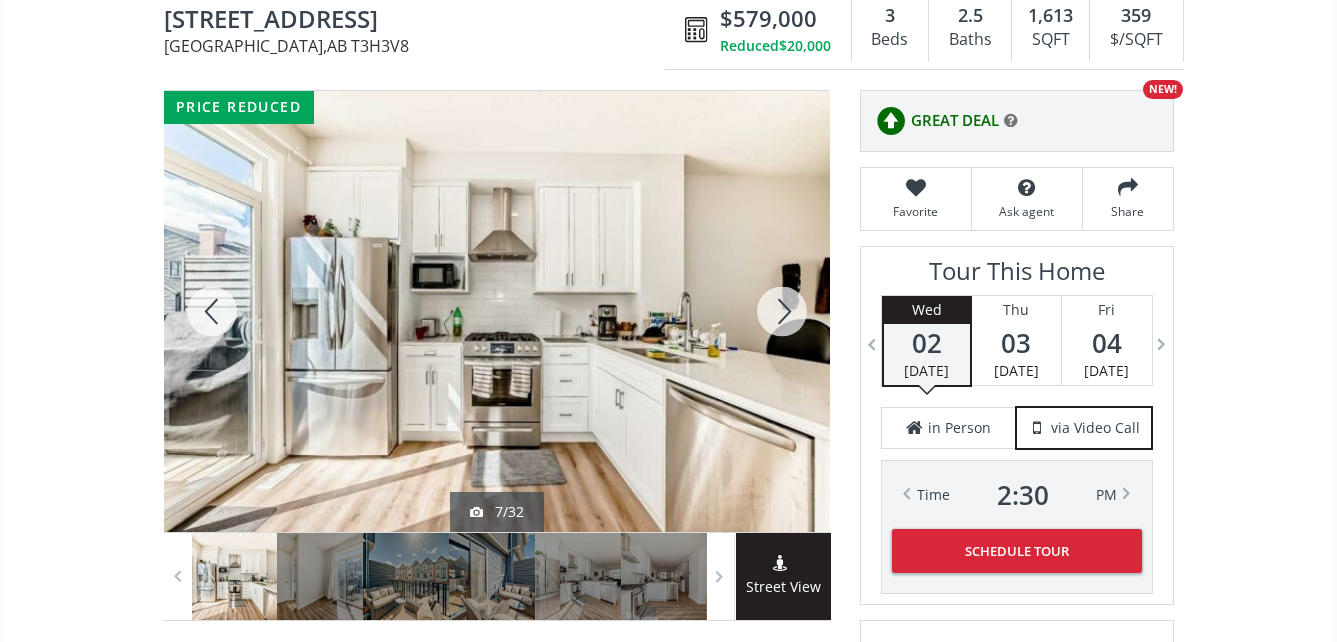 click at bounding box center [782, 311] 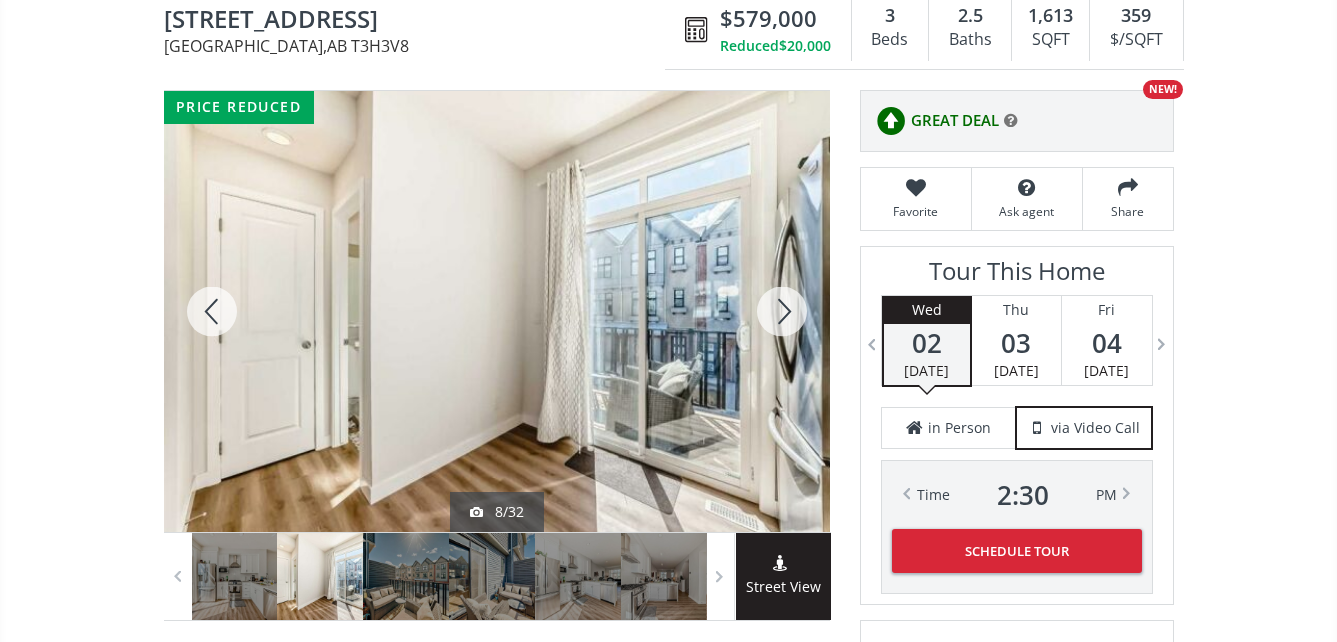 click at bounding box center [782, 311] 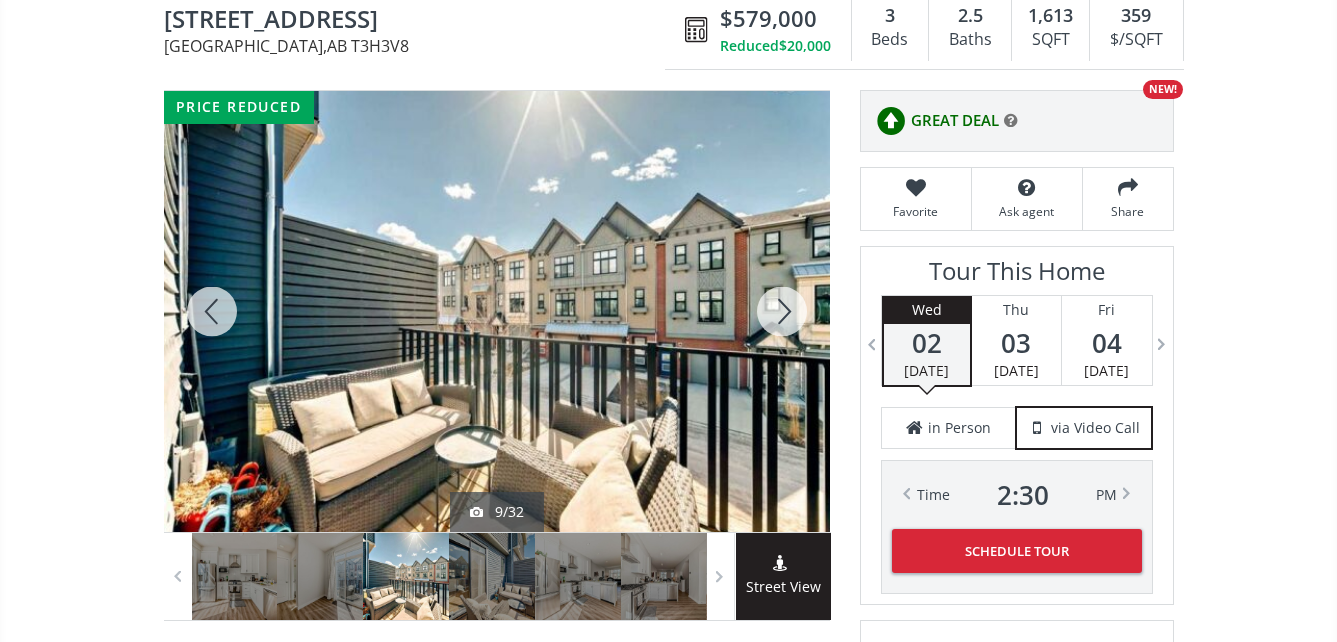 click at bounding box center (782, 311) 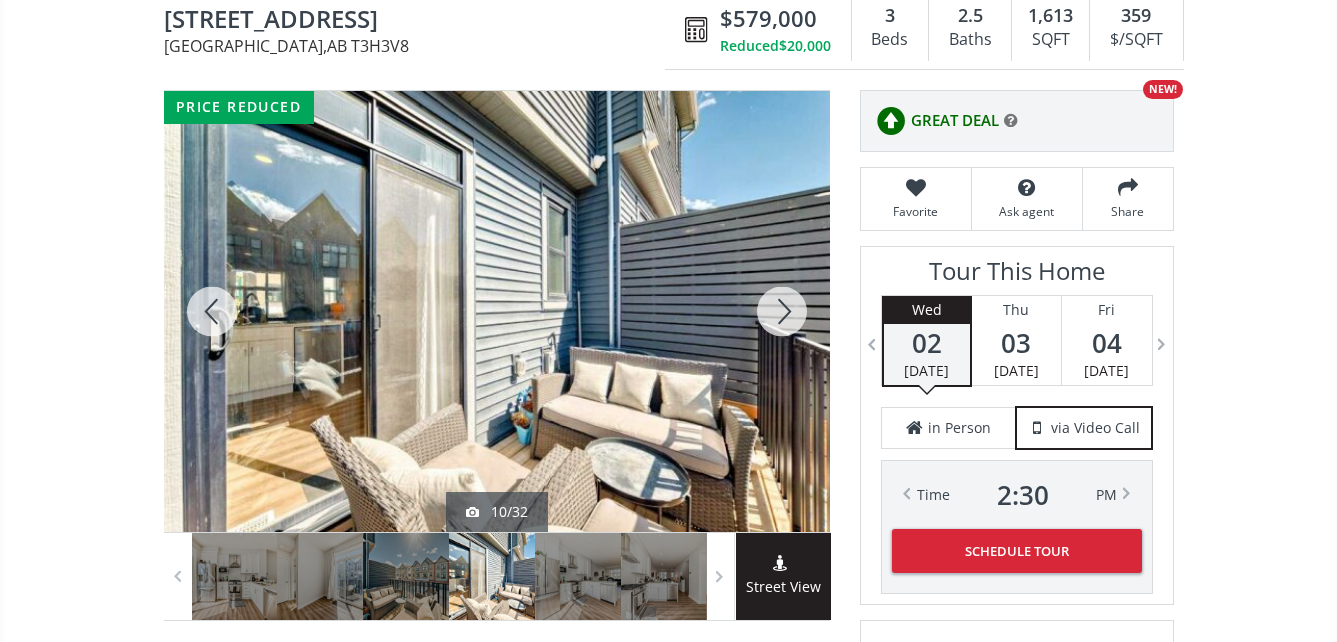 click at bounding box center (782, 311) 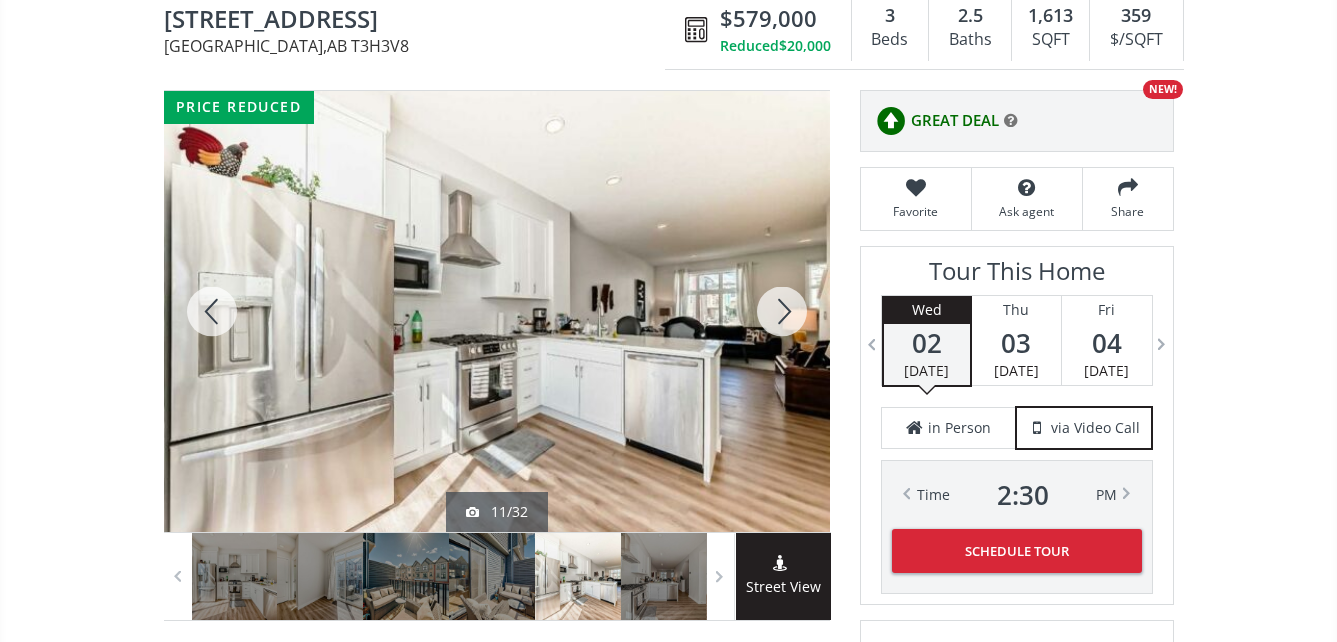click at bounding box center (782, 311) 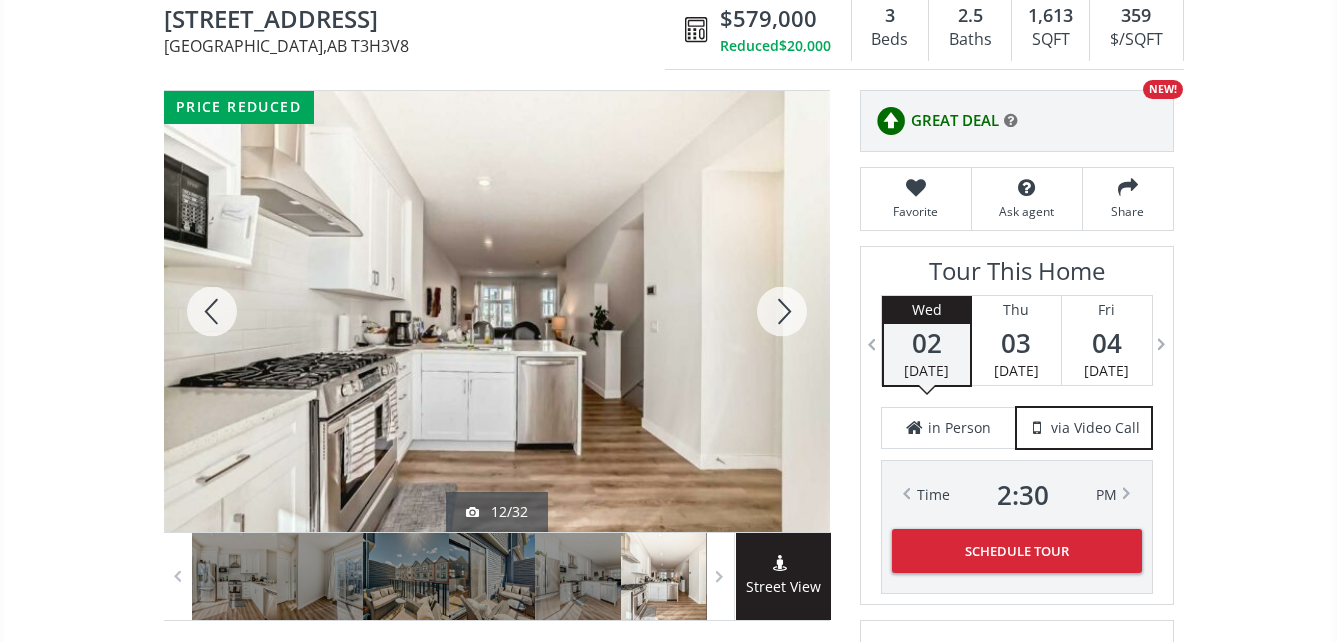 click at bounding box center [782, 311] 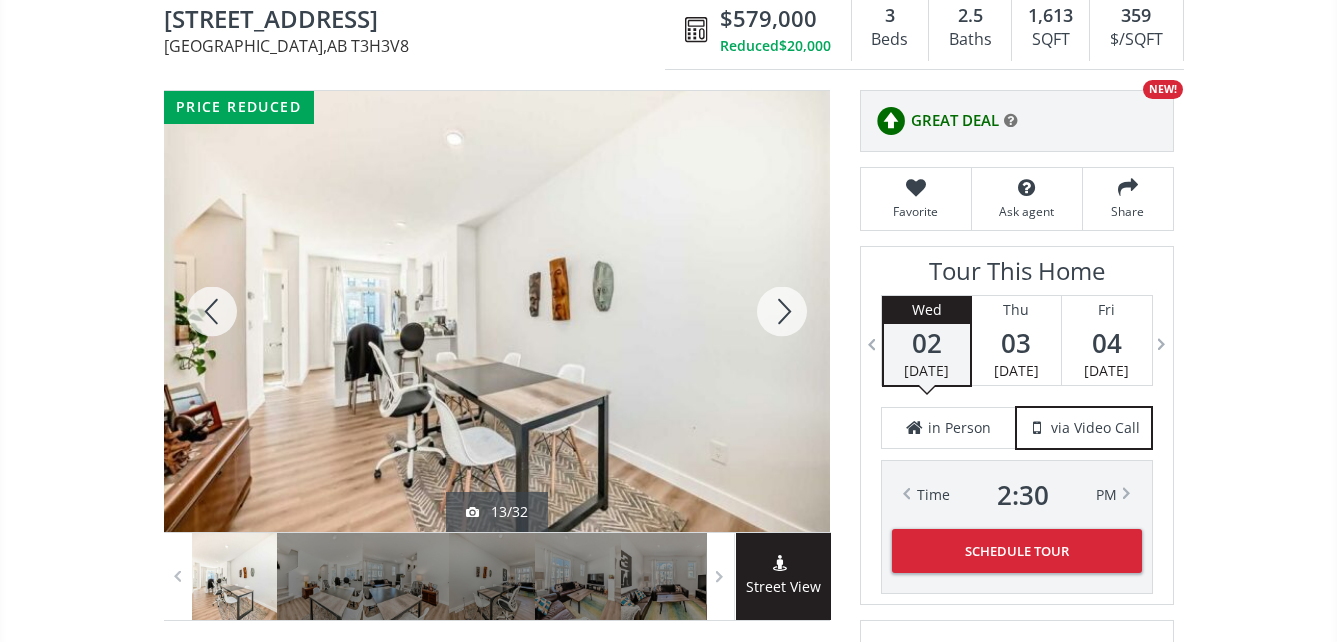 click at bounding box center (782, 311) 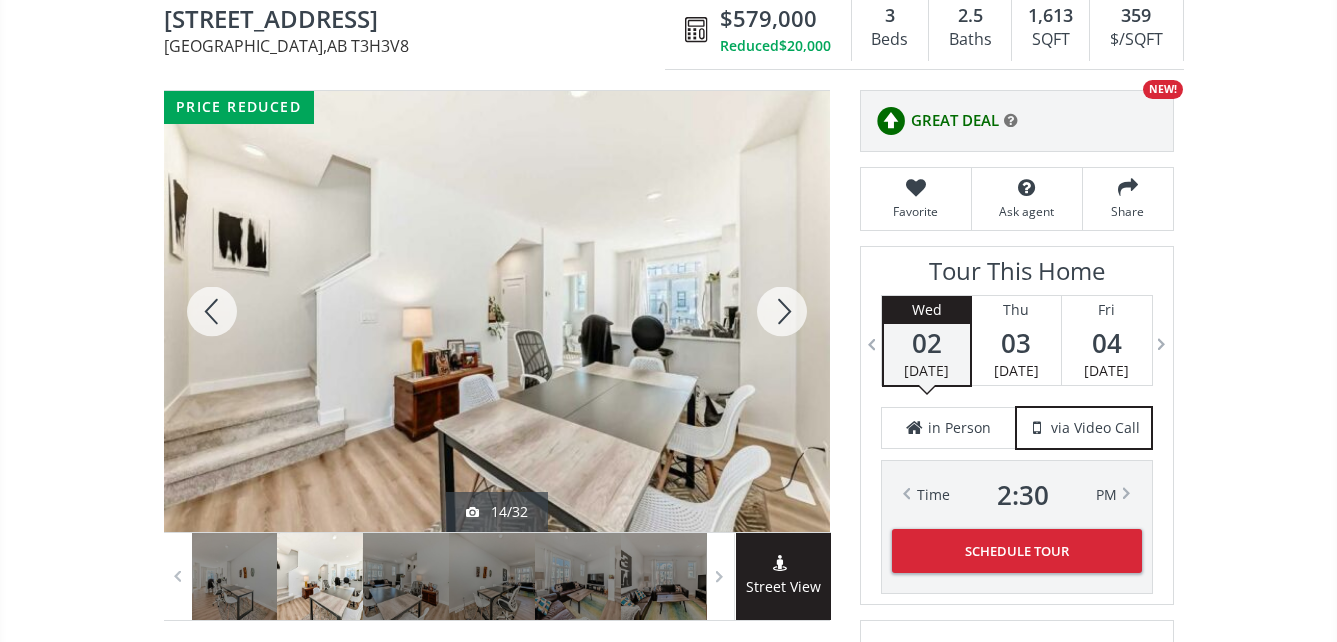 click at bounding box center (782, 311) 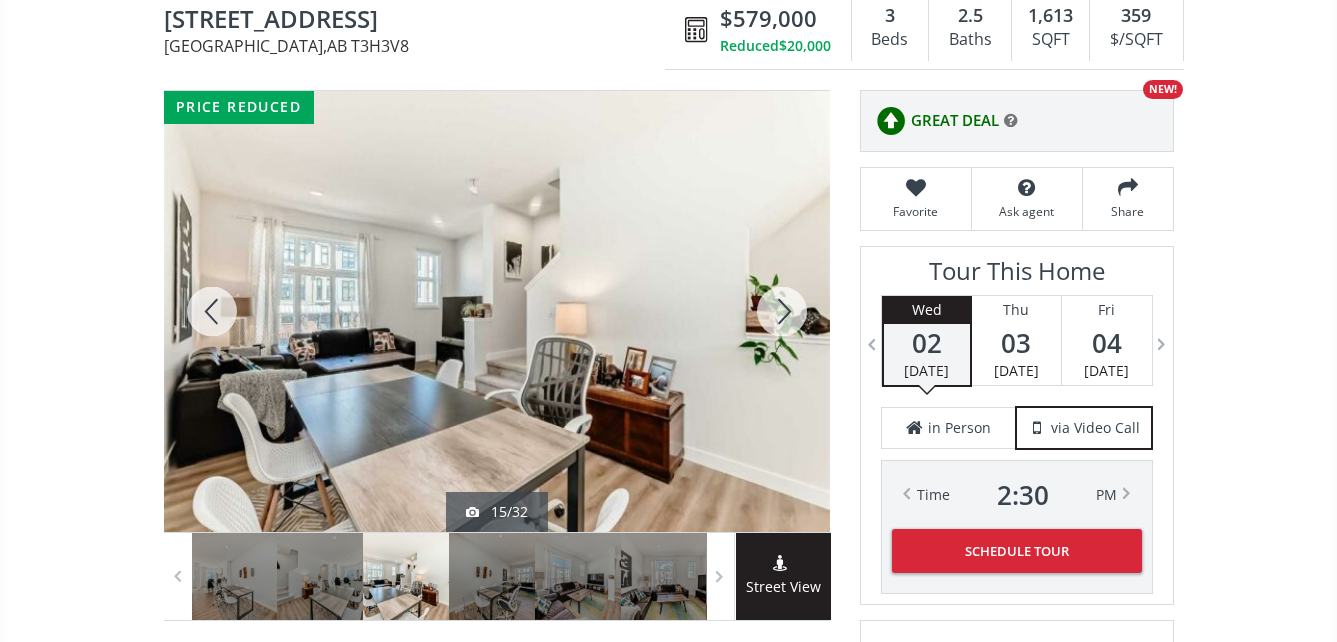 click at bounding box center (782, 311) 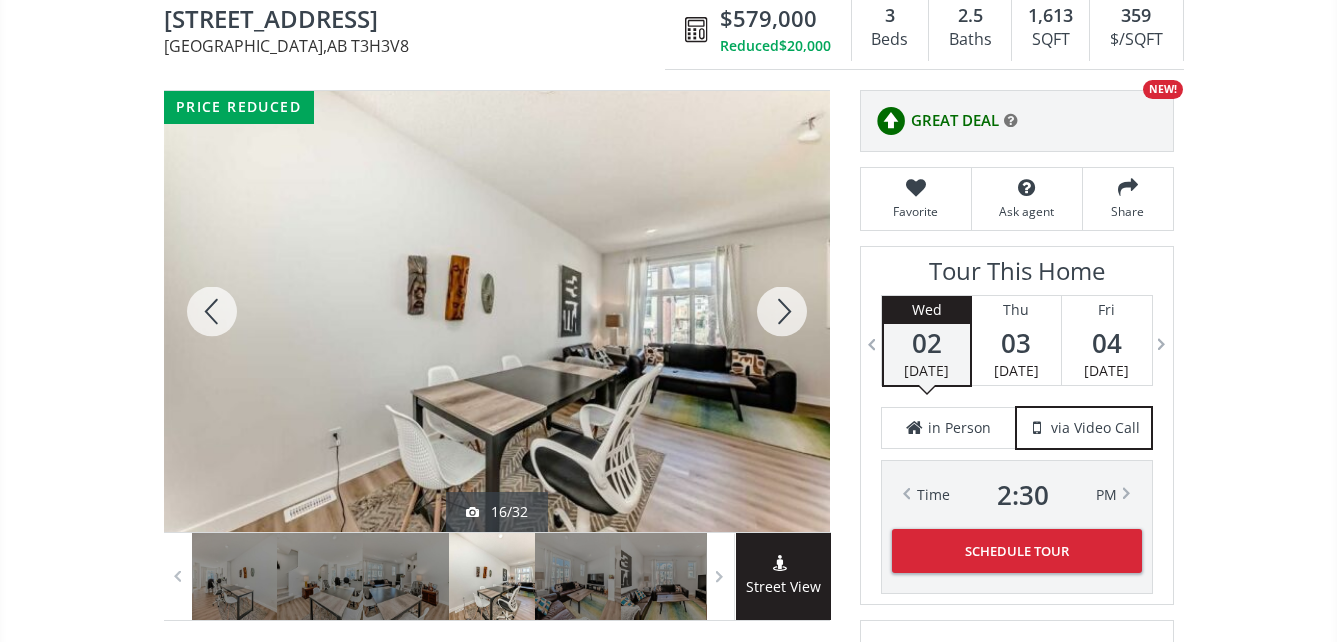 click at bounding box center [782, 311] 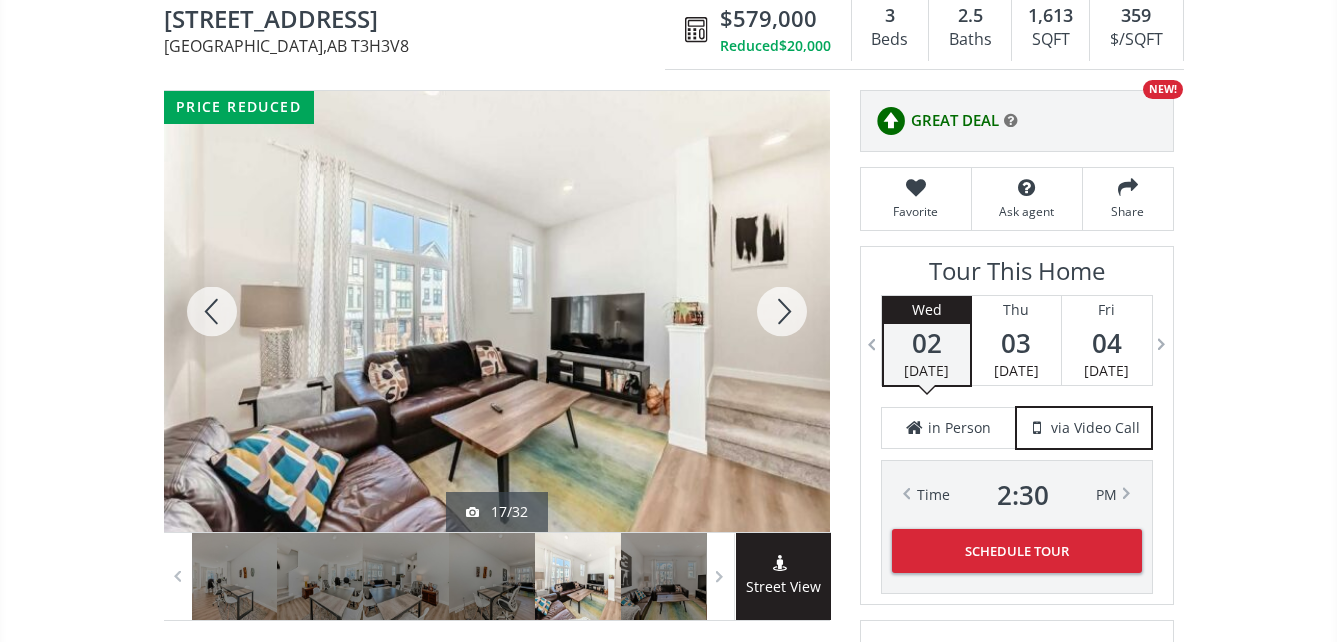 click at bounding box center [782, 311] 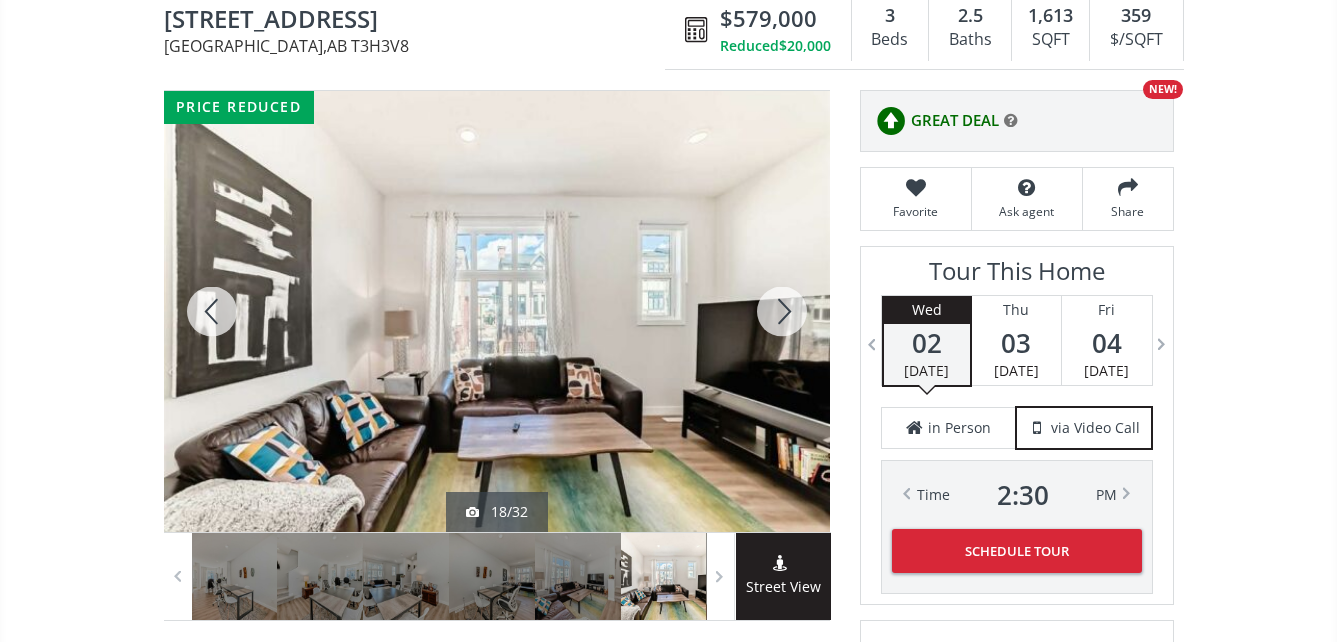 click at bounding box center [782, 311] 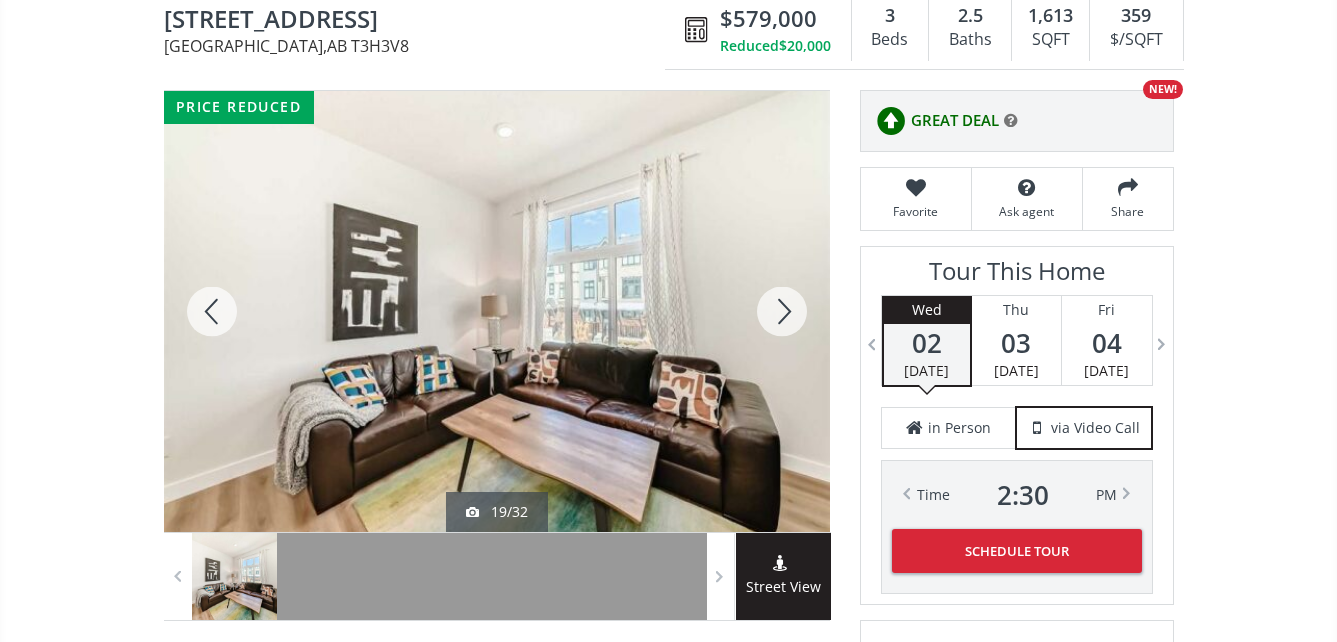 click at bounding box center [782, 311] 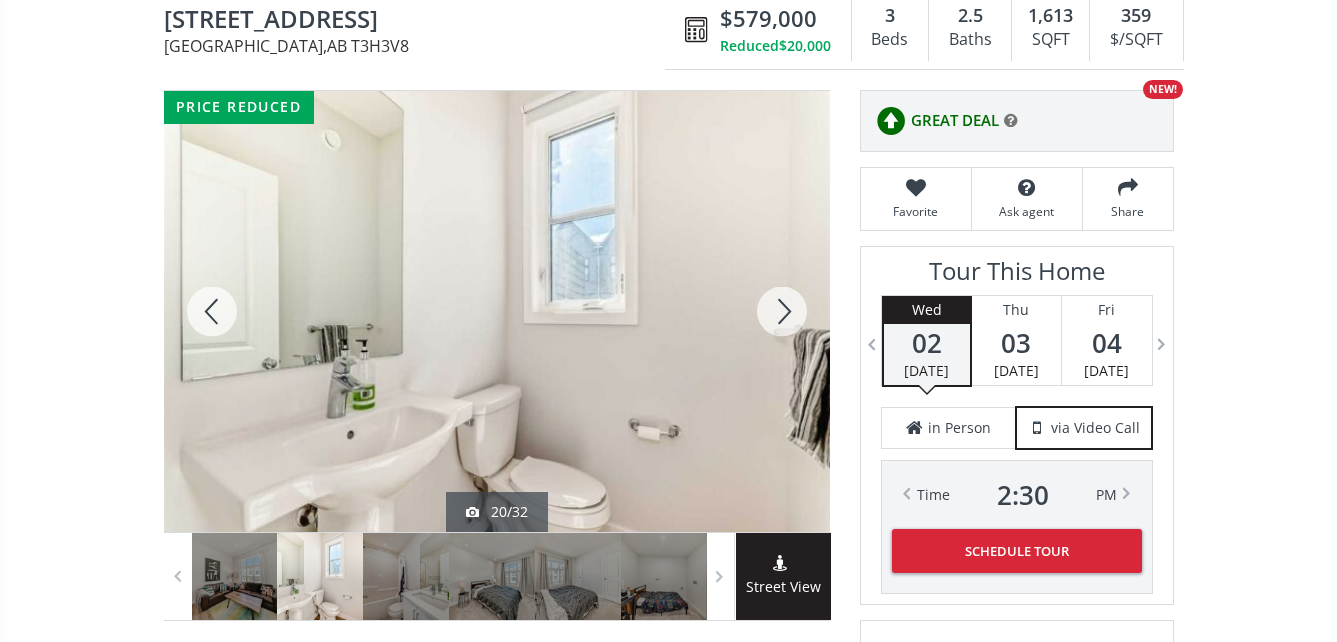 click at bounding box center (782, 311) 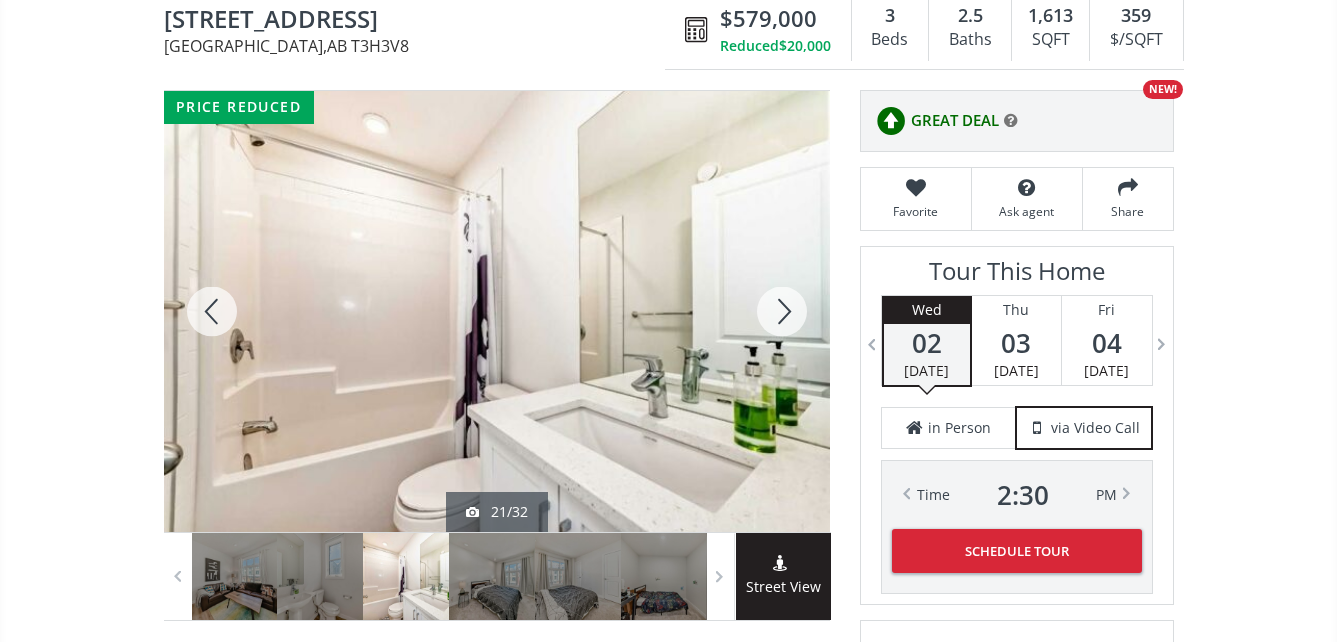 click at bounding box center [782, 311] 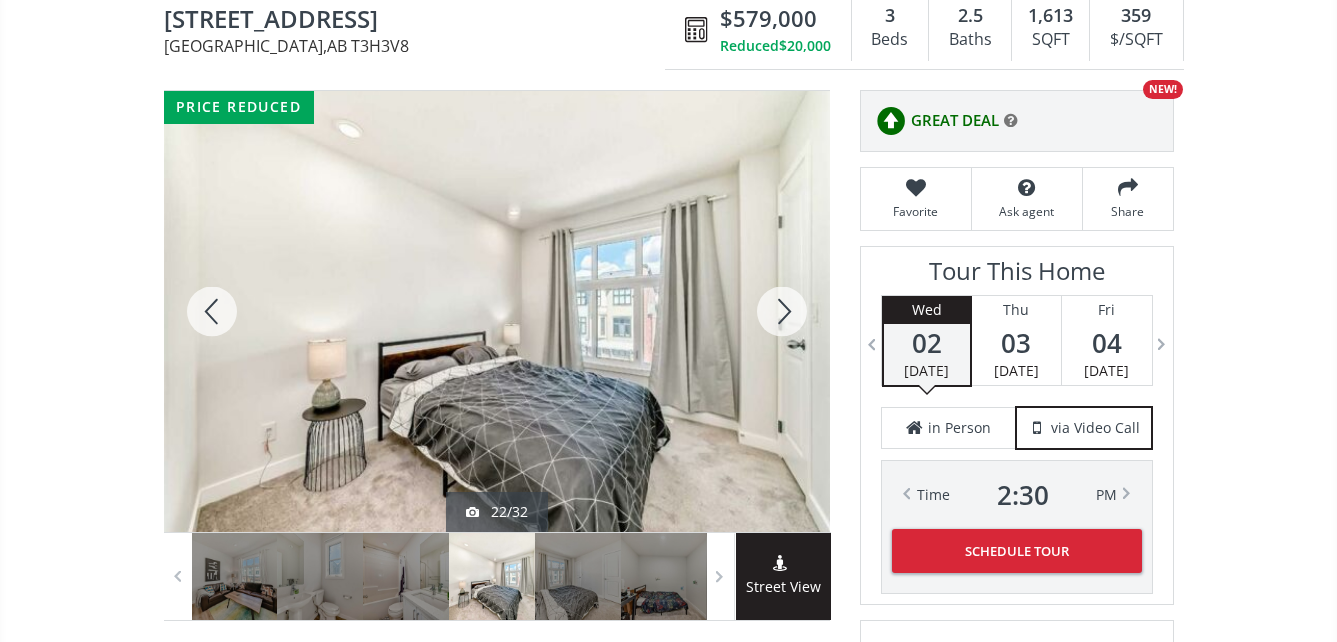 click at bounding box center [782, 311] 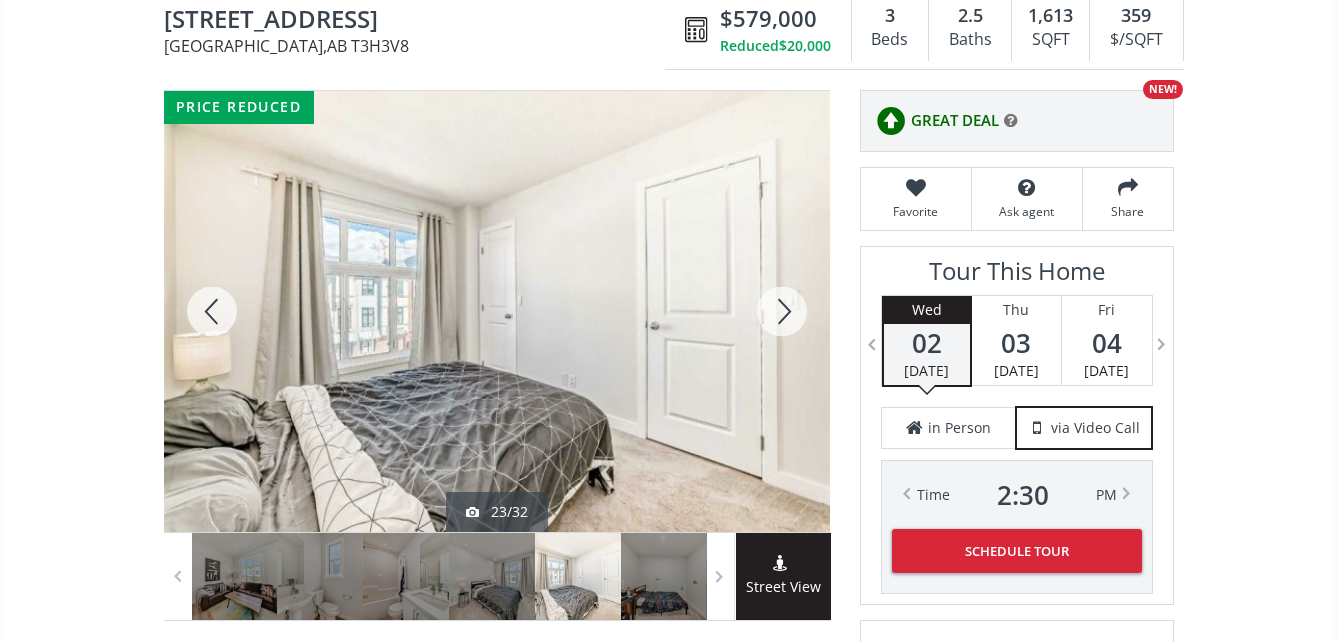 click at bounding box center (782, 311) 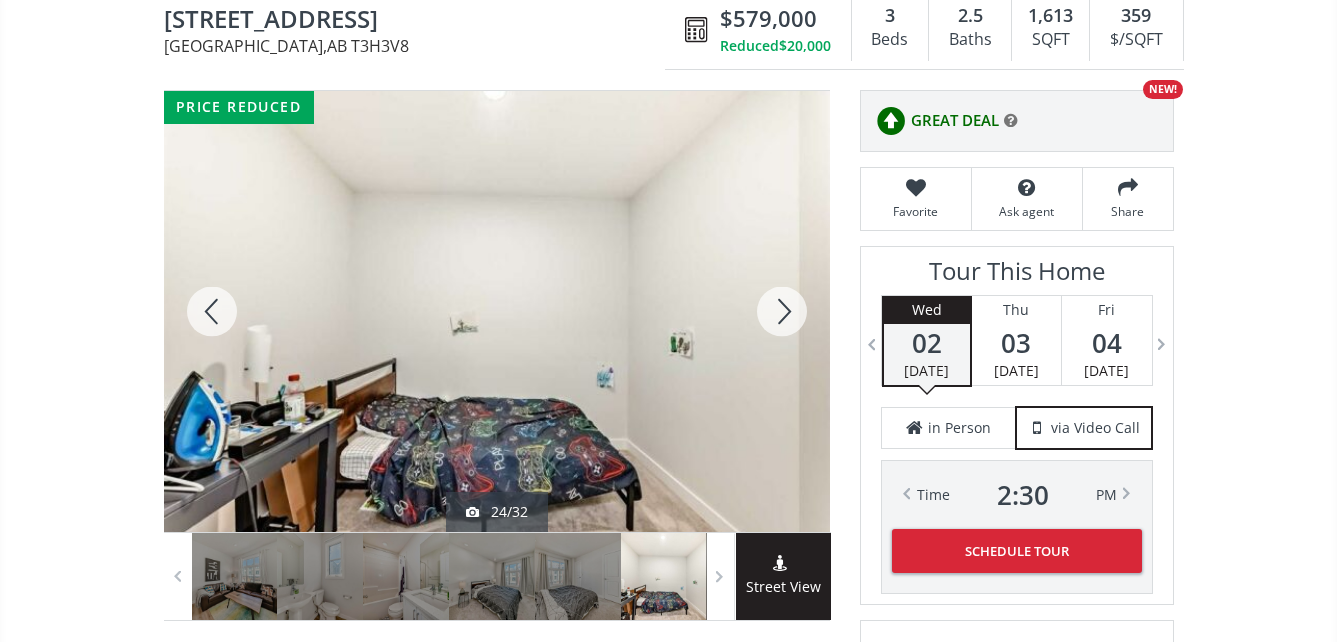 click at bounding box center (782, 311) 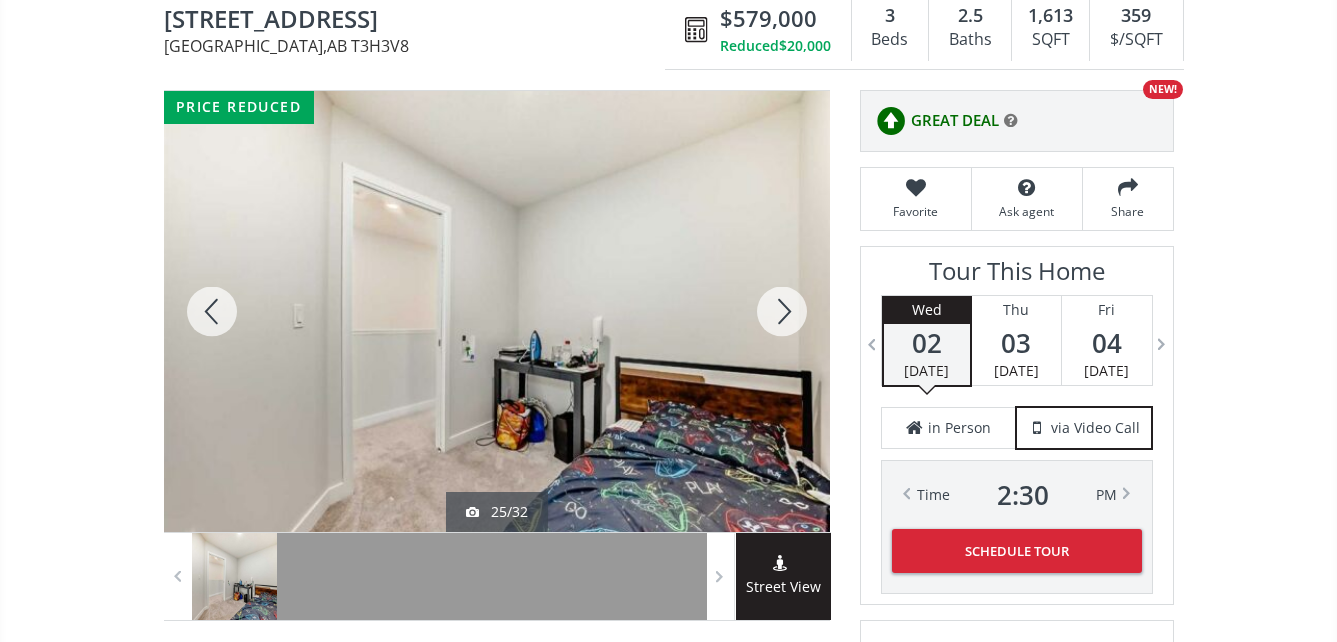 click at bounding box center (782, 311) 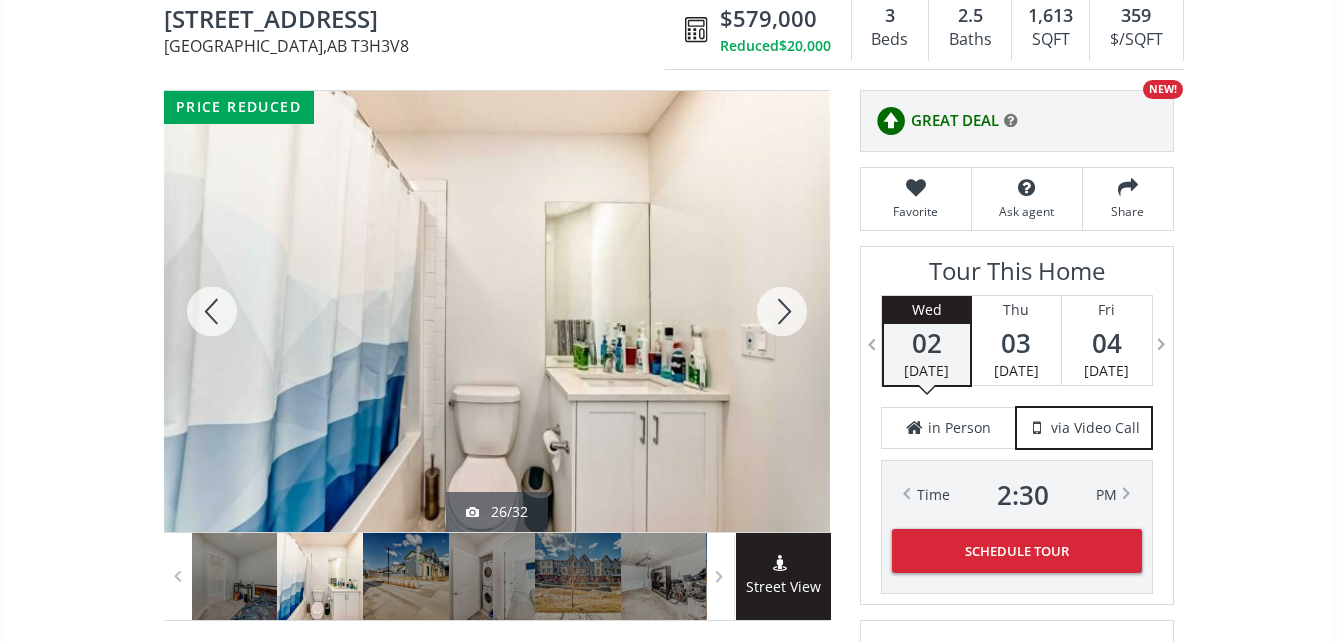 click at bounding box center (782, 311) 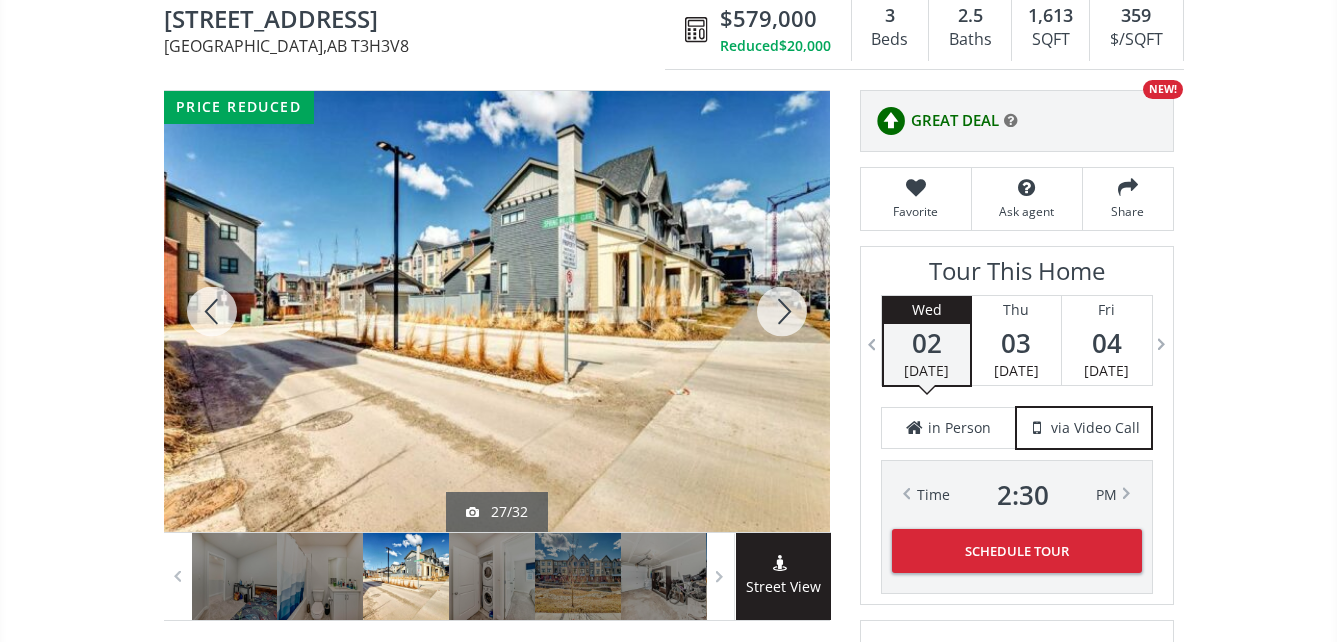 click at bounding box center (782, 311) 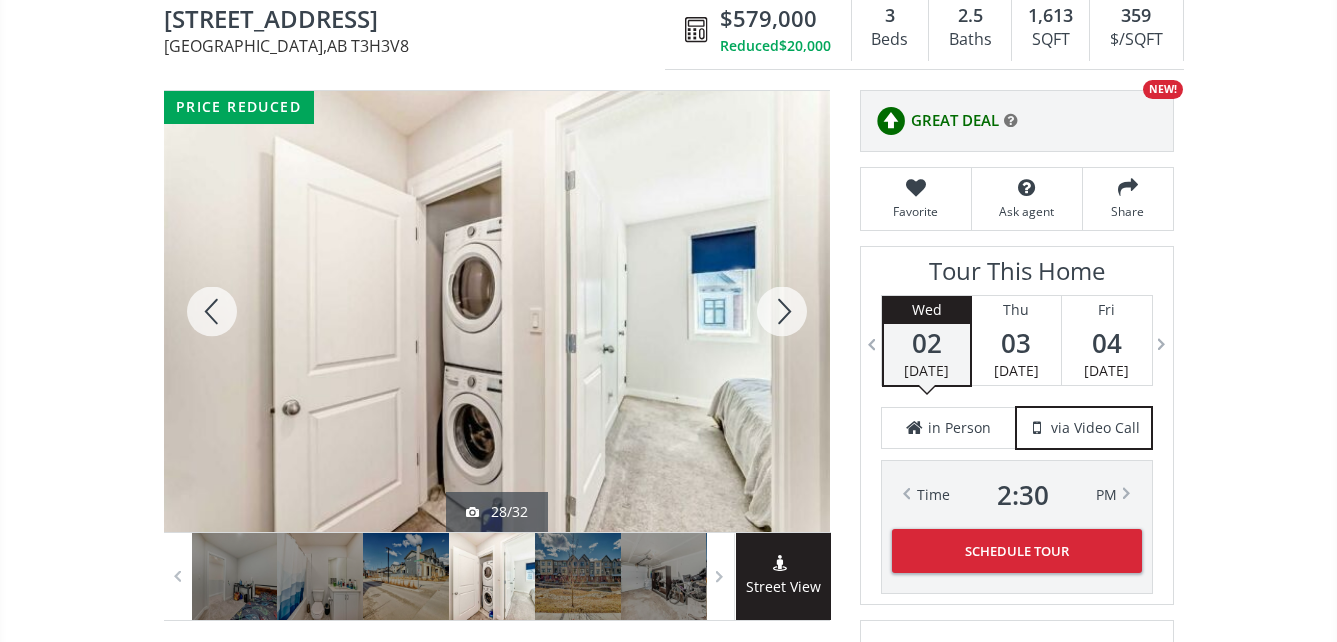 click at bounding box center (782, 311) 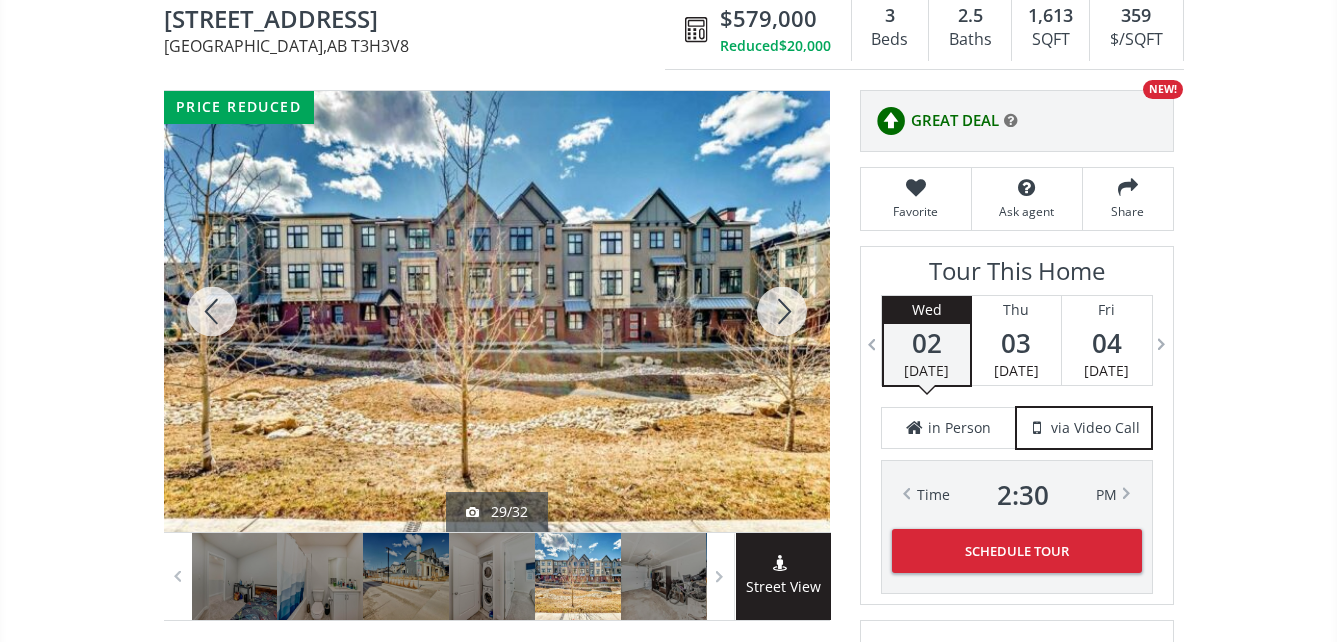click at bounding box center (782, 311) 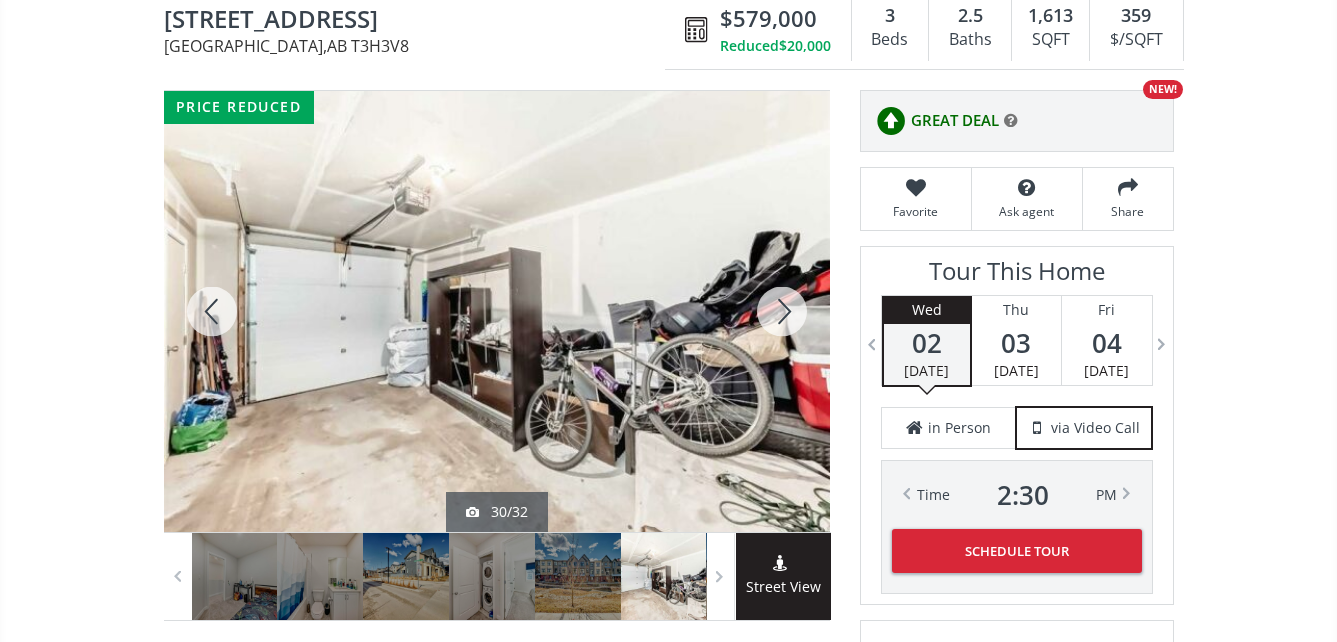 click at bounding box center [782, 311] 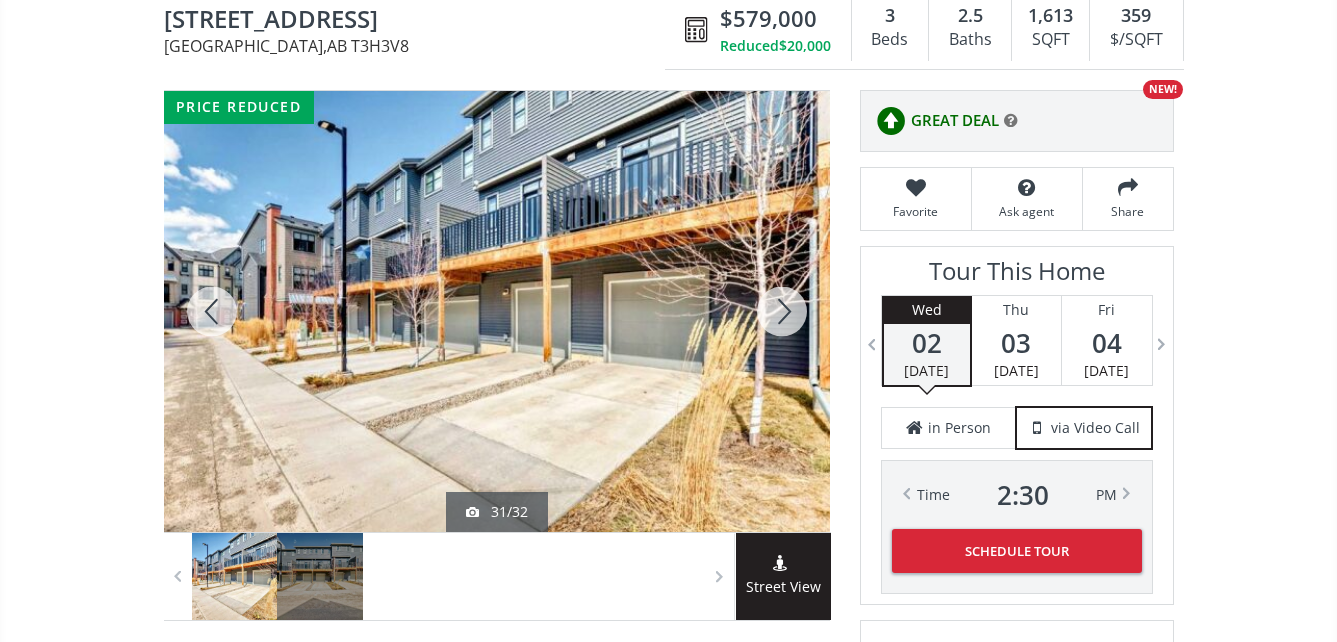 click at bounding box center [782, 311] 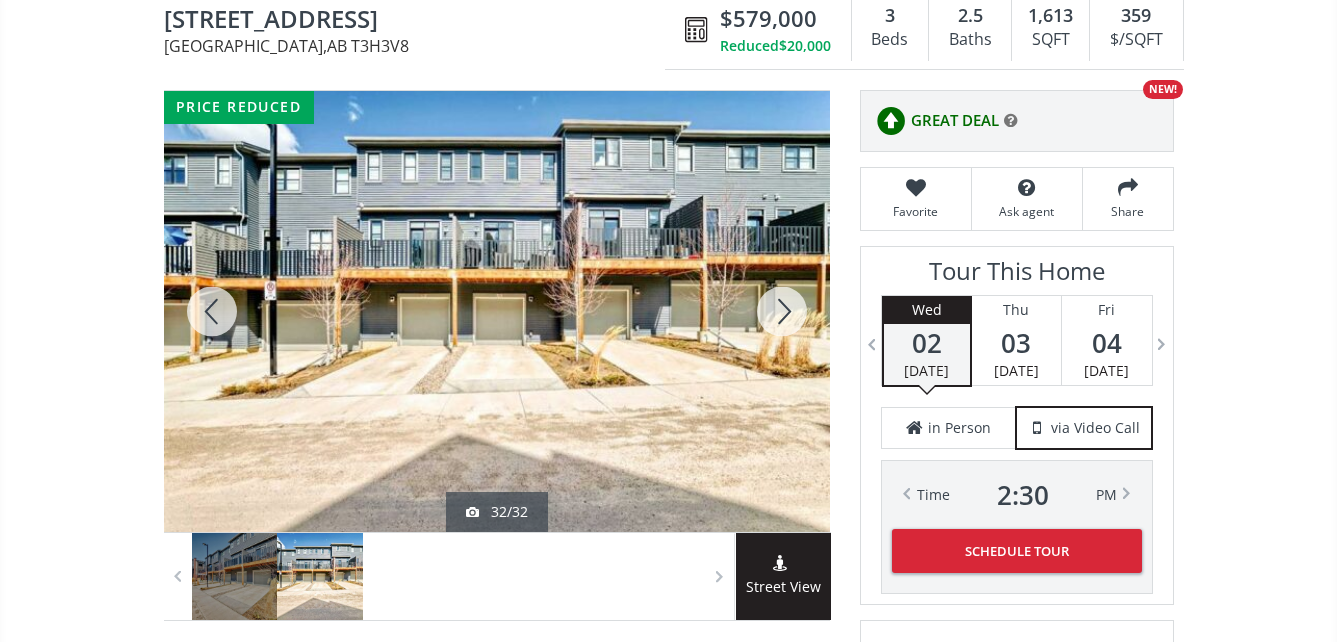 click at bounding box center (782, 311) 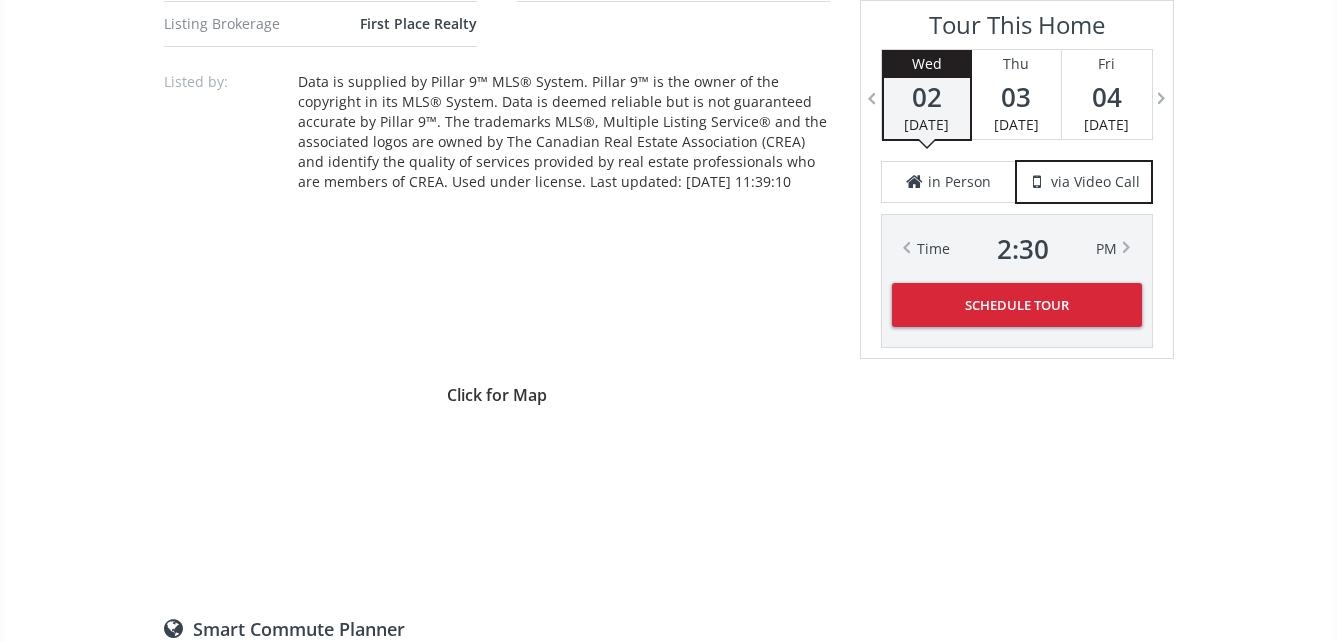 scroll, scrollTop: 1600, scrollLeft: 0, axis: vertical 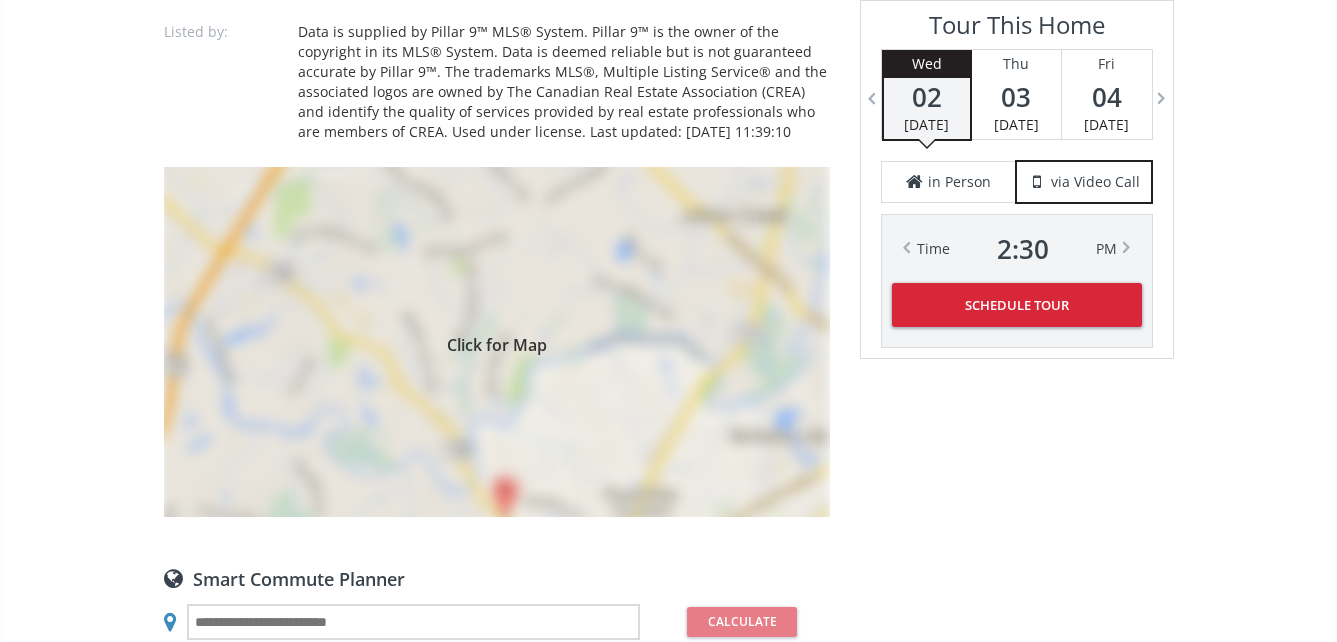 click on "Click for Map" at bounding box center [497, 342] 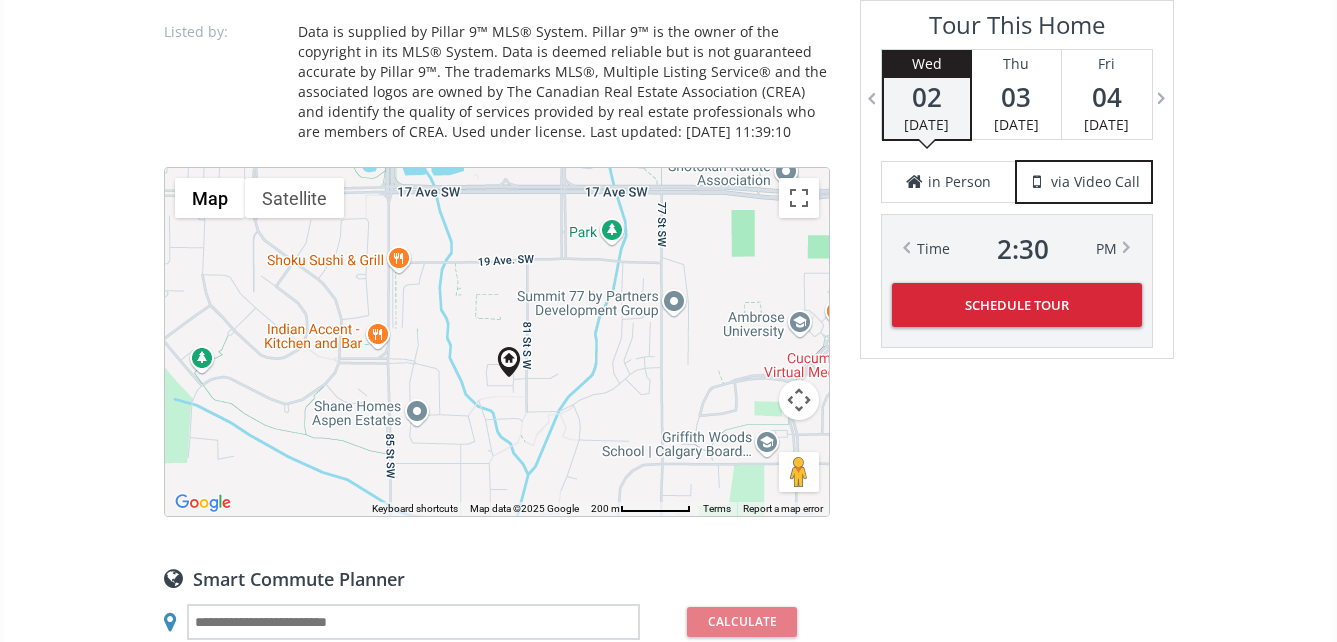 drag, startPoint x: 469, startPoint y: 394, endPoint x: 483, endPoint y: 435, distance: 43.32436 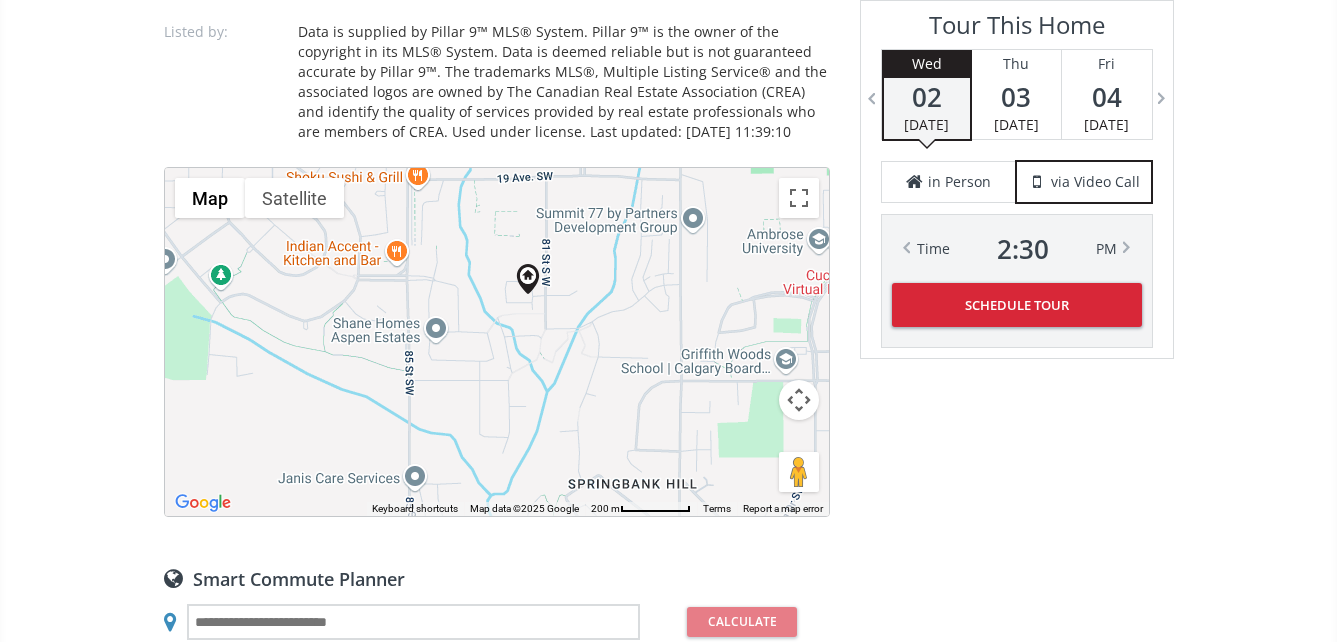 drag, startPoint x: 479, startPoint y: 298, endPoint x: 497, endPoint y: 219, distance: 81.02469 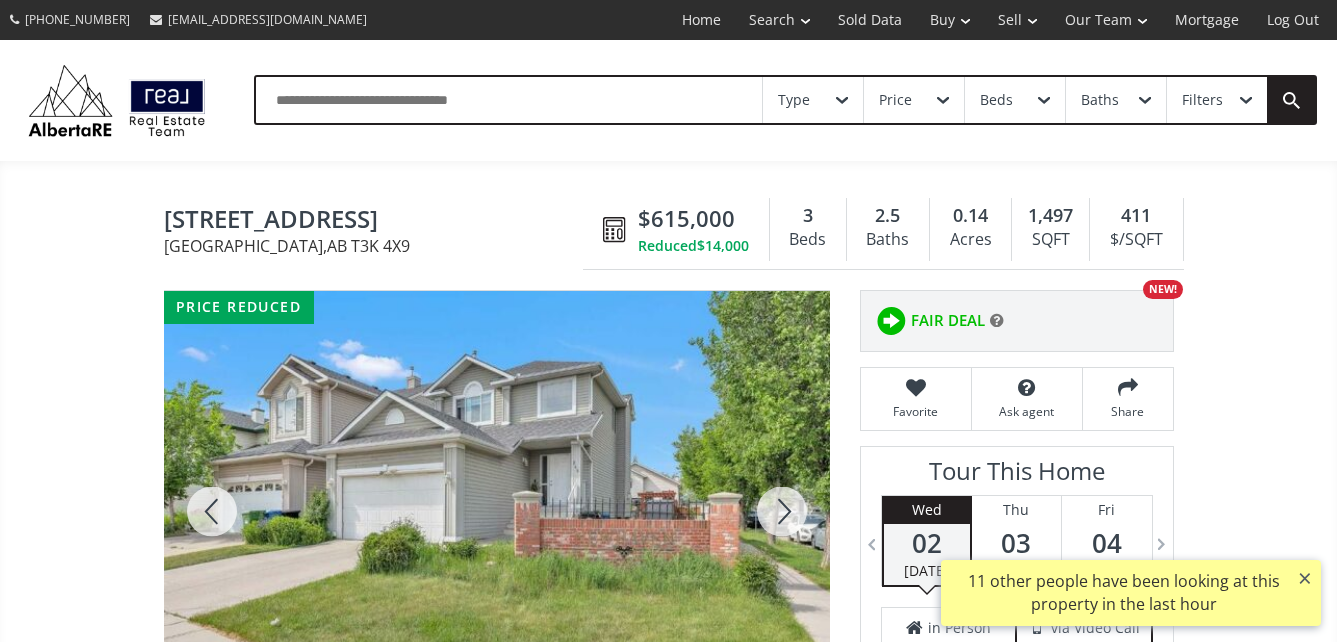 scroll, scrollTop: 0, scrollLeft: 0, axis: both 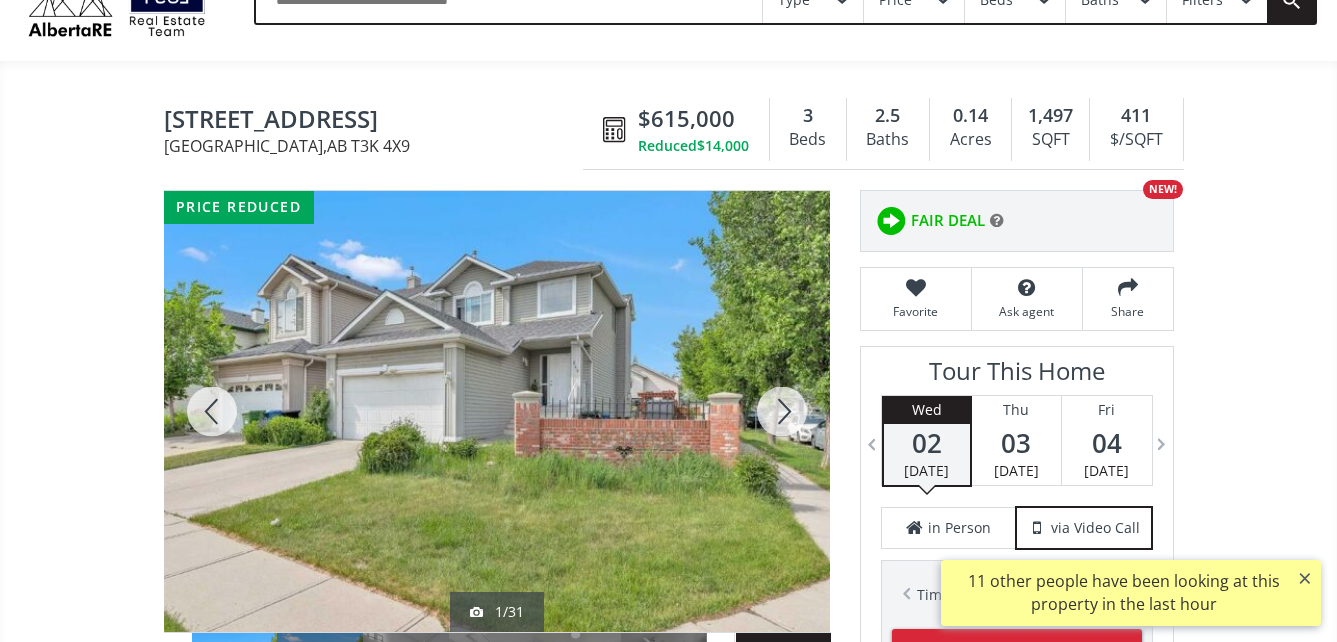 click at bounding box center [782, 411] 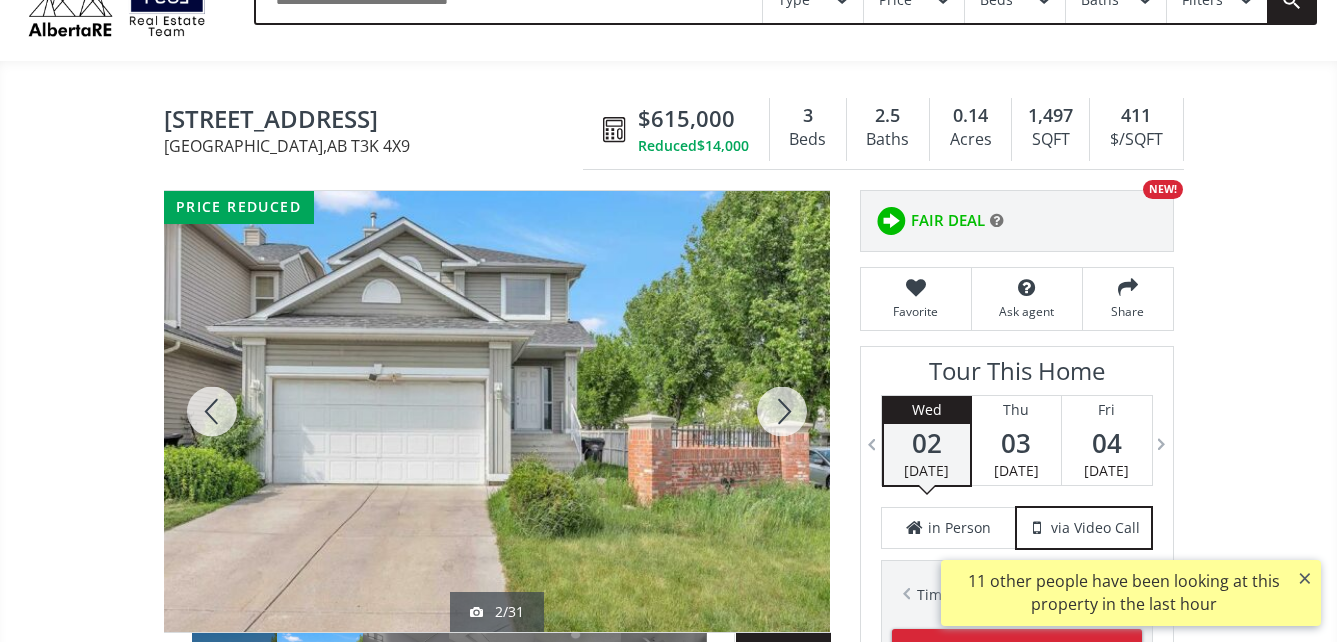 click at bounding box center (497, 411) 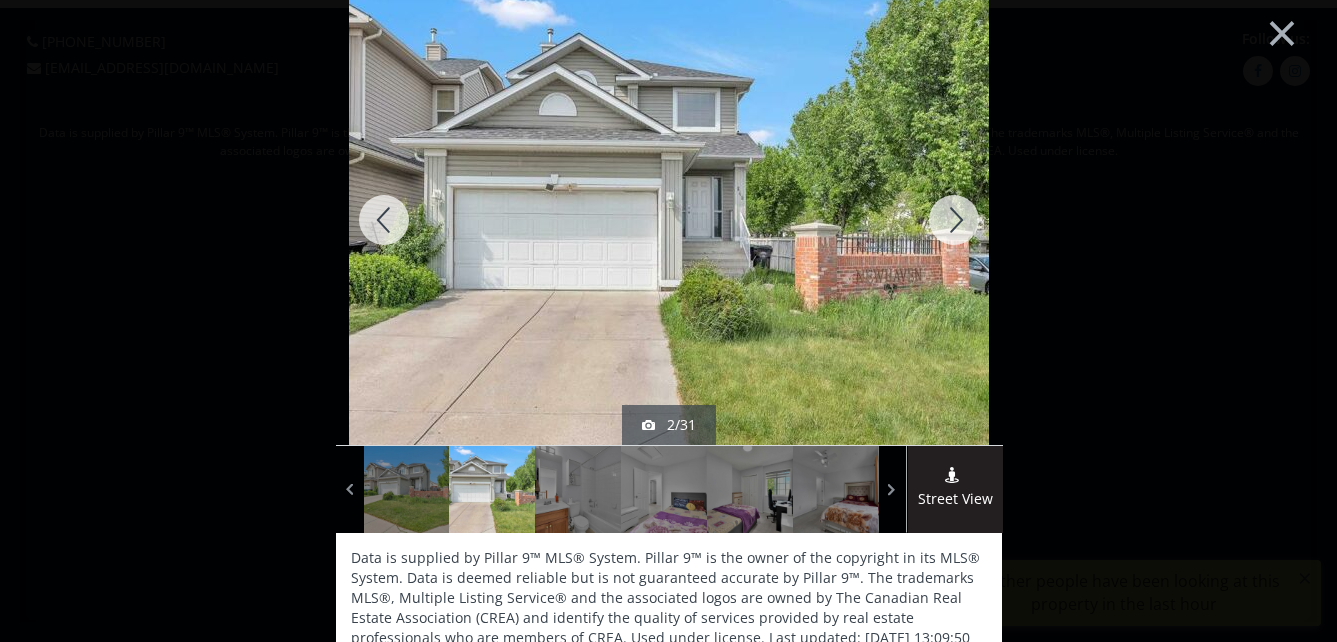 scroll, scrollTop: 0, scrollLeft: 0, axis: both 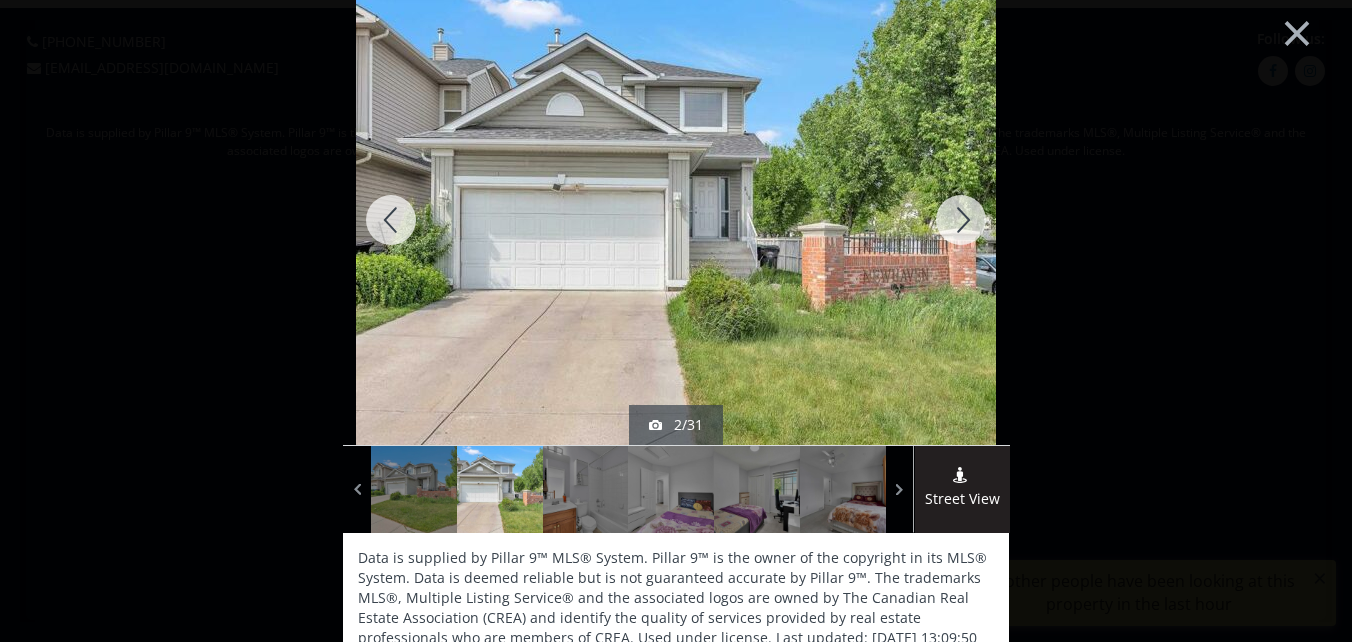 click at bounding box center [961, 220] 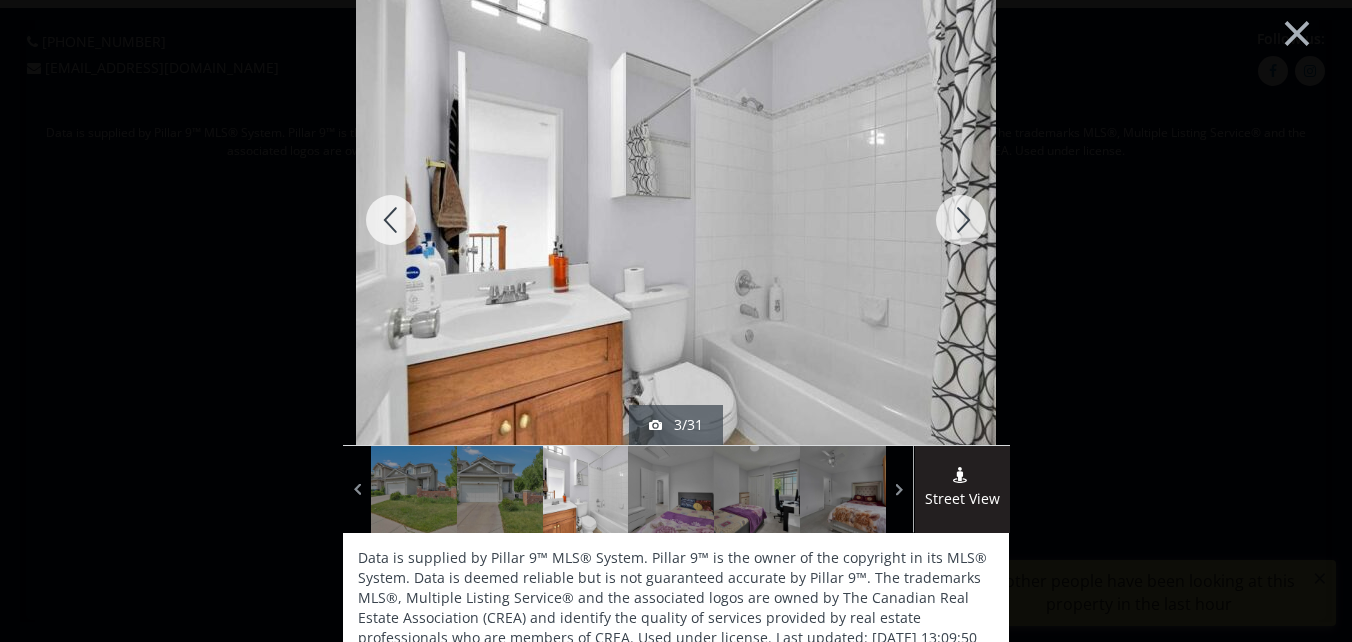 click at bounding box center (961, 220) 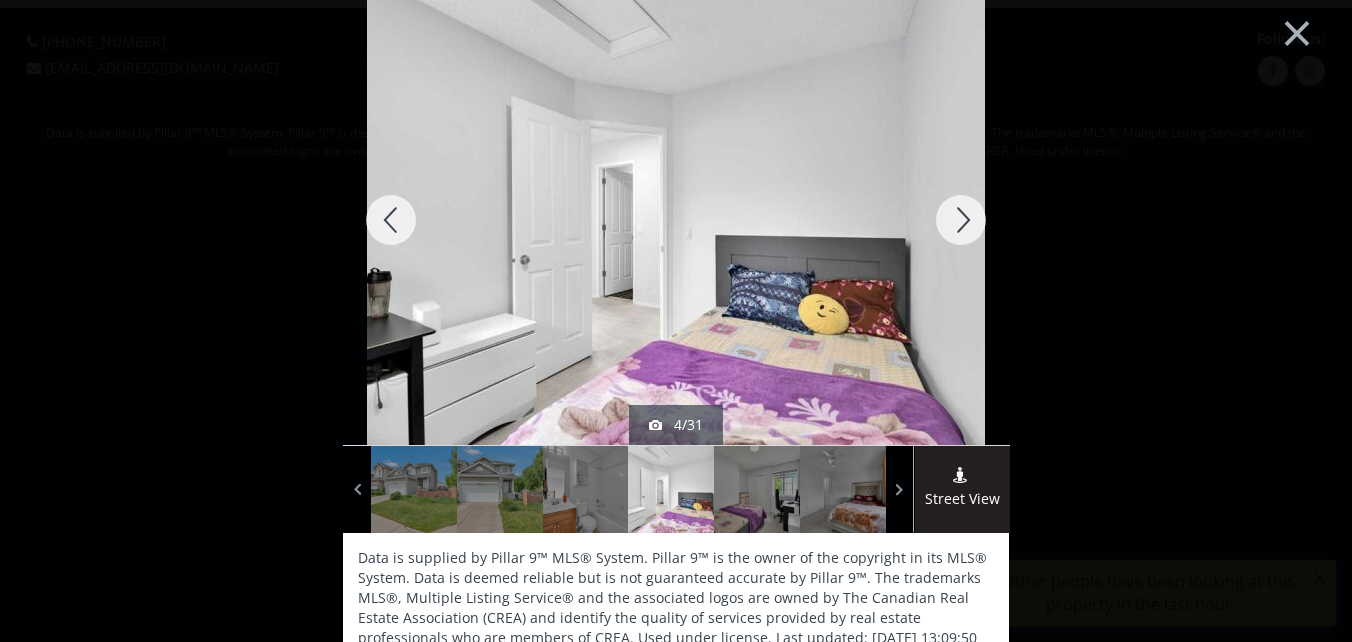 click at bounding box center (961, 220) 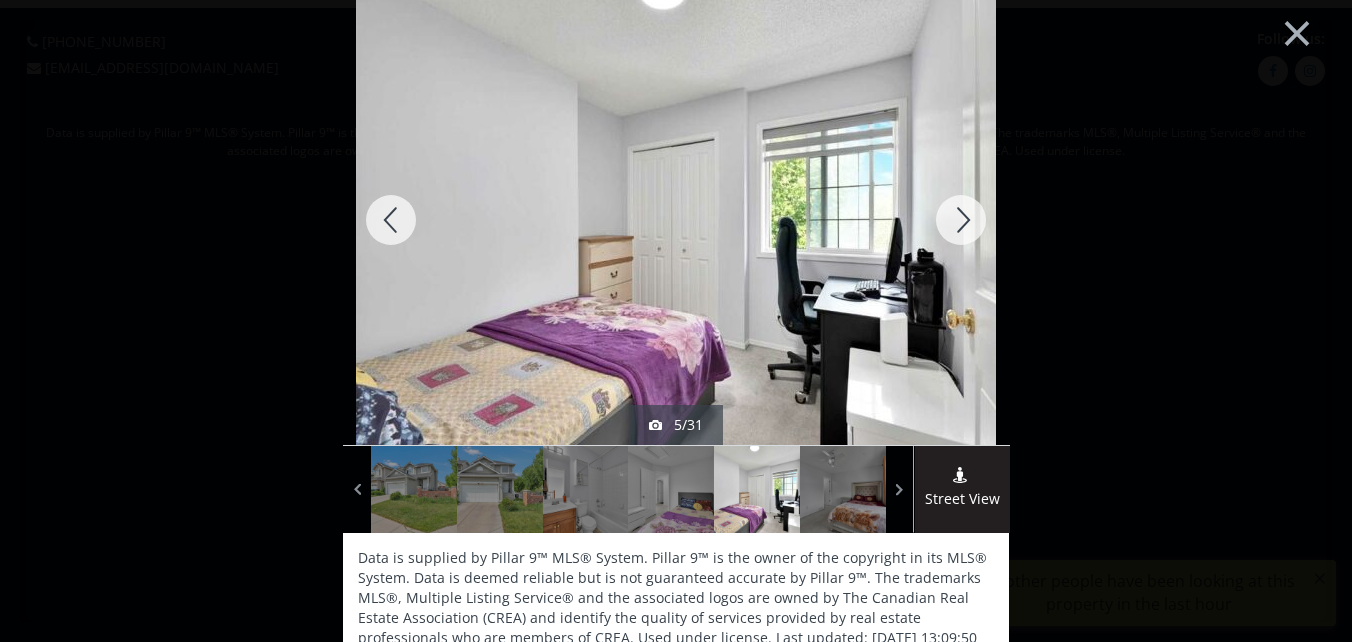 click at bounding box center (961, 220) 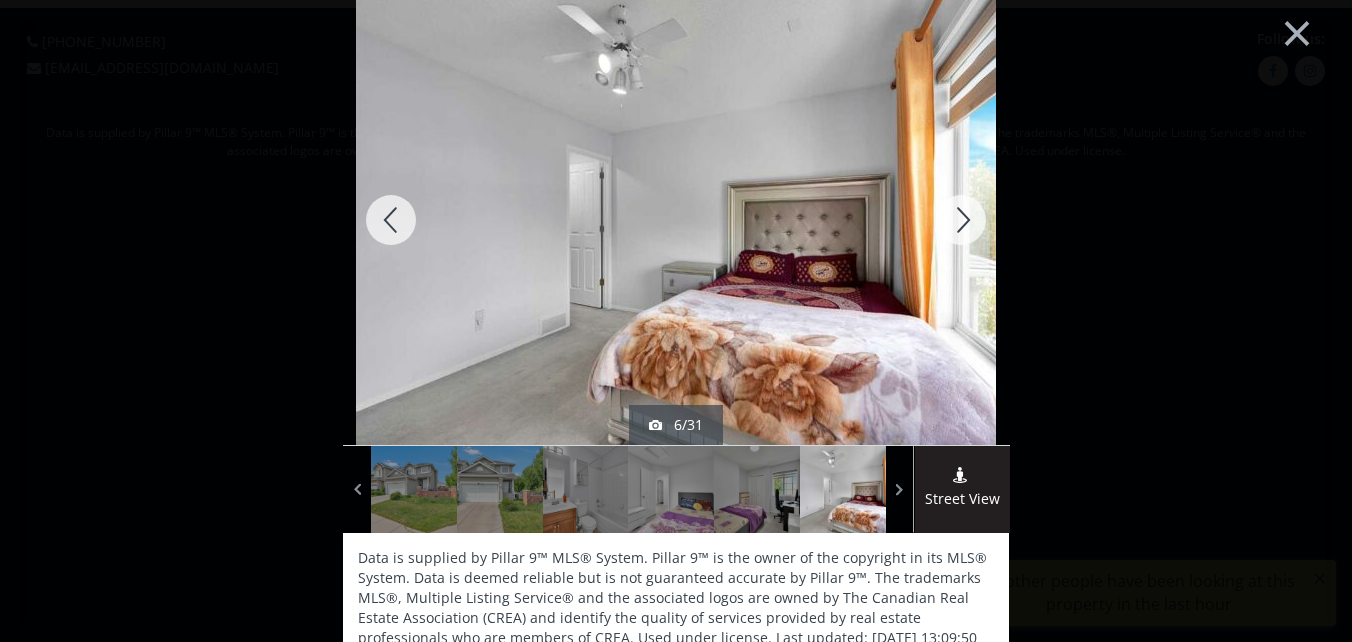 click at bounding box center [961, 220] 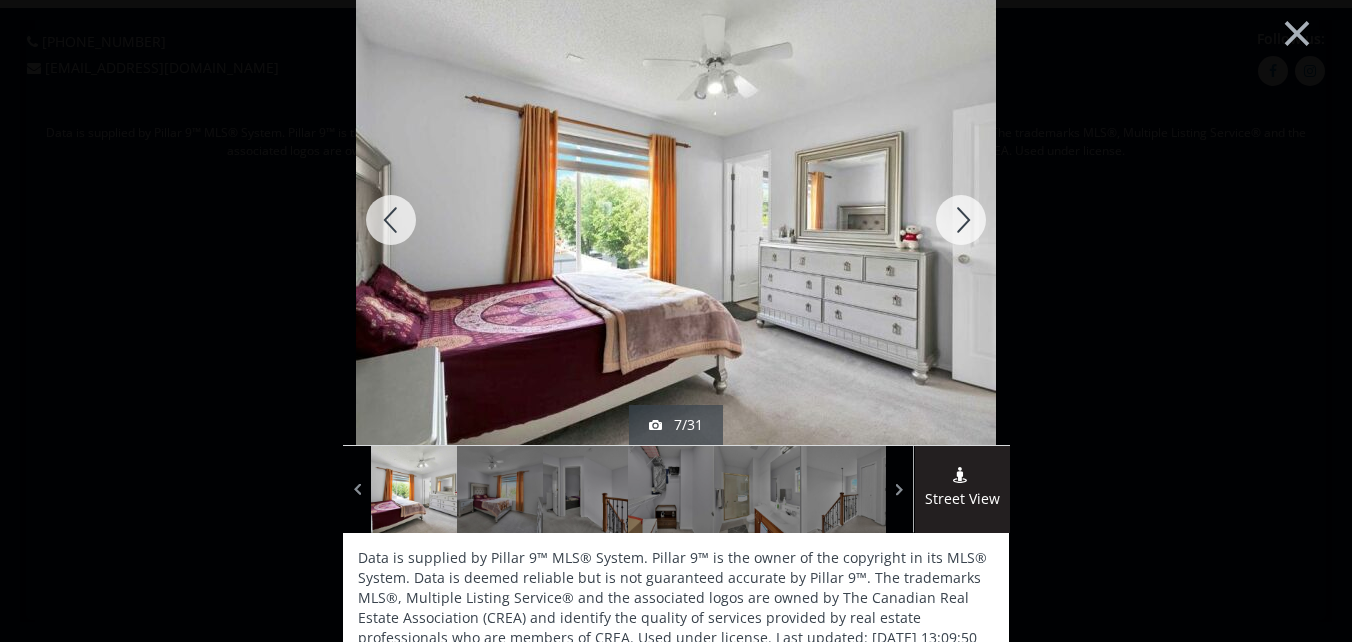 click at bounding box center [961, 220] 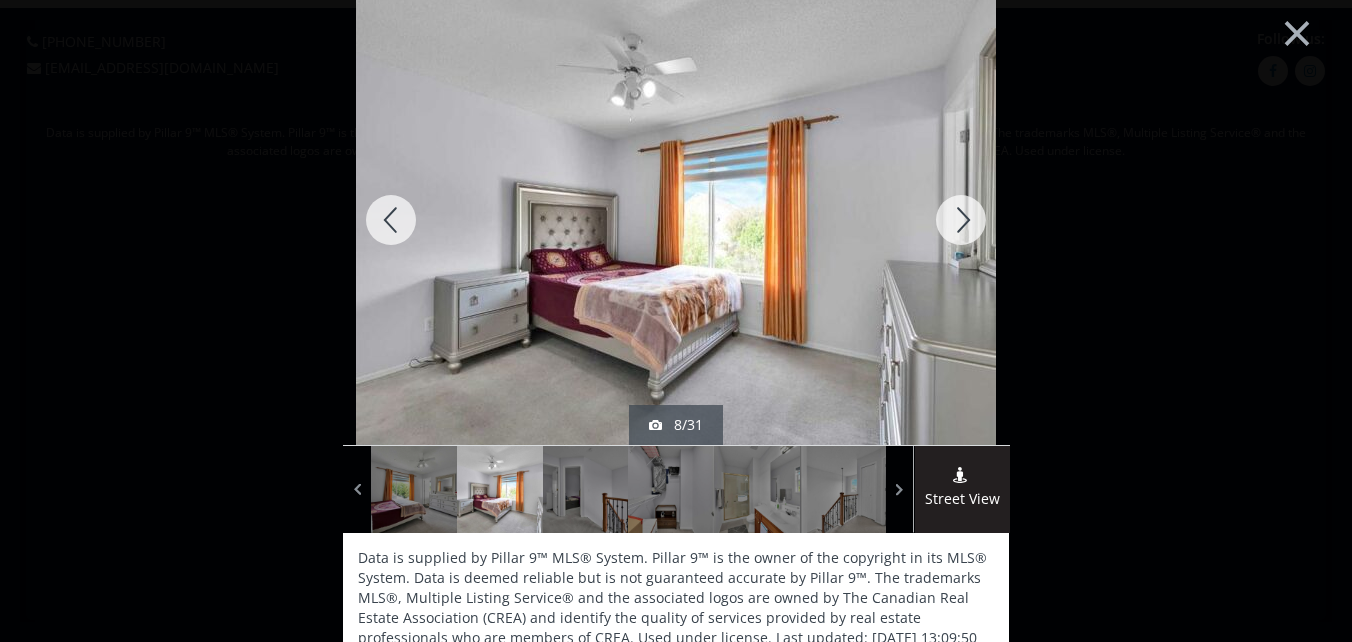 click at bounding box center (961, 220) 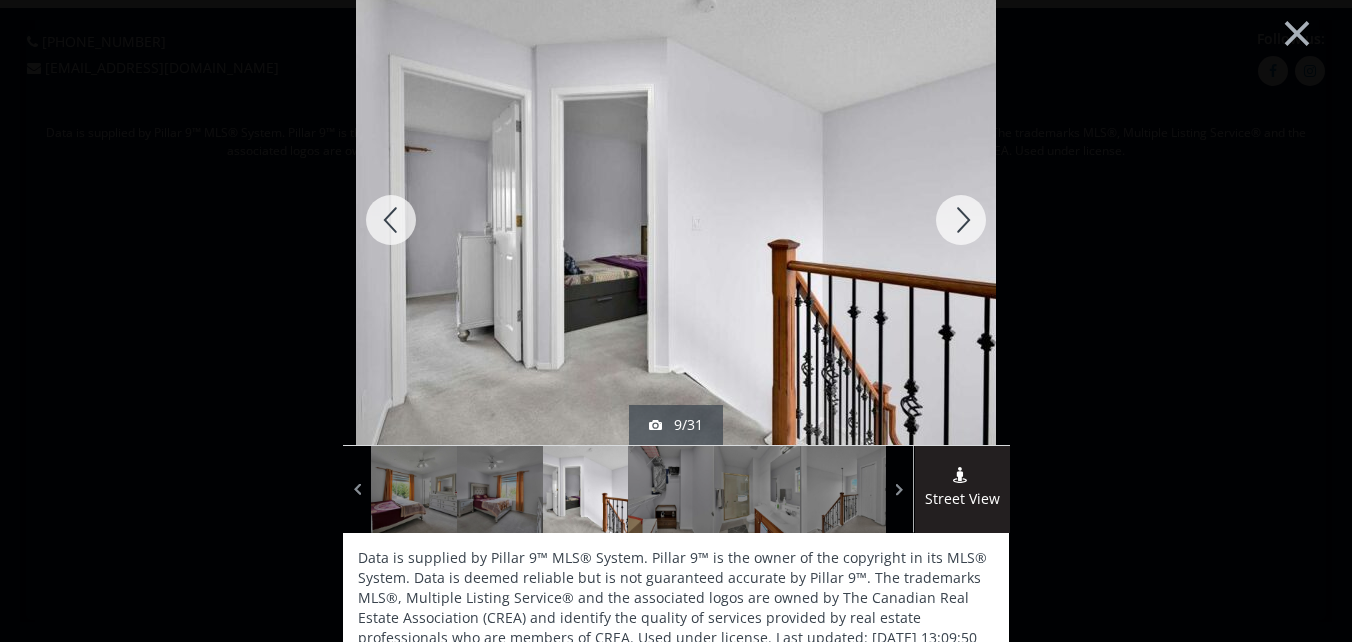 click at bounding box center (961, 220) 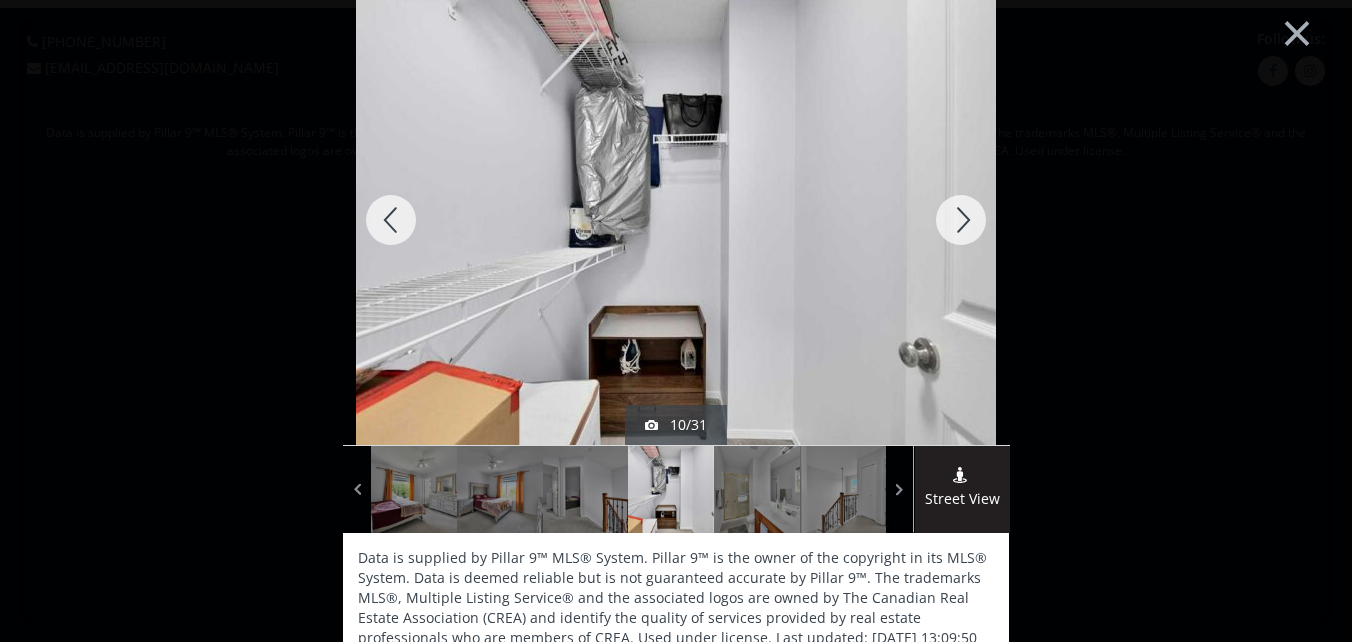 click at bounding box center (961, 220) 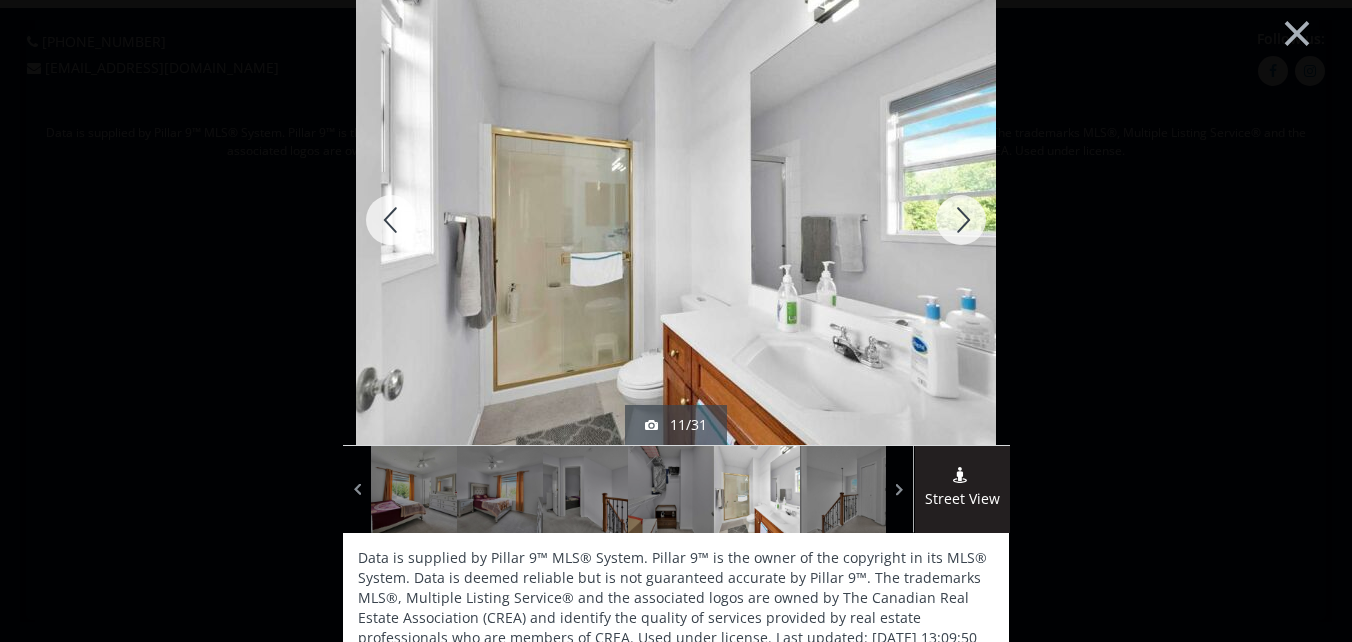 click at bounding box center [961, 220] 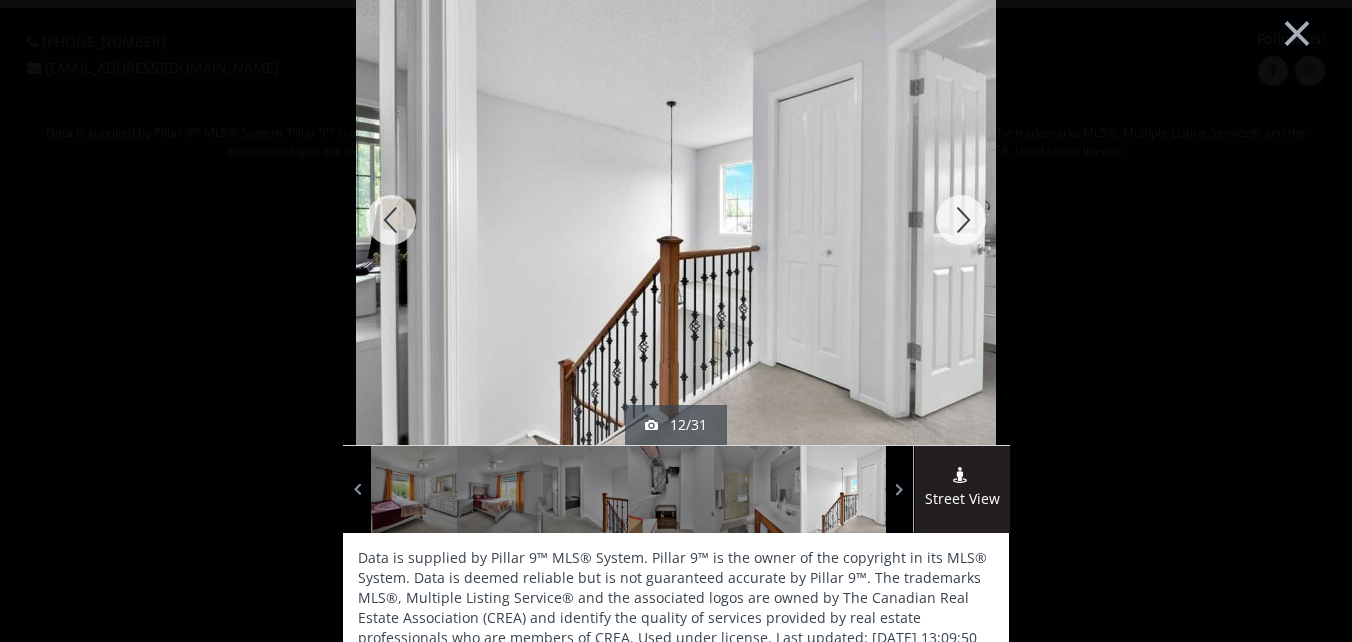 click at bounding box center [961, 220] 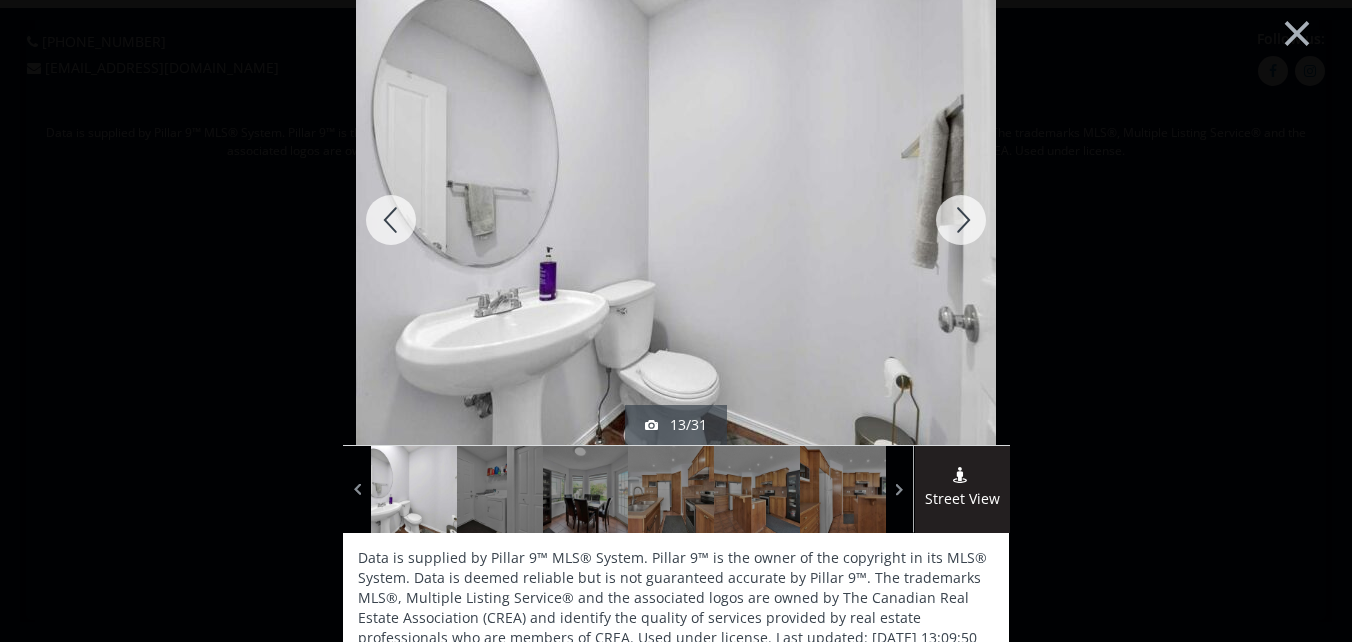 click at bounding box center [961, 220] 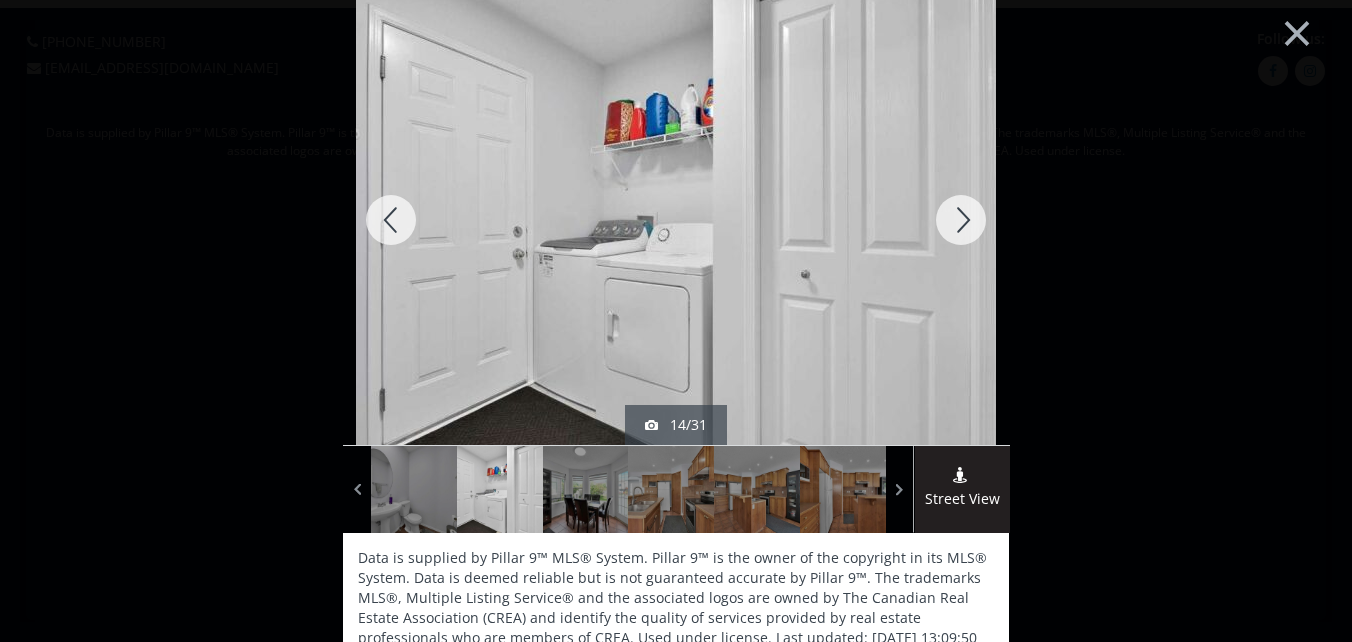 click at bounding box center [961, 220] 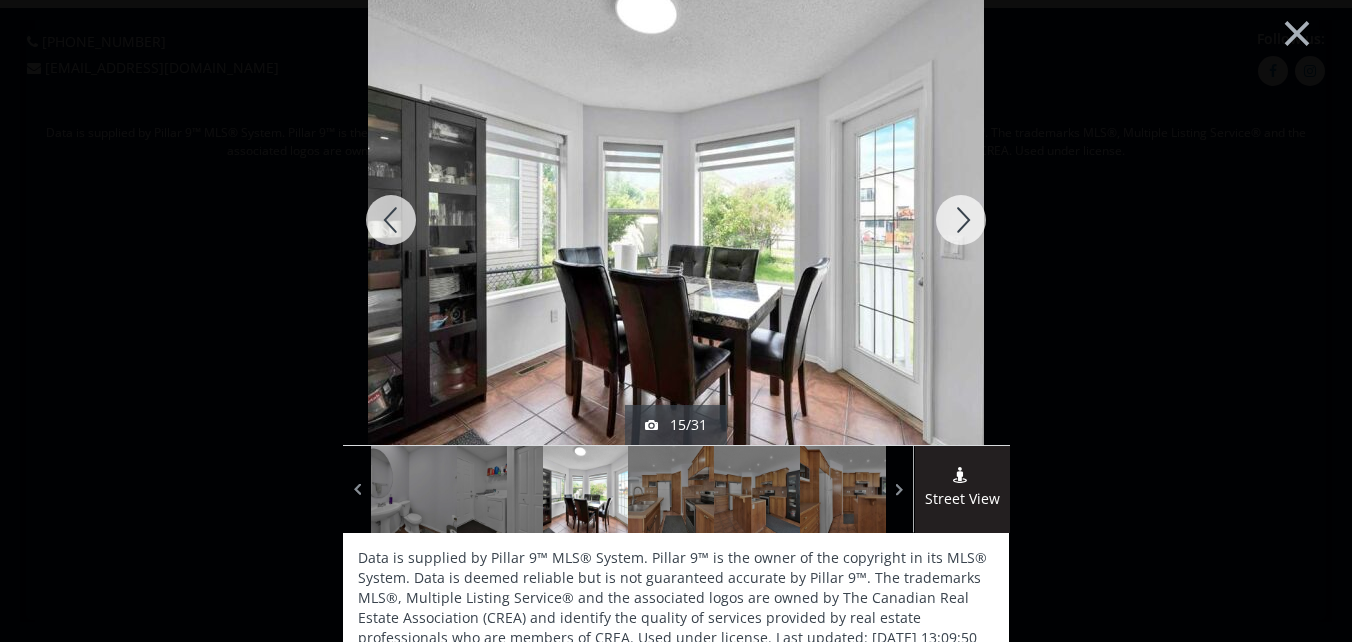 click at bounding box center [961, 220] 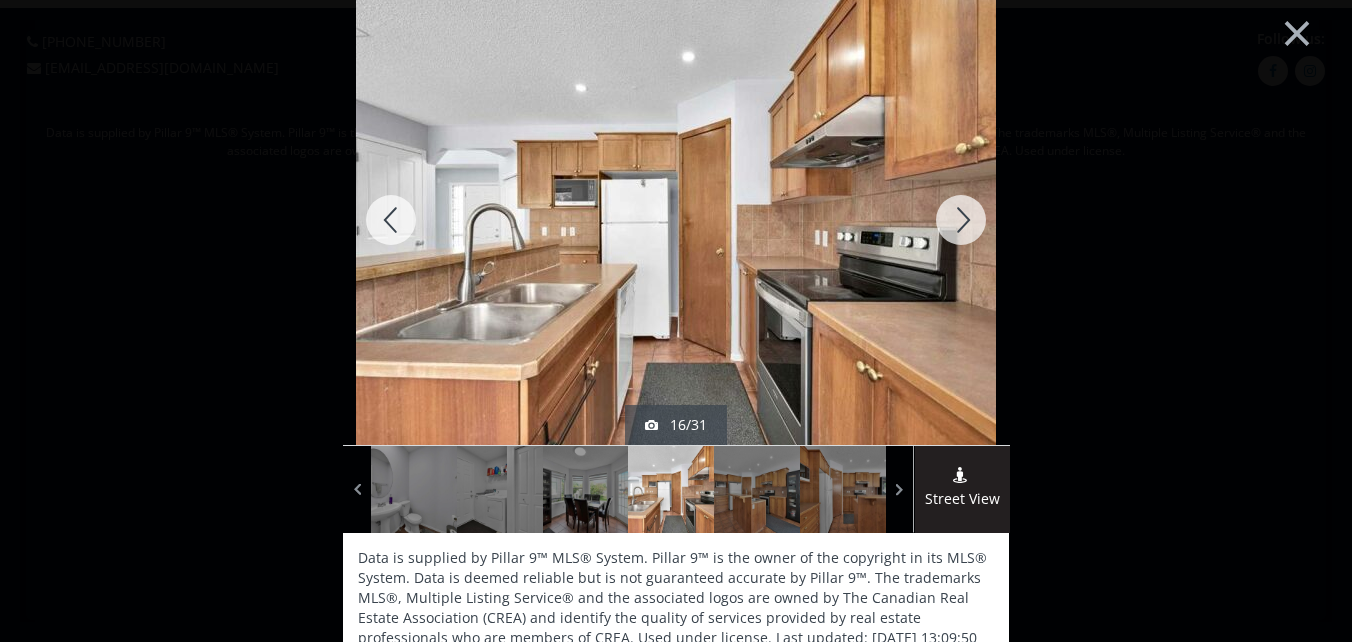 click at bounding box center (961, 220) 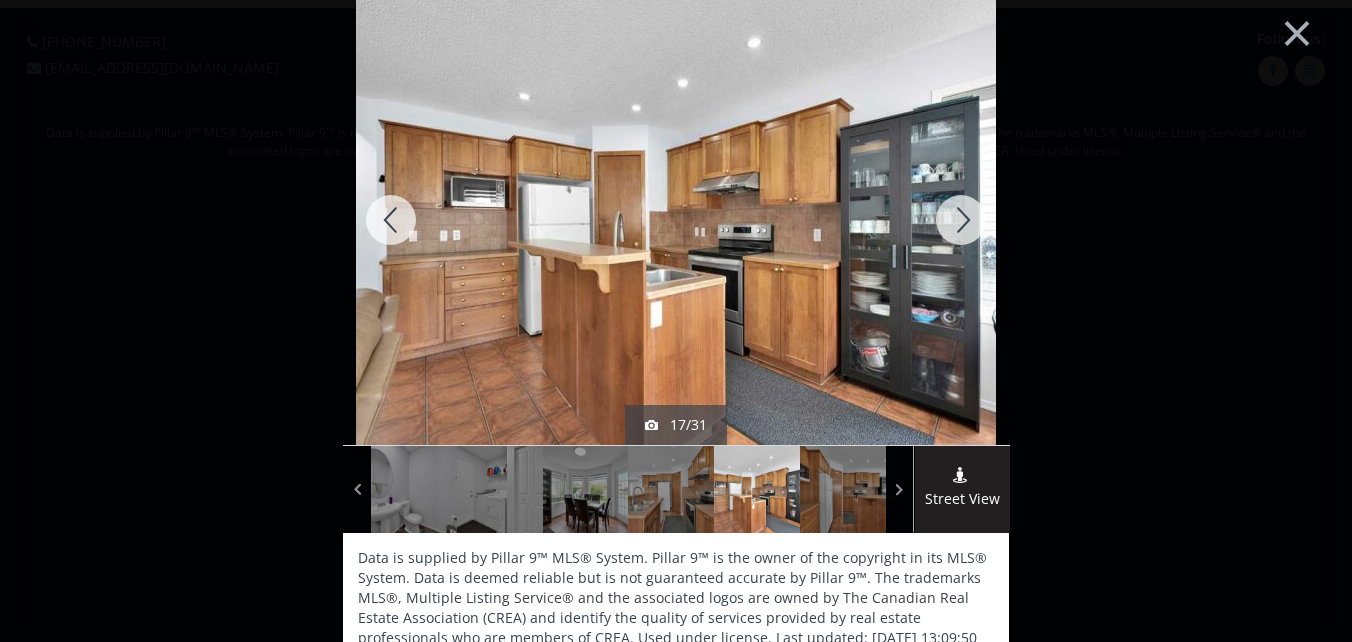 click at bounding box center [961, 220] 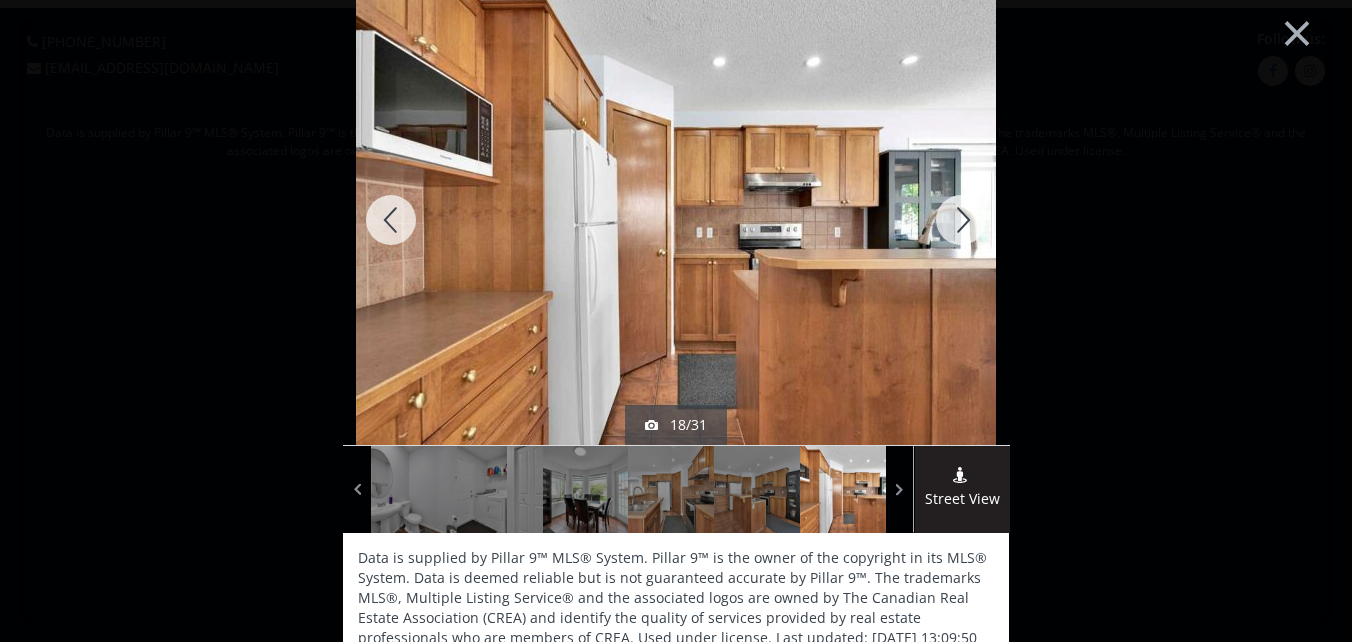 click at bounding box center [961, 220] 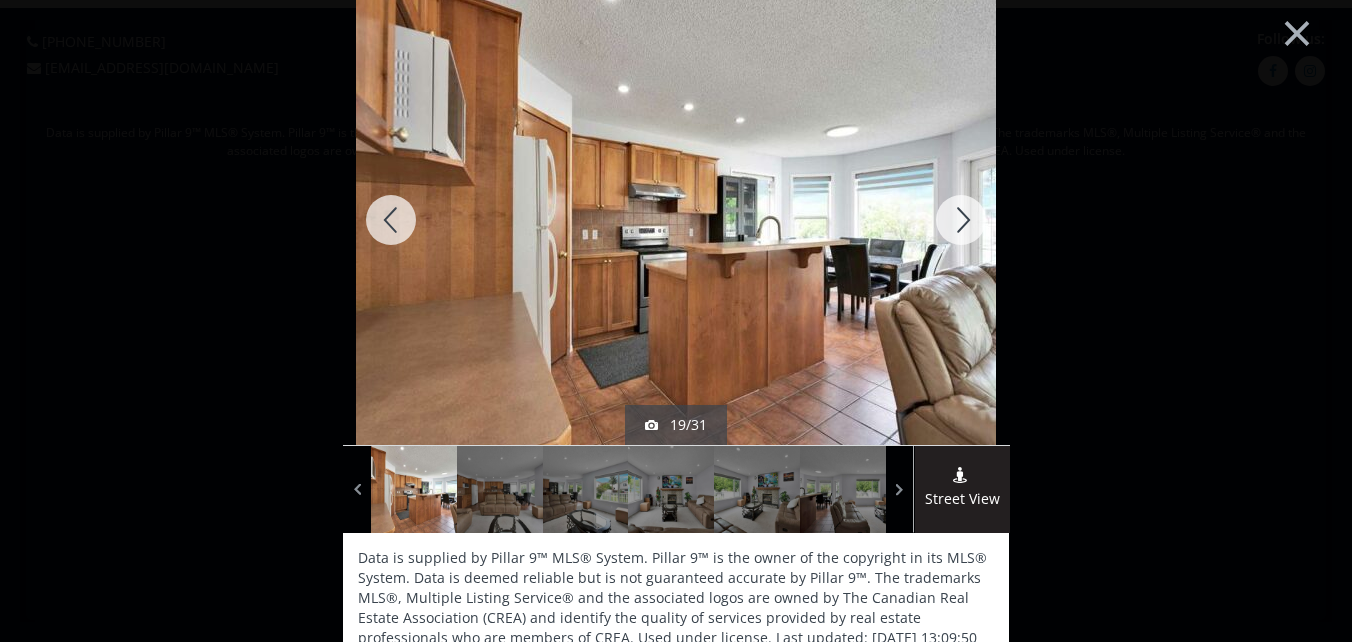 click at bounding box center [961, 220] 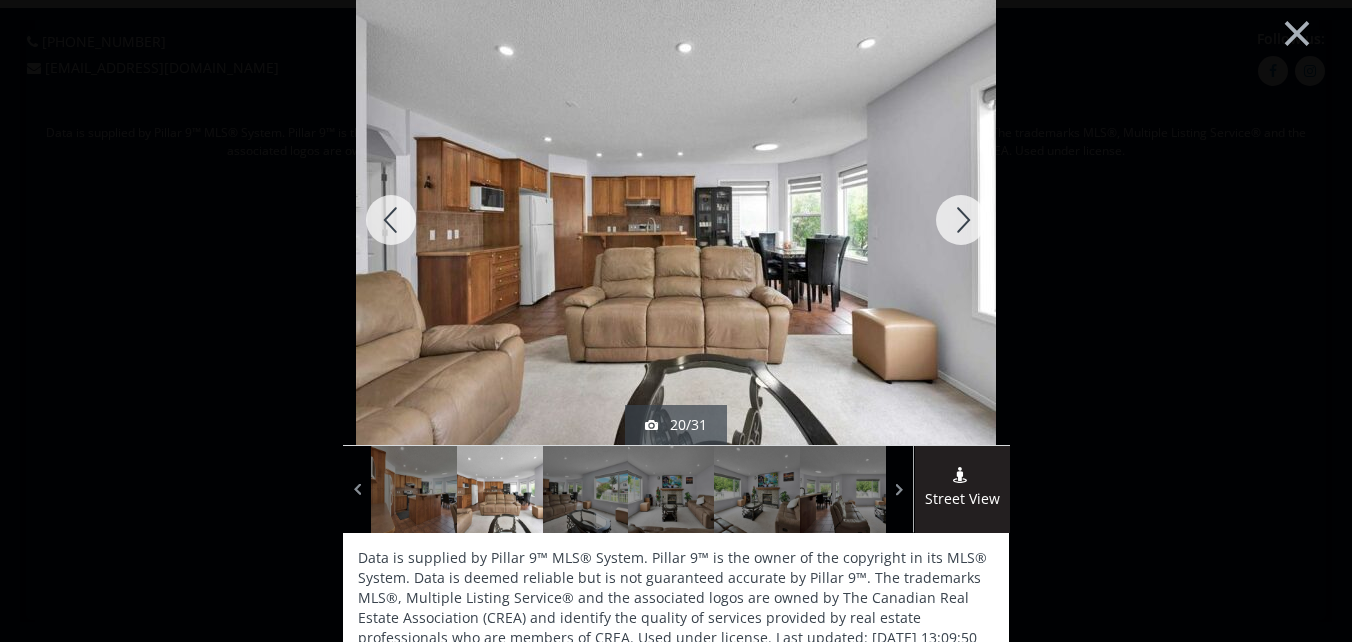 click at bounding box center (961, 220) 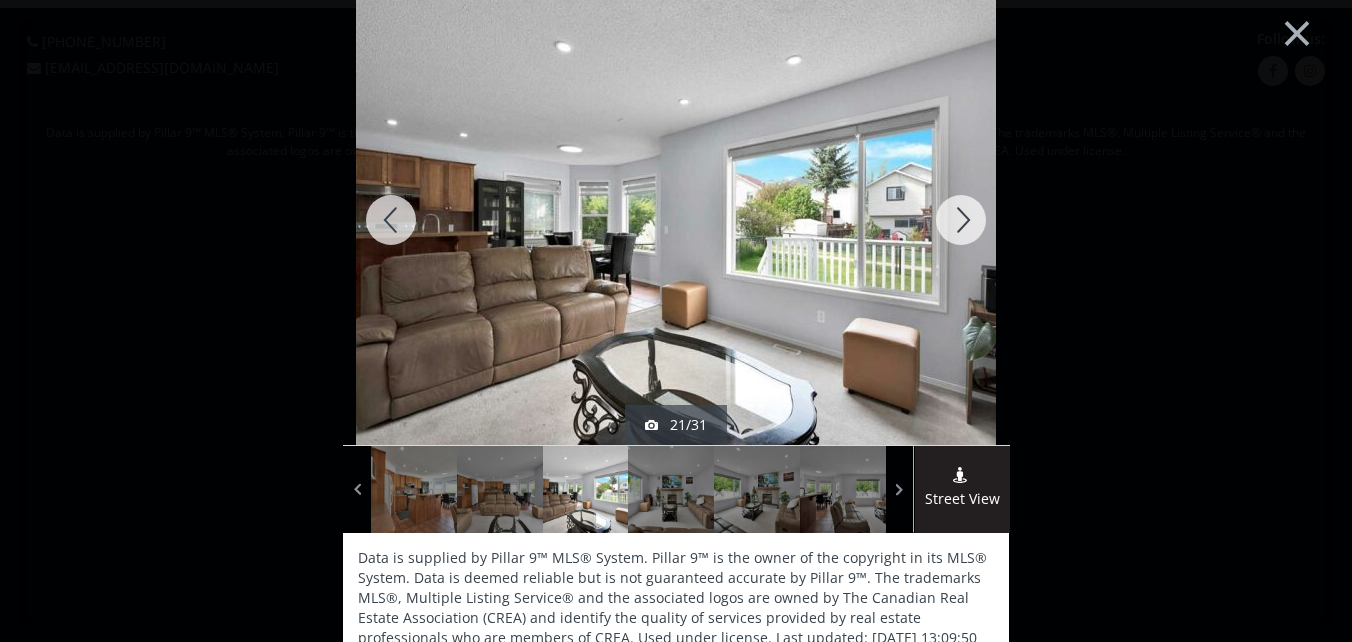 click at bounding box center [961, 220] 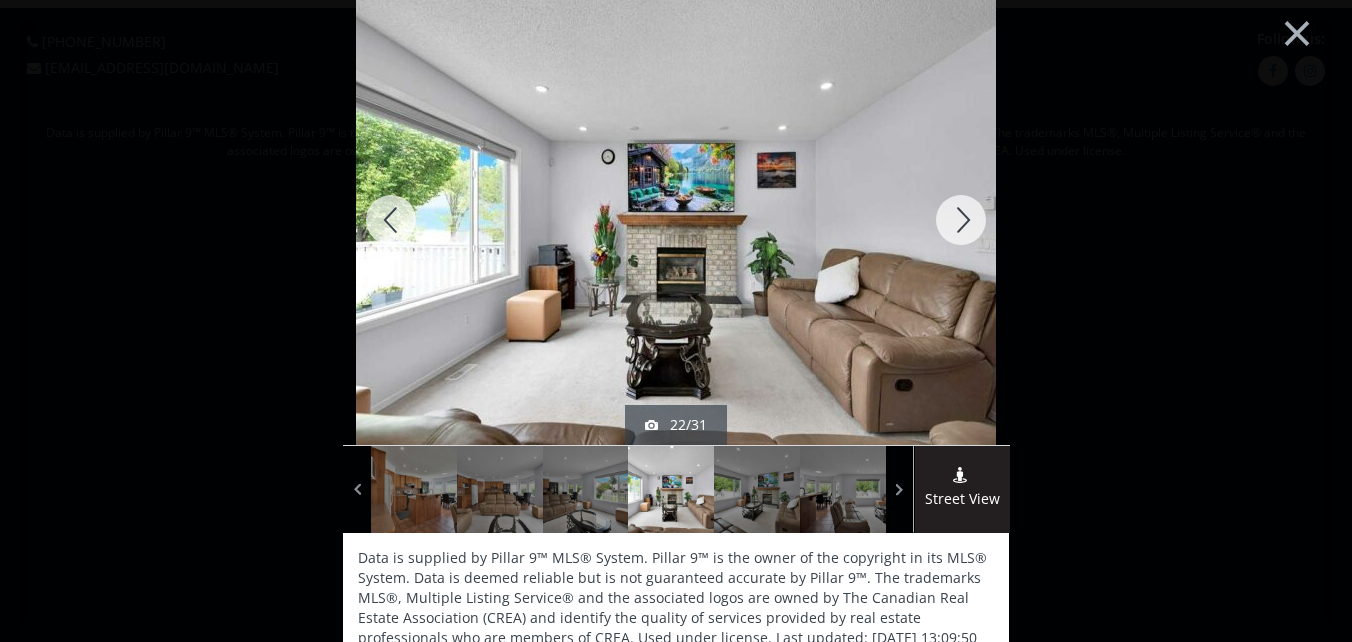 click at bounding box center [961, 220] 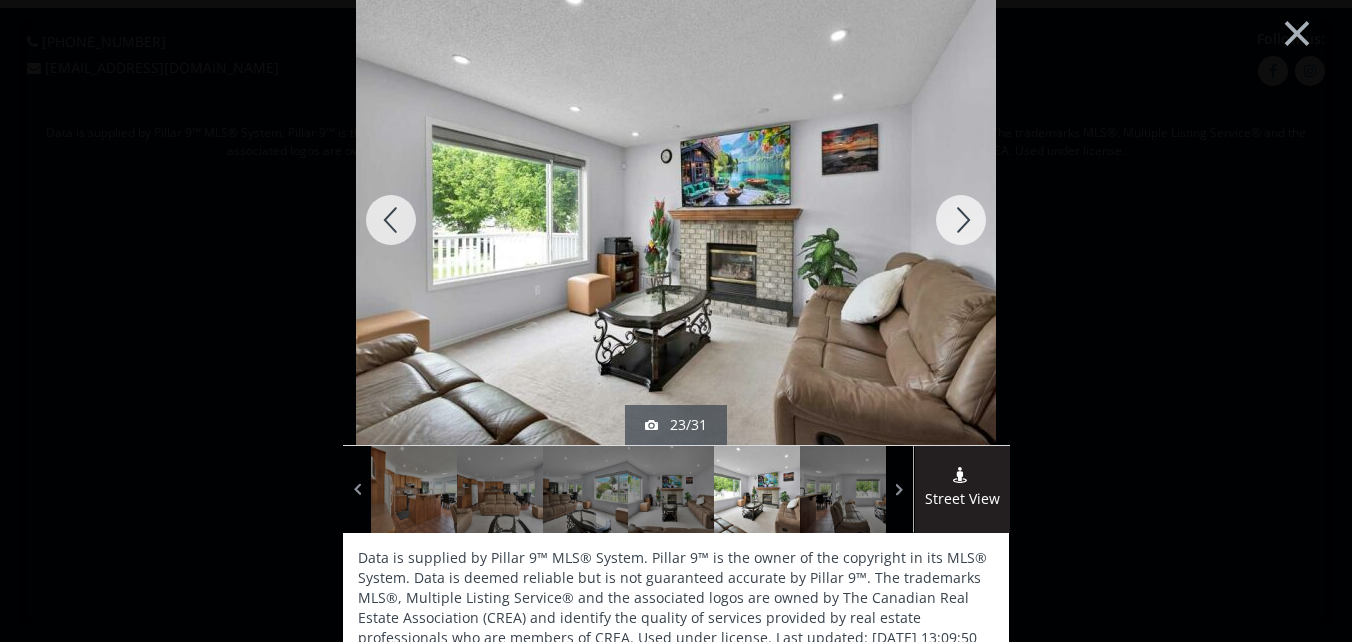 click at bounding box center [961, 220] 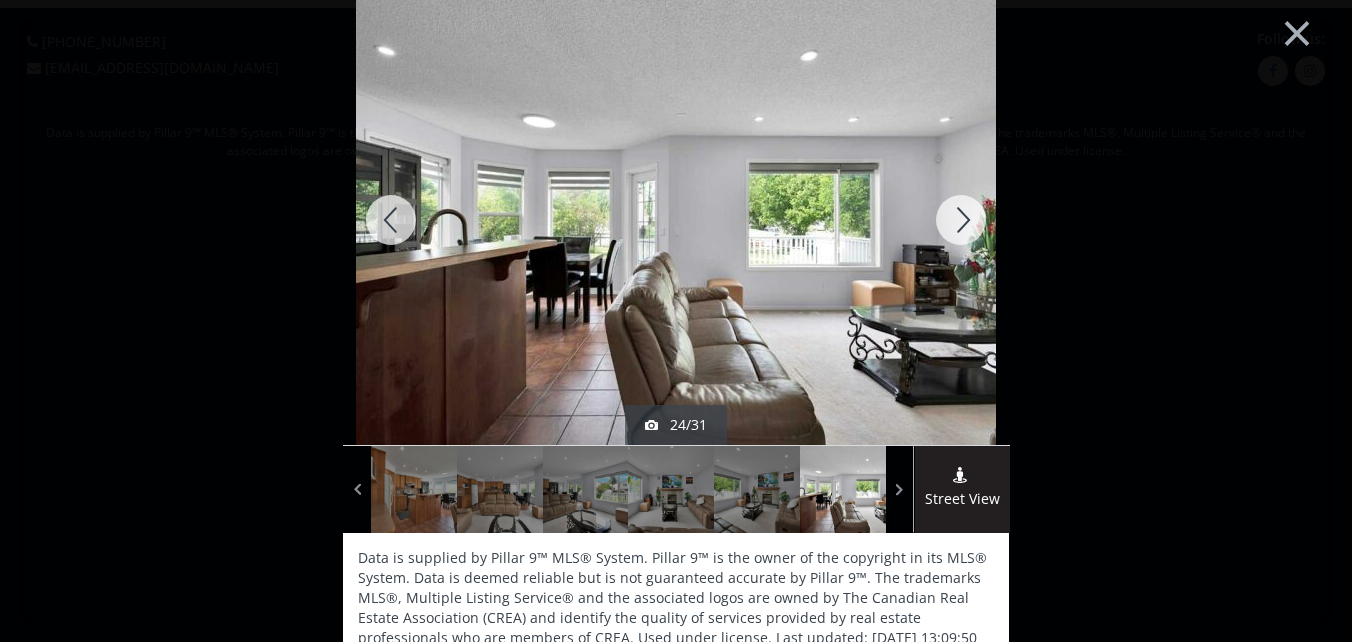 click at bounding box center (961, 220) 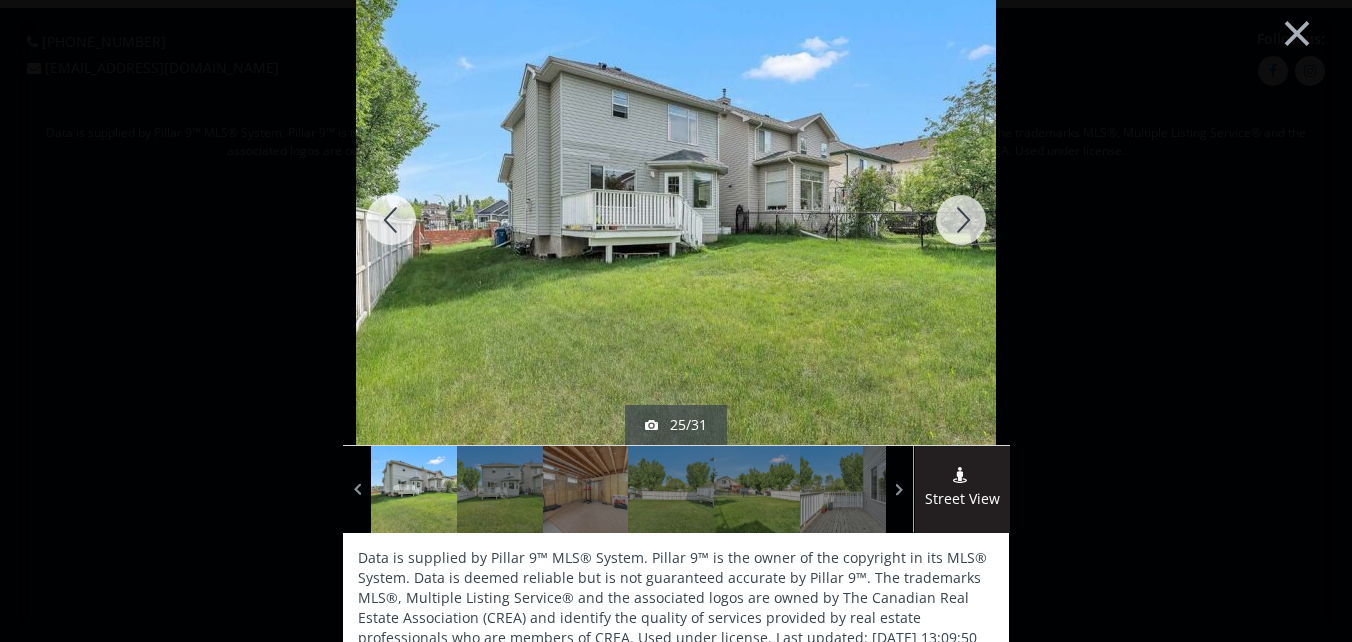 click at bounding box center [961, 220] 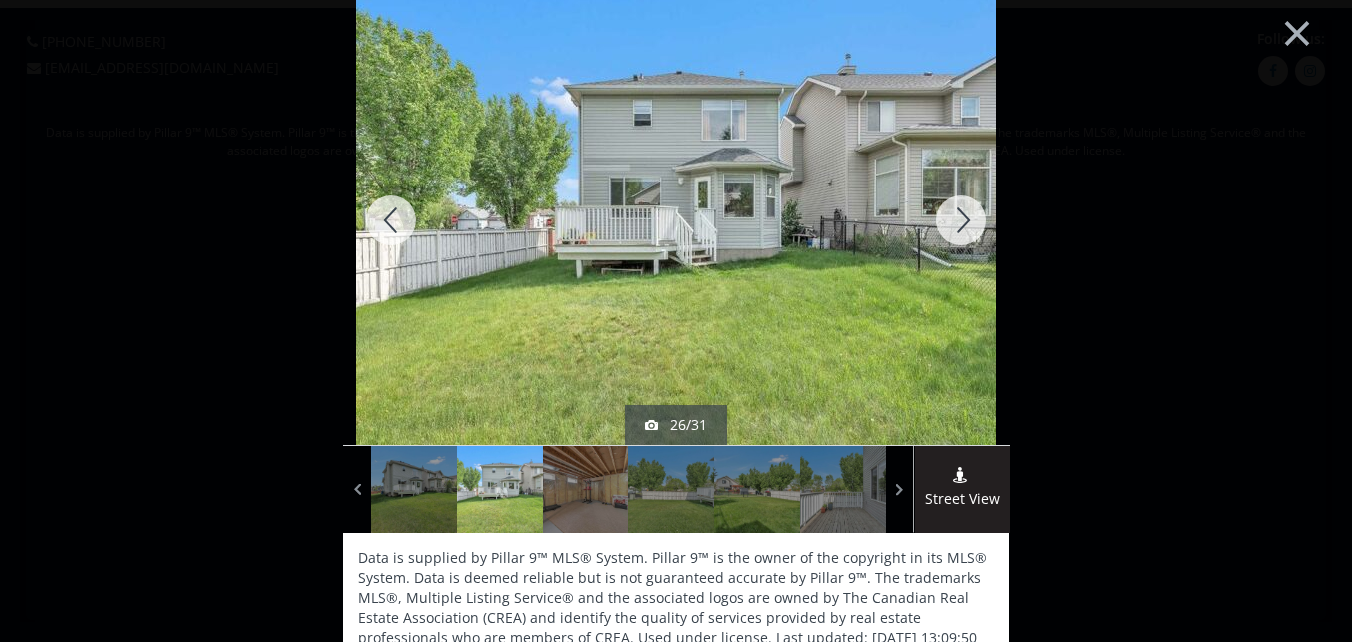 click at bounding box center [961, 220] 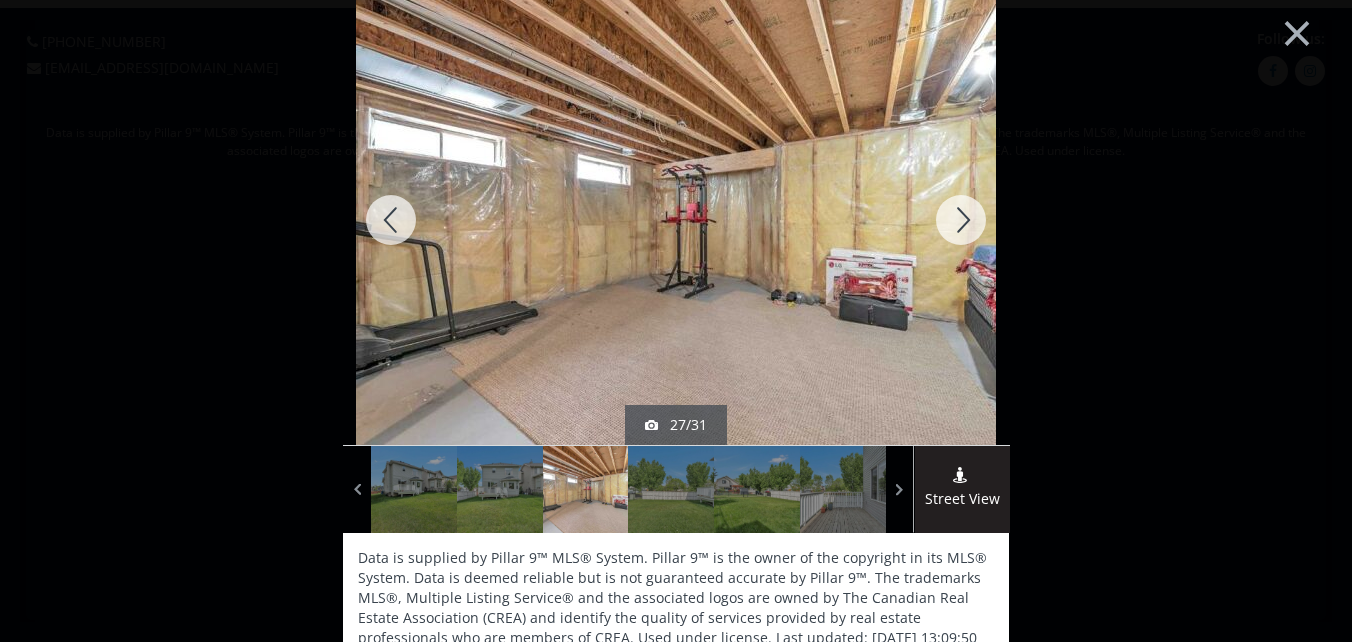 click at bounding box center (961, 220) 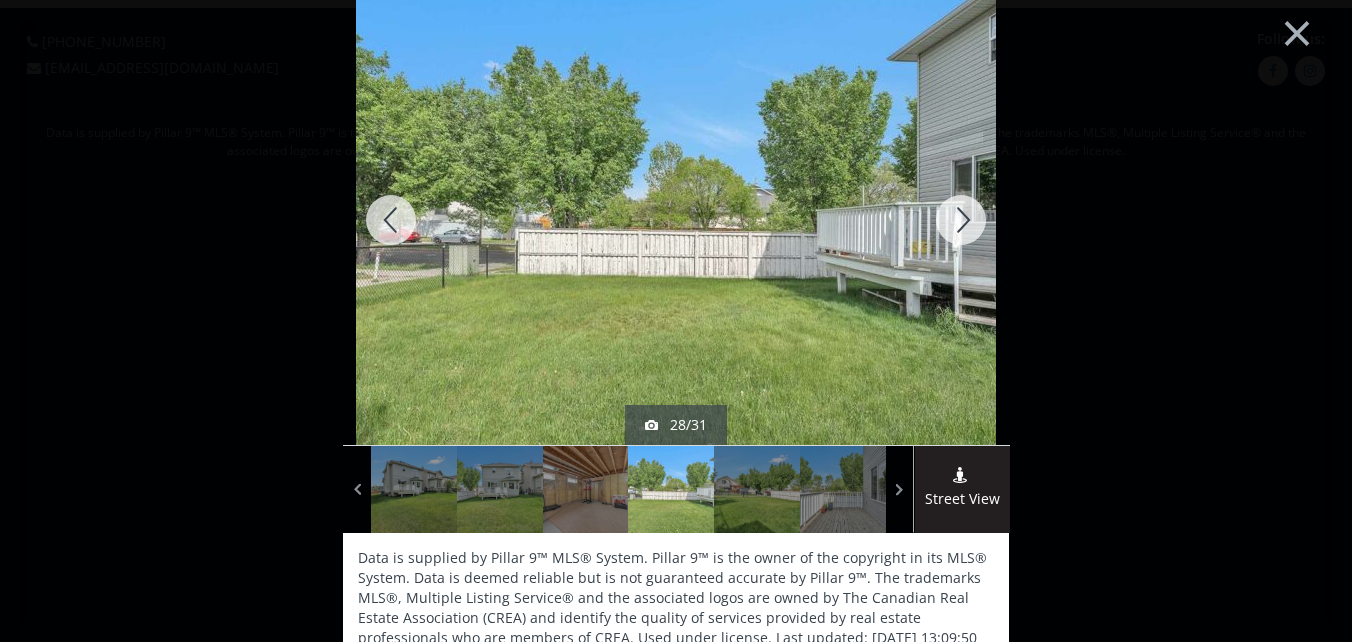 click at bounding box center (961, 220) 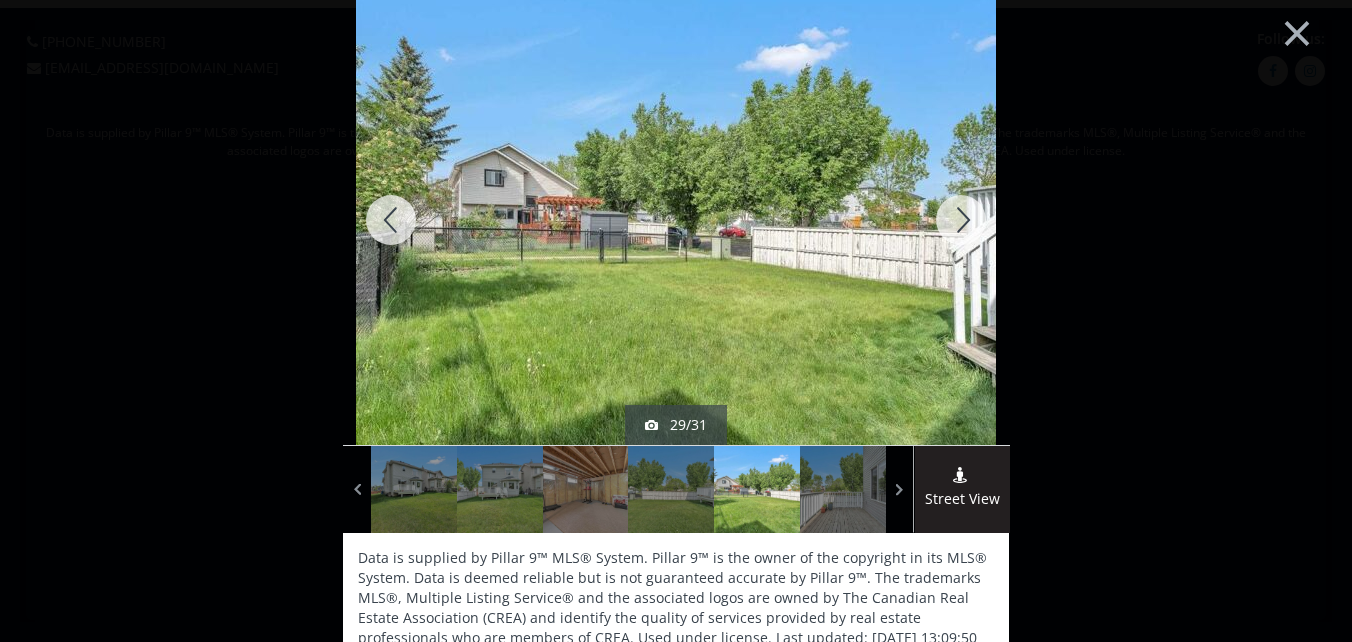 click at bounding box center (961, 220) 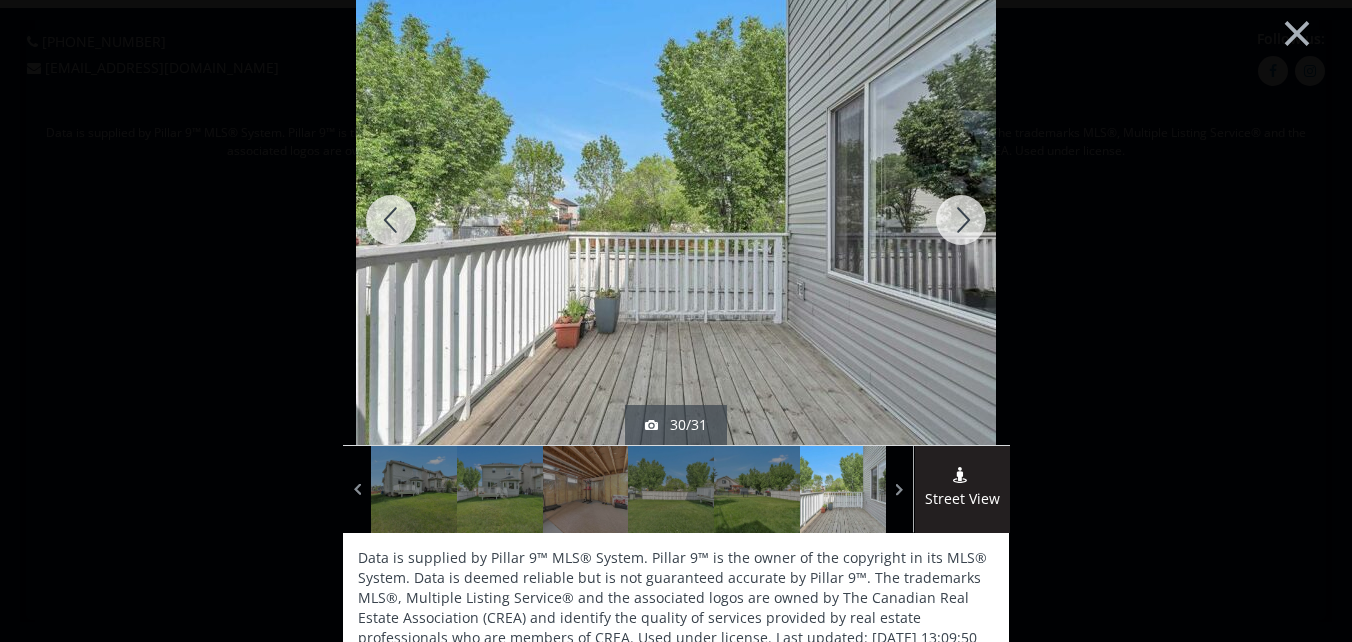 click at bounding box center (961, 220) 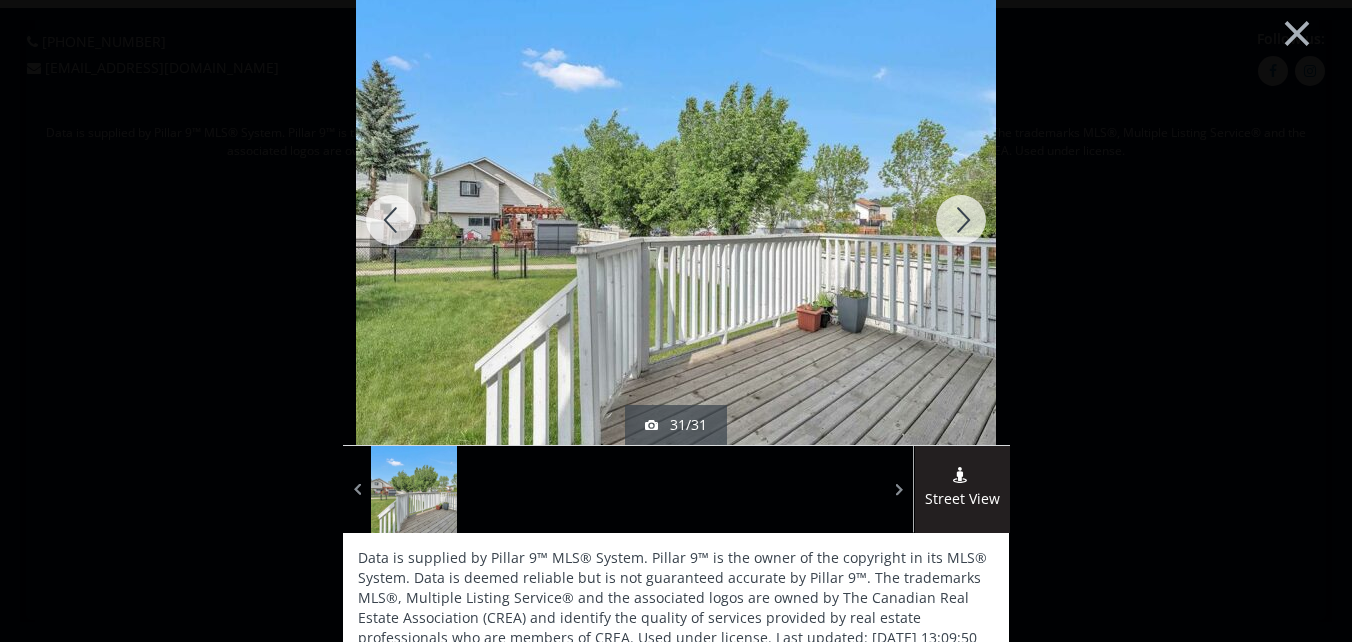 click at bounding box center [961, 220] 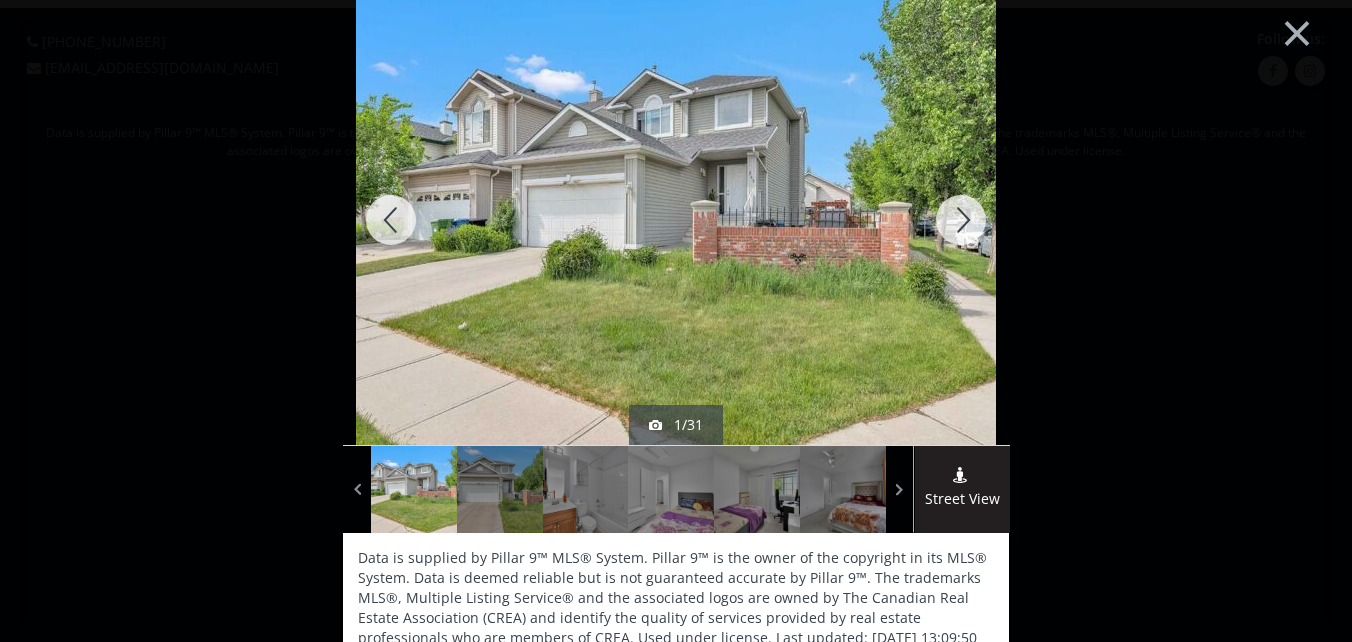 click at bounding box center (961, 220) 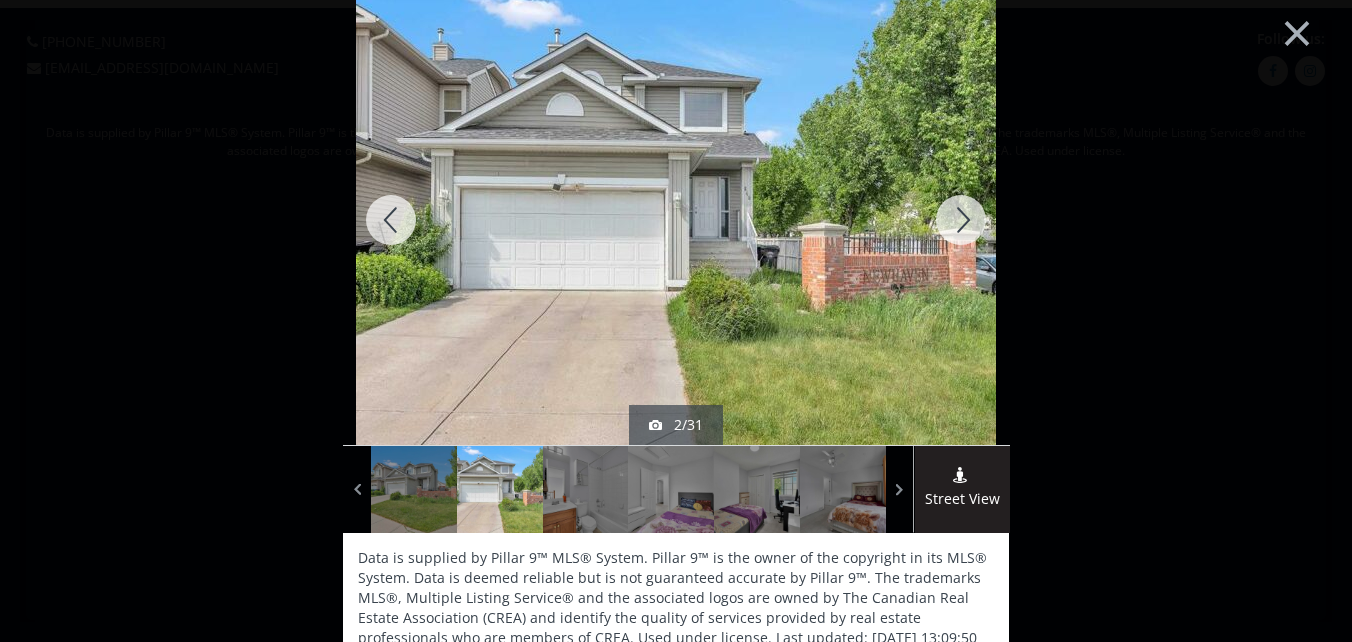 click at bounding box center [961, 220] 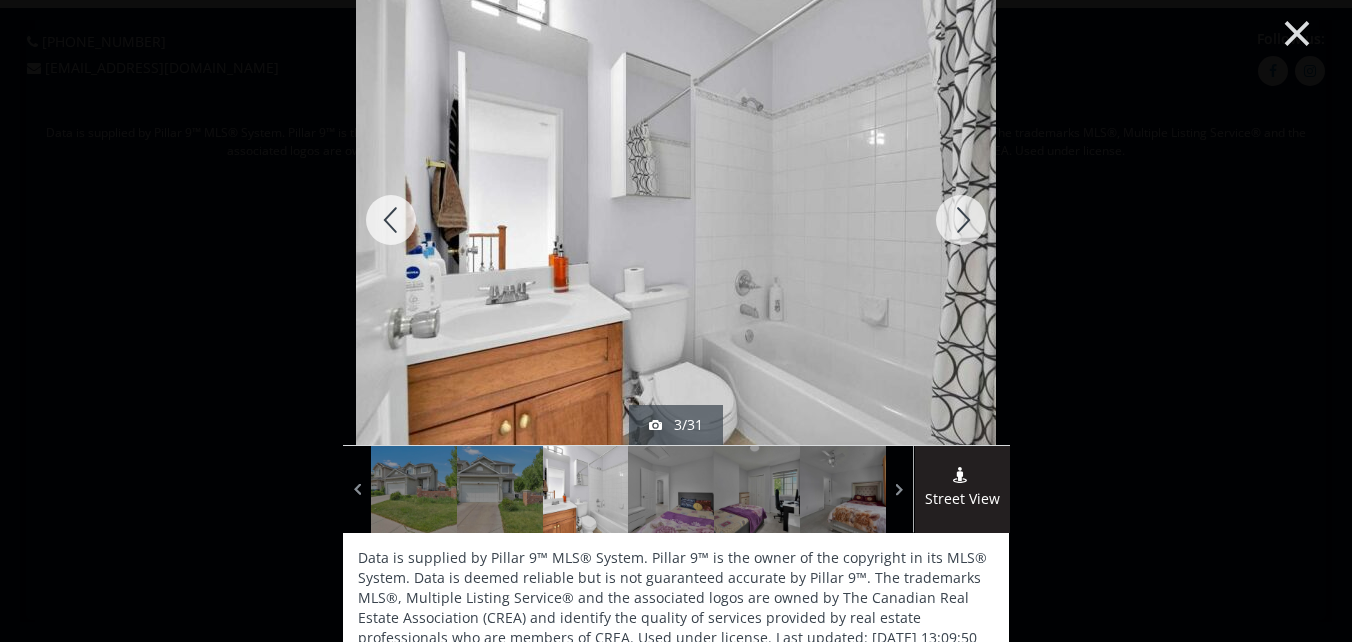 click on "×" at bounding box center [1297, 31] 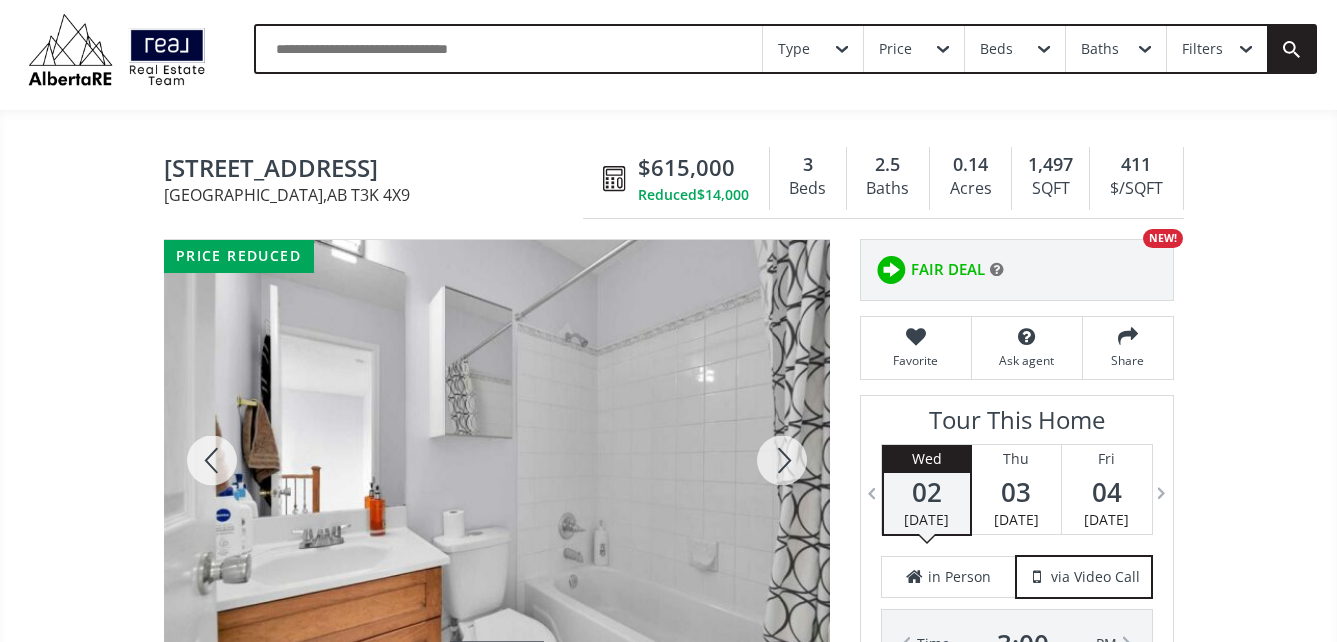 scroll, scrollTop: 100, scrollLeft: 0, axis: vertical 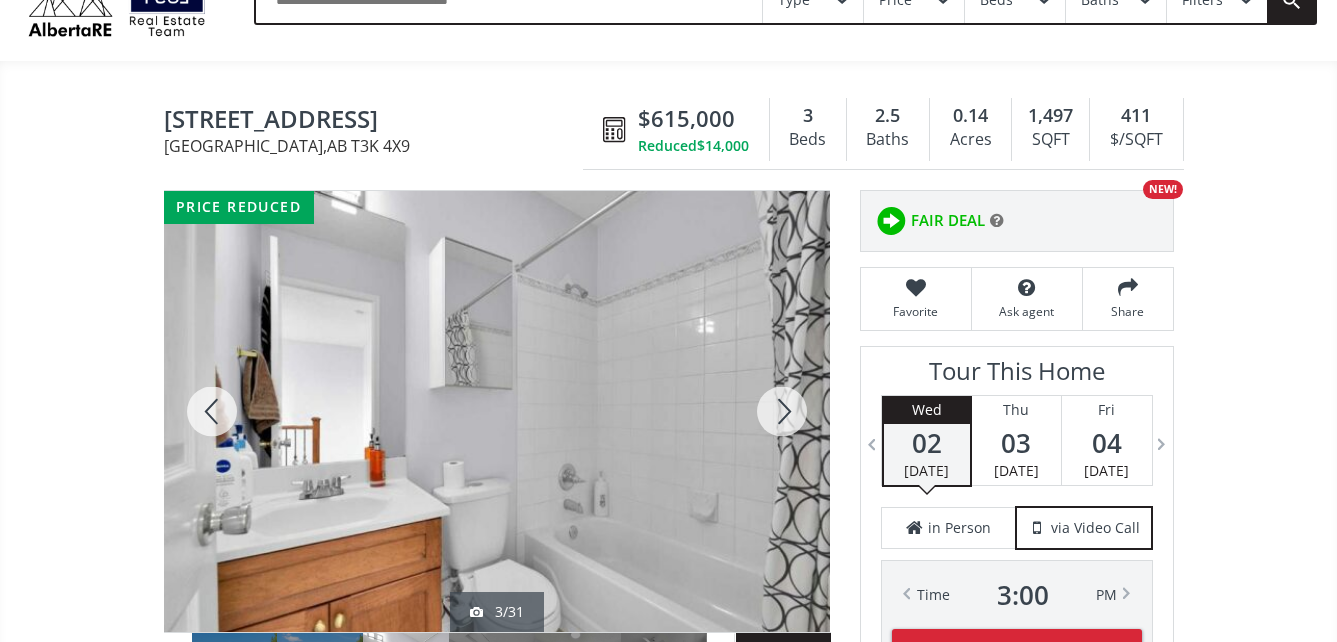 click at bounding box center [782, 411] 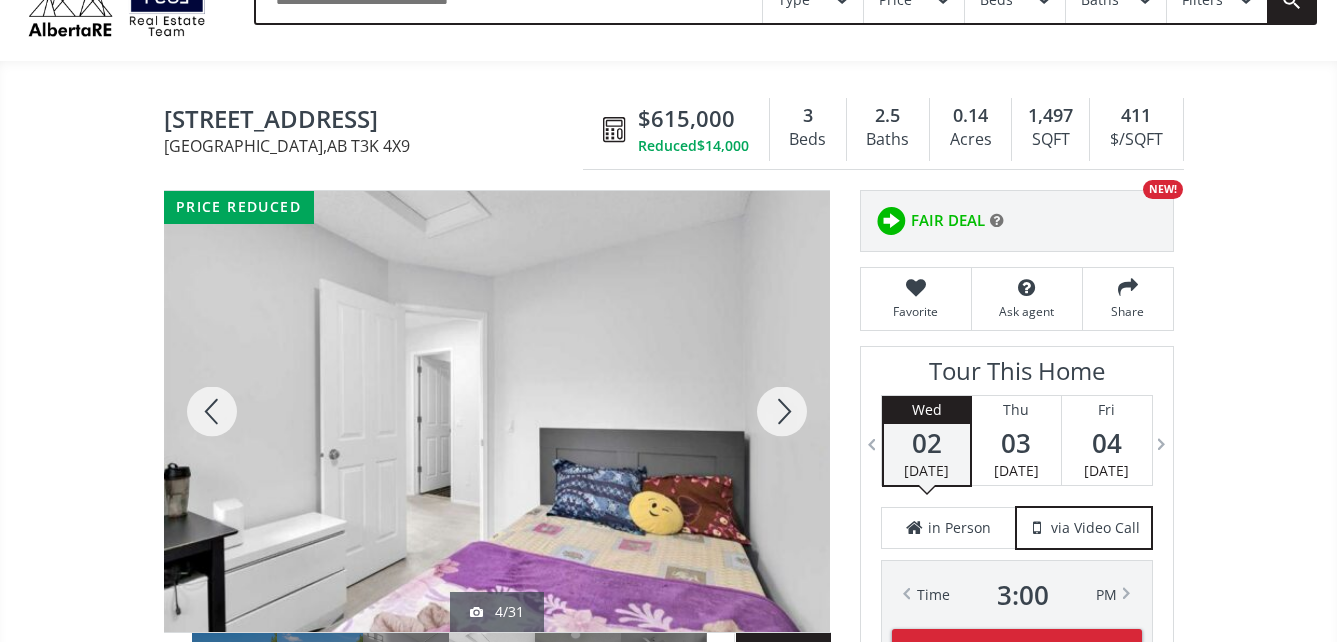 click at bounding box center [782, 411] 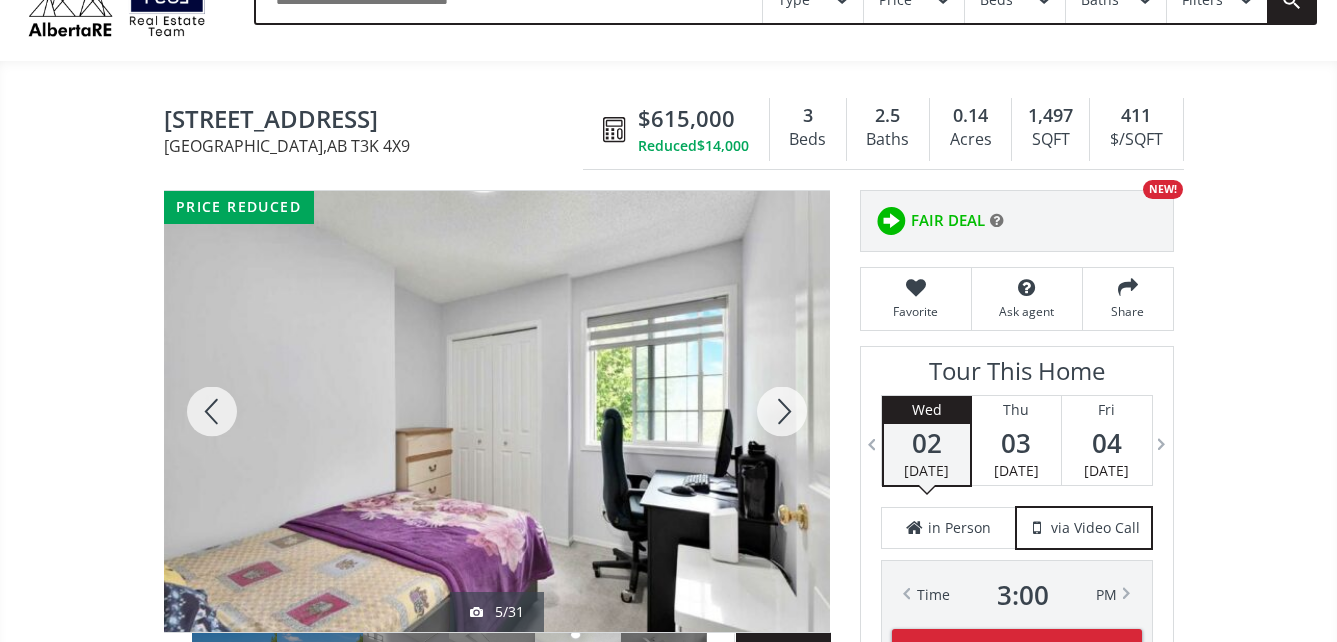 click at bounding box center (782, 411) 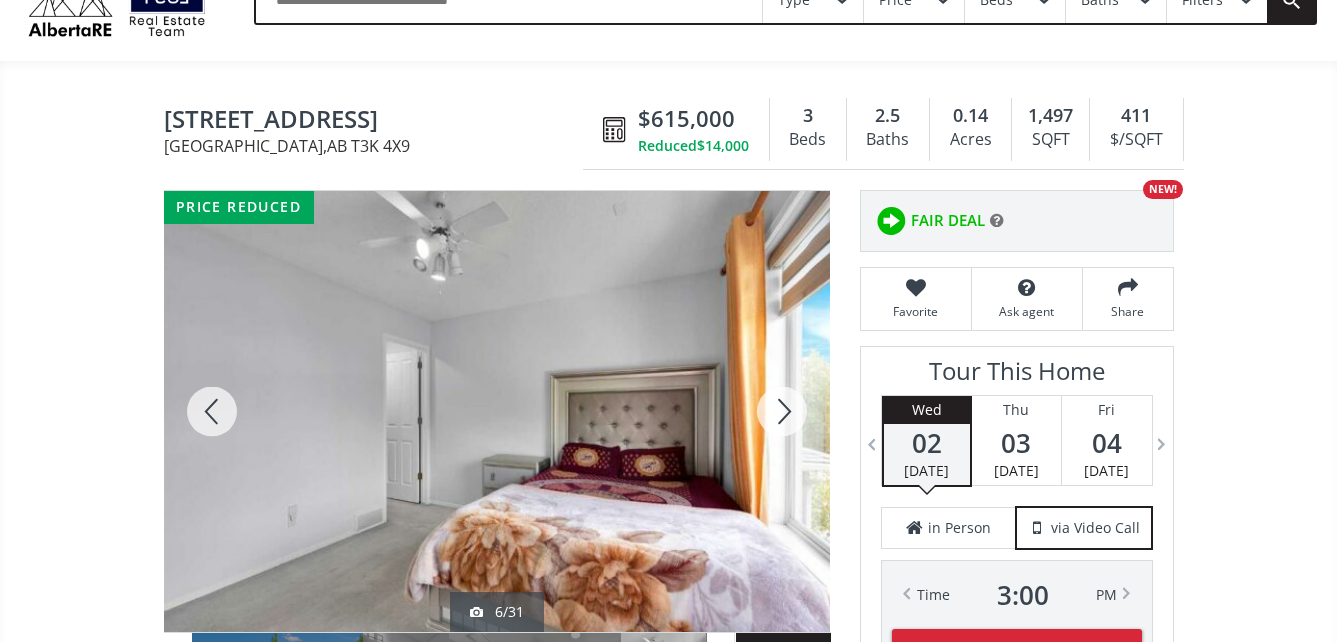 click at bounding box center [782, 411] 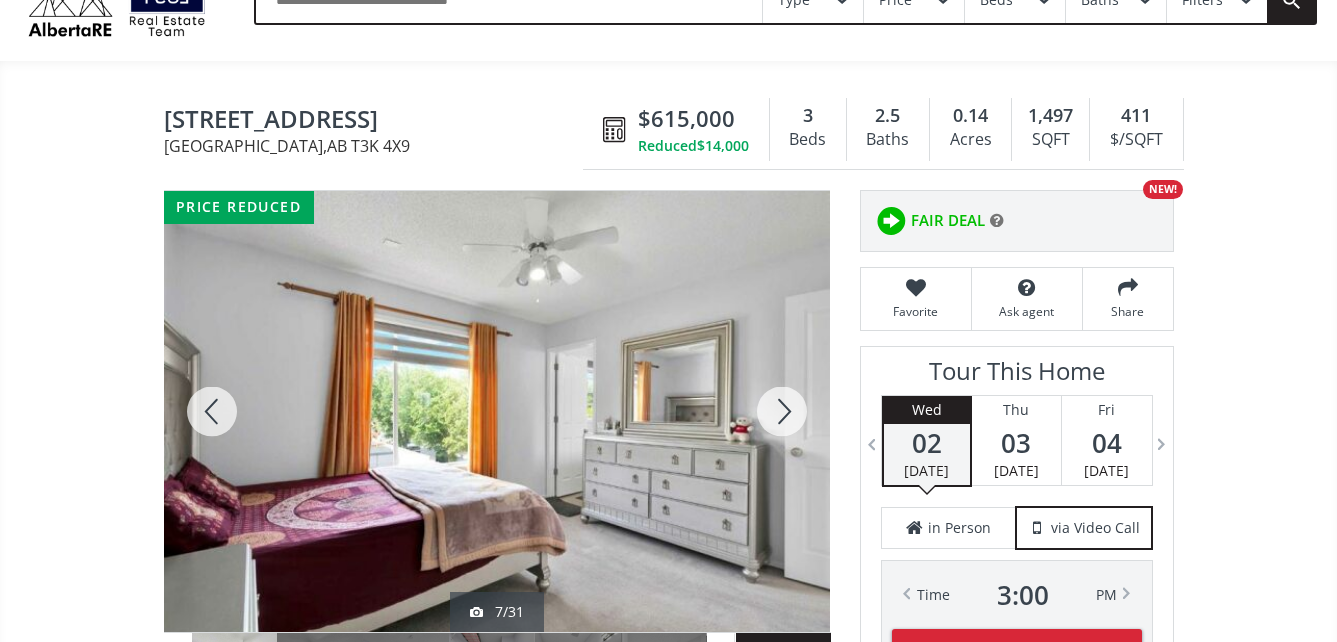click at bounding box center [782, 411] 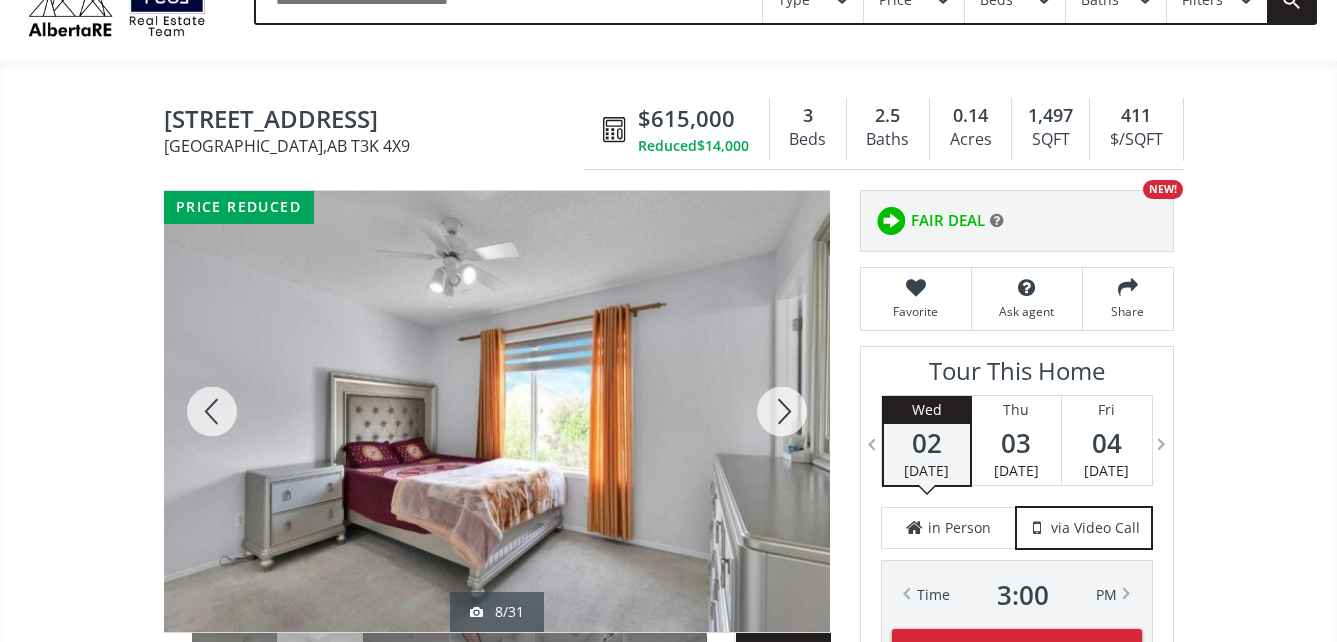click at bounding box center [782, 411] 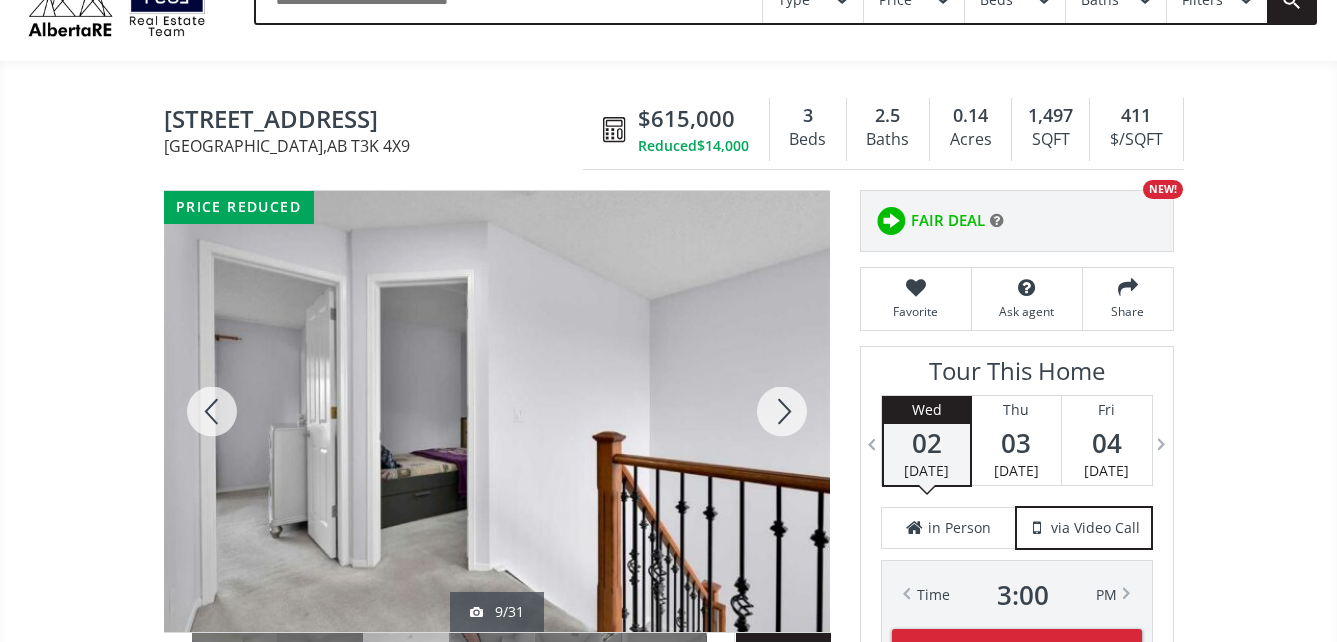 click at bounding box center (782, 411) 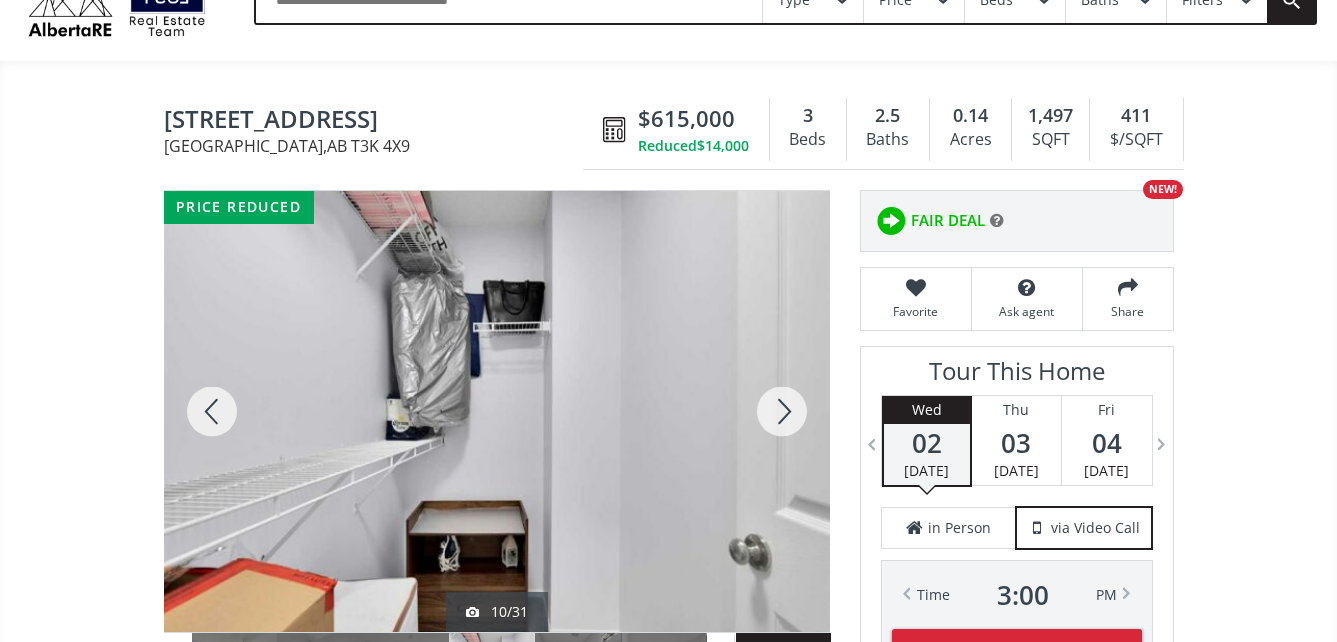 click at bounding box center (782, 411) 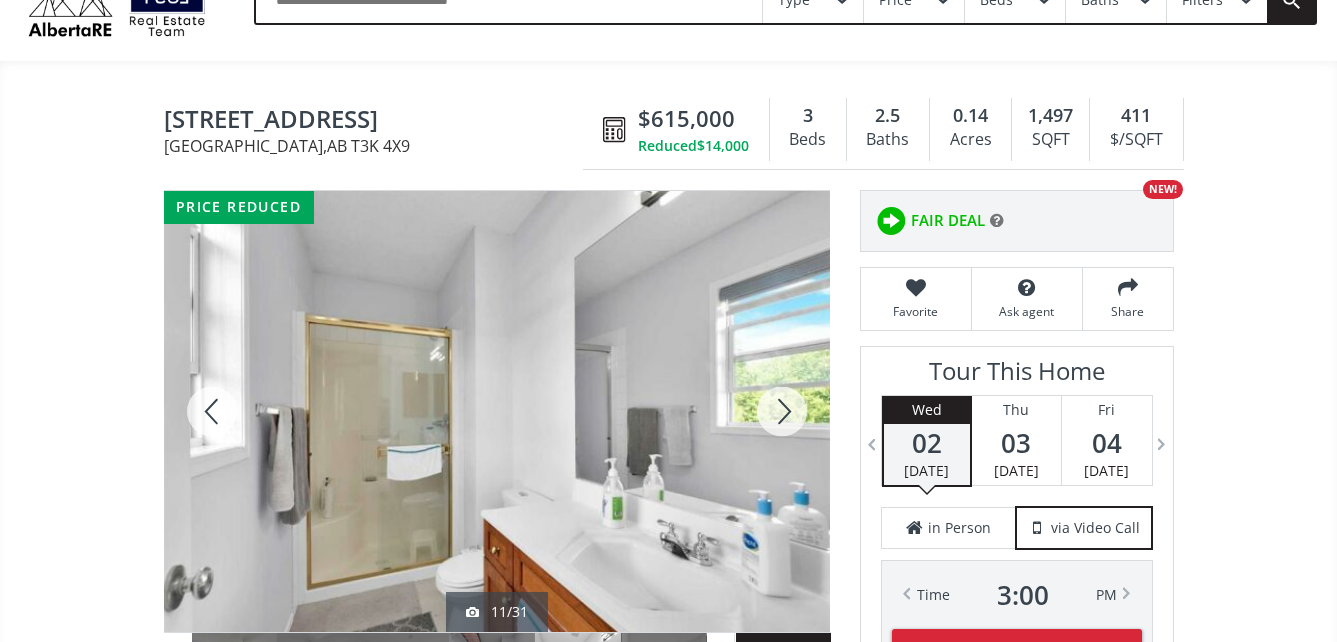 click at bounding box center [782, 411] 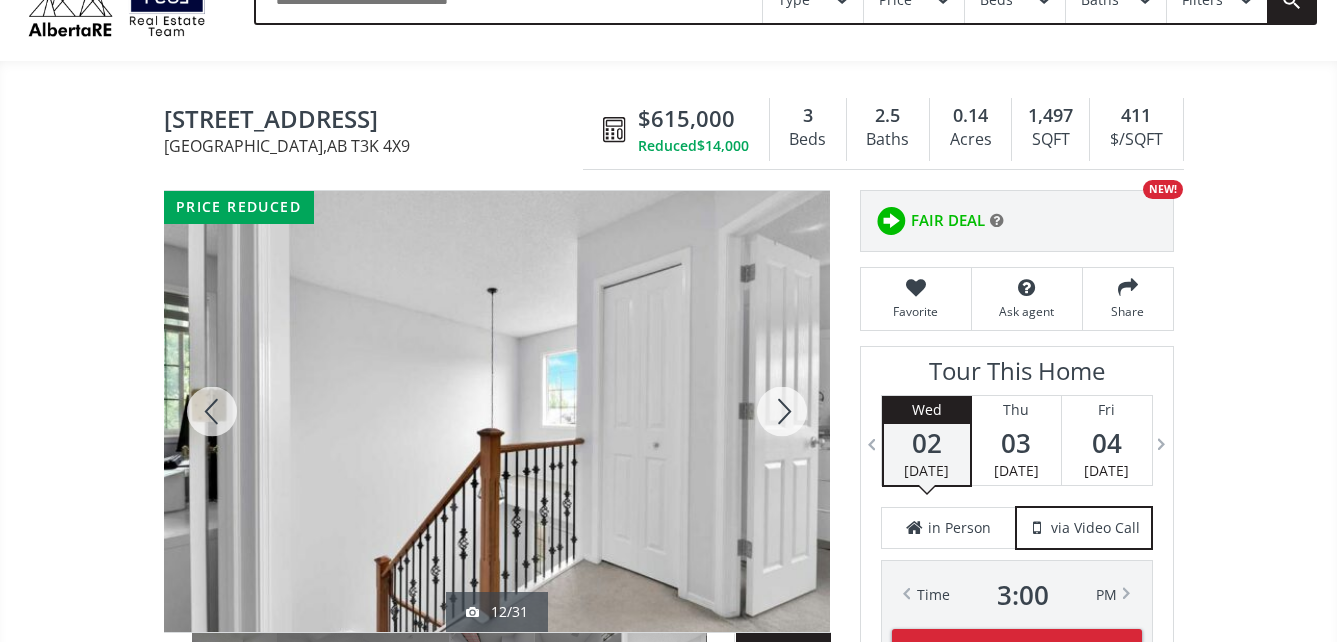 click at bounding box center (782, 411) 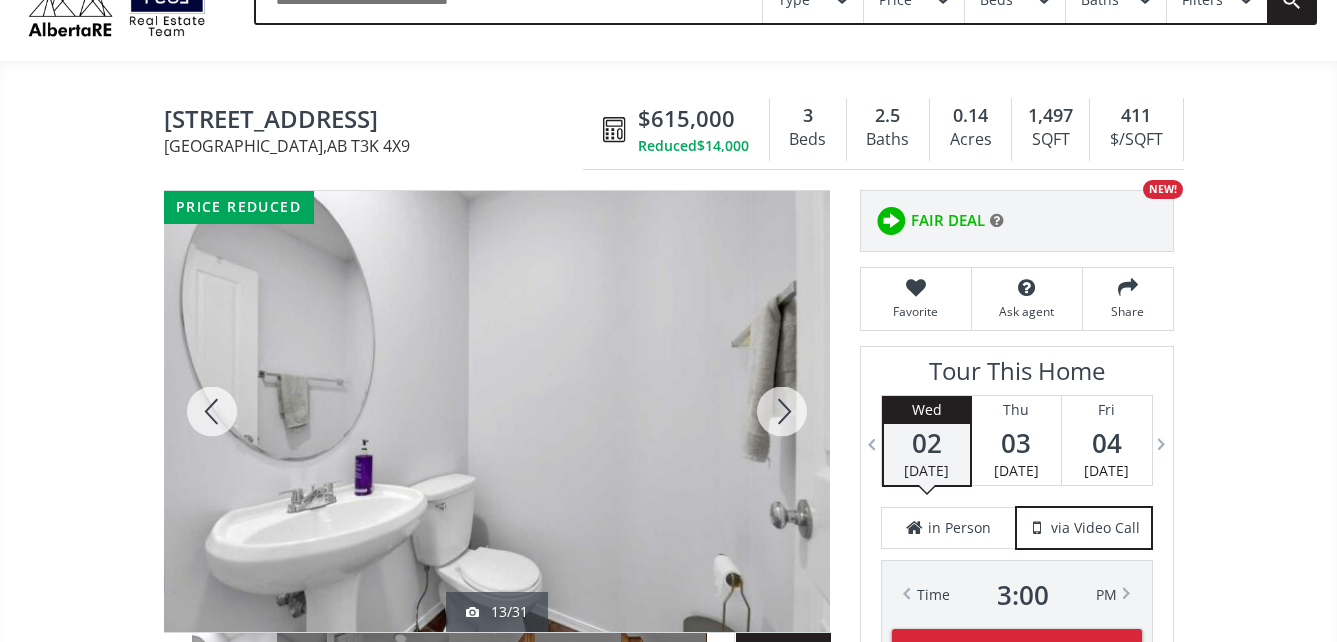 click at bounding box center (782, 411) 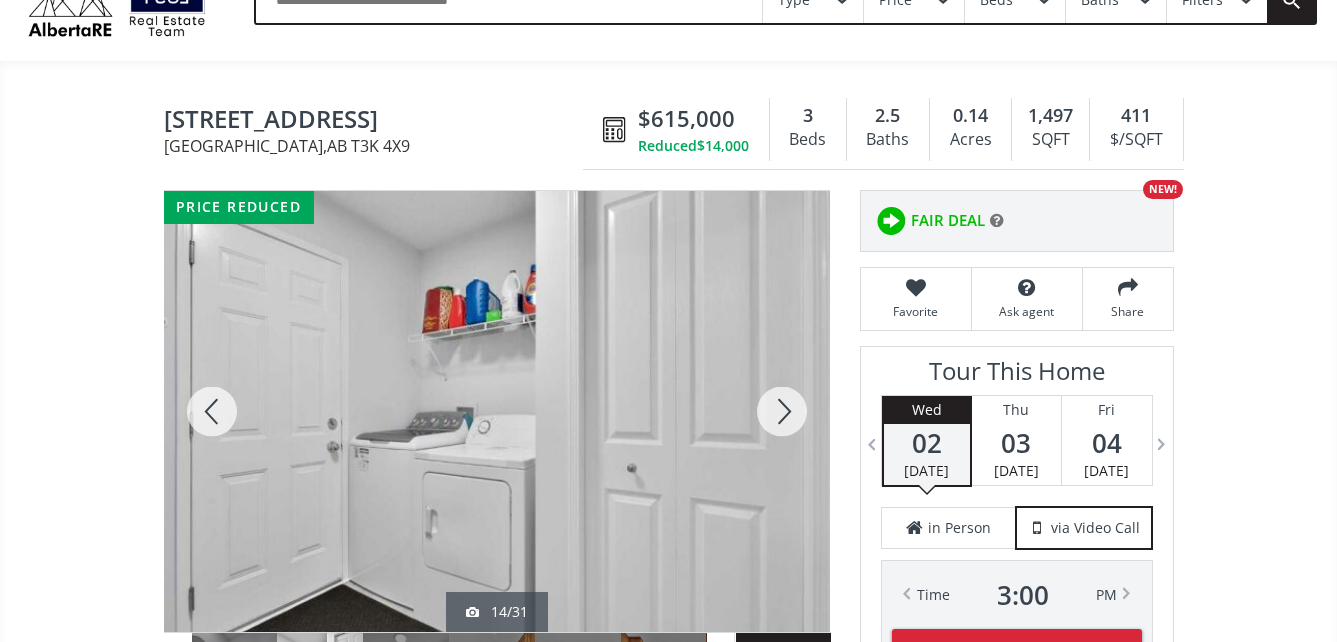 click at bounding box center (782, 411) 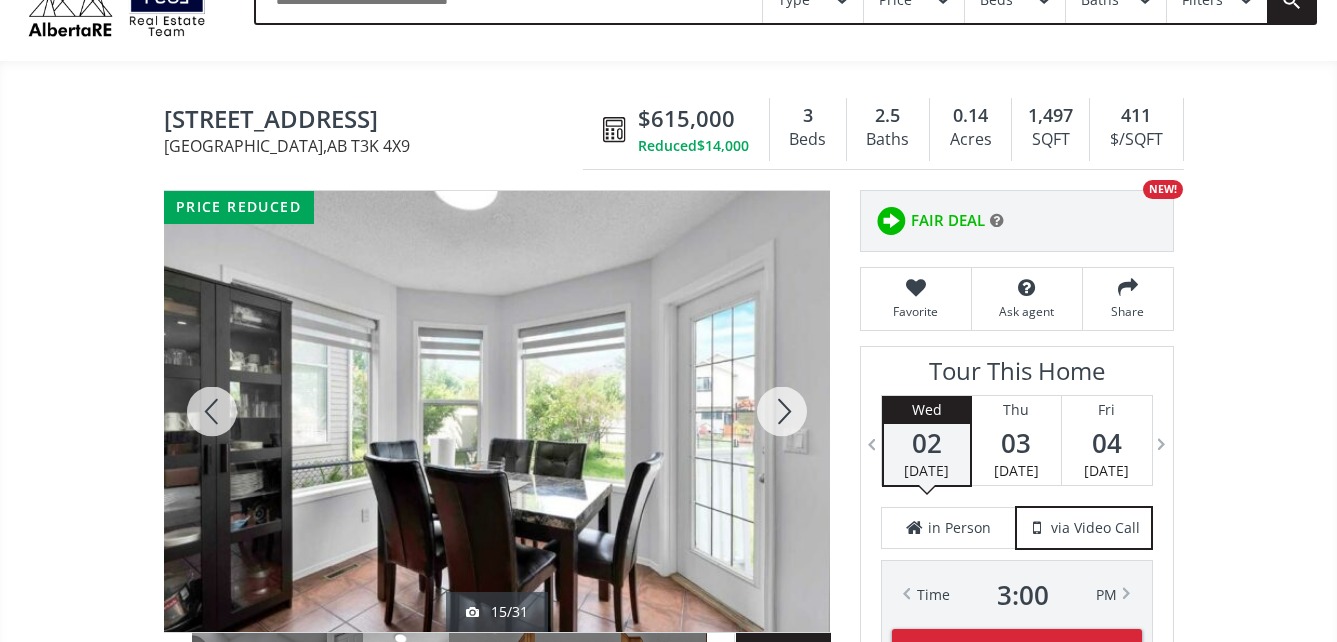click at bounding box center [782, 411] 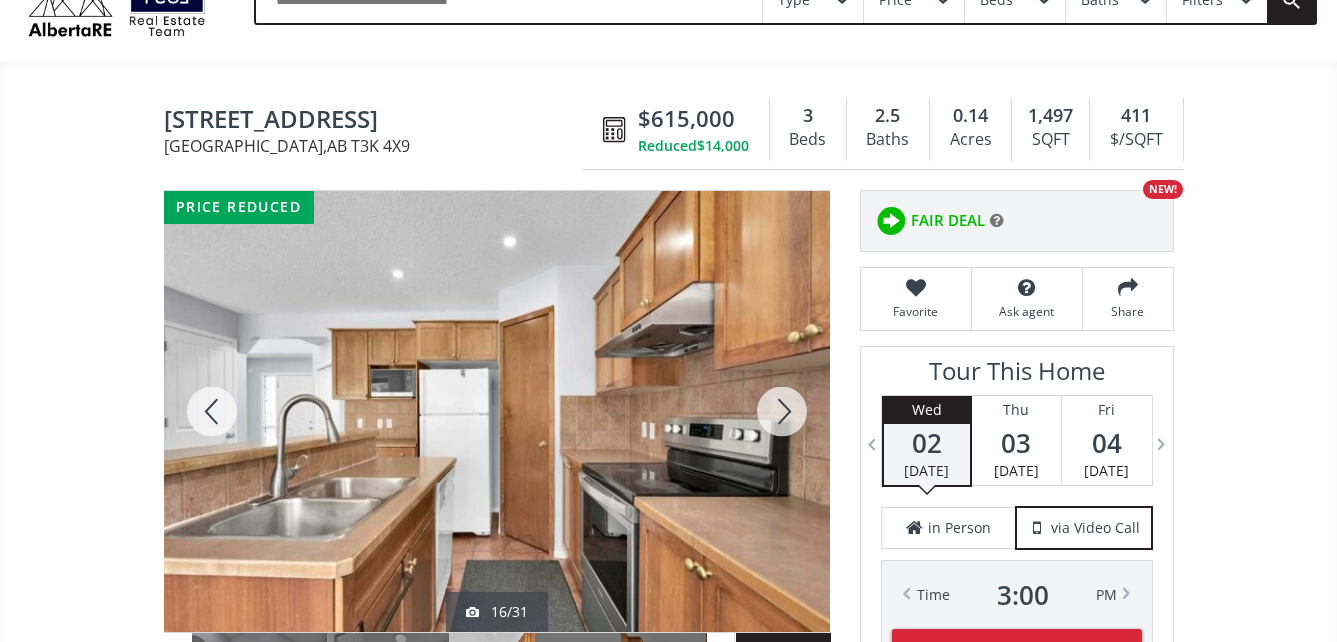 click at bounding box center [782, 411] 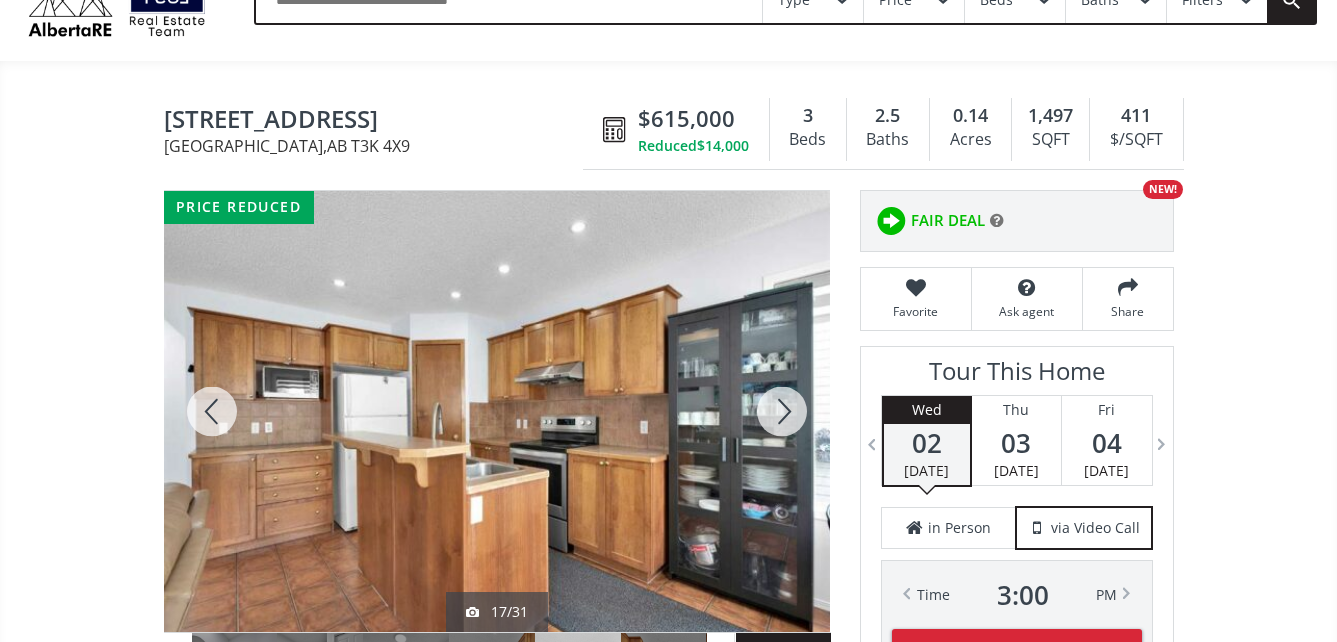 click at bounding box center [782, 411] 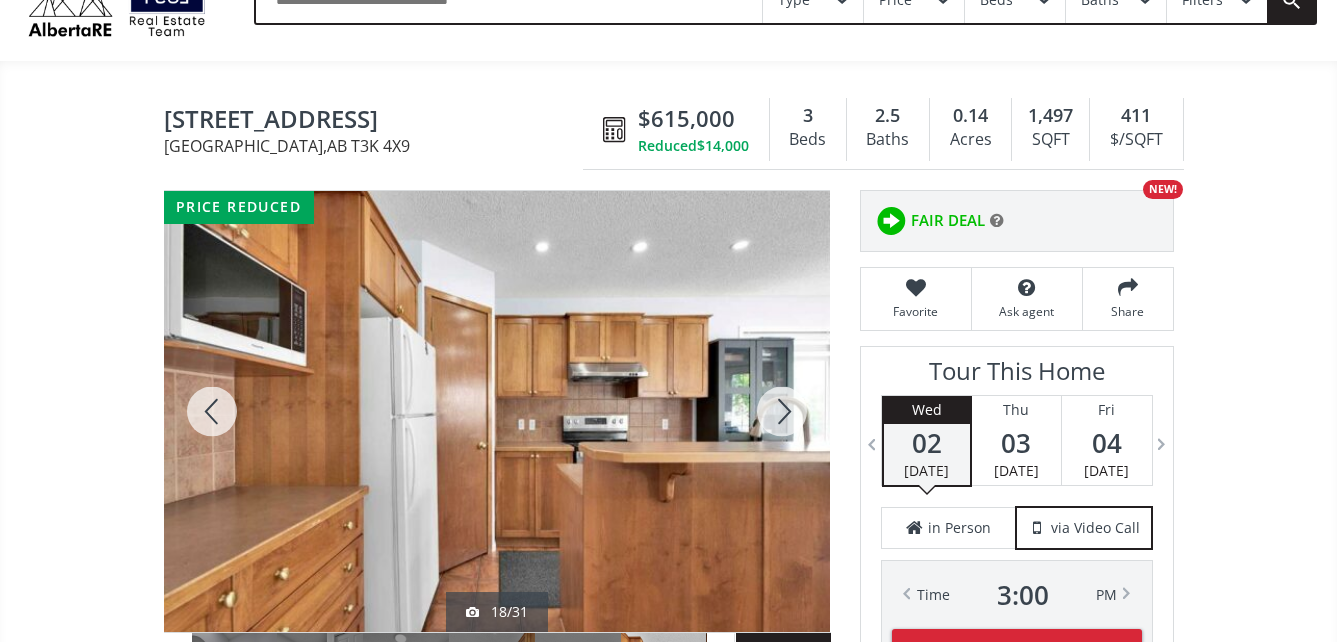 click at bounding box center [782, 411] 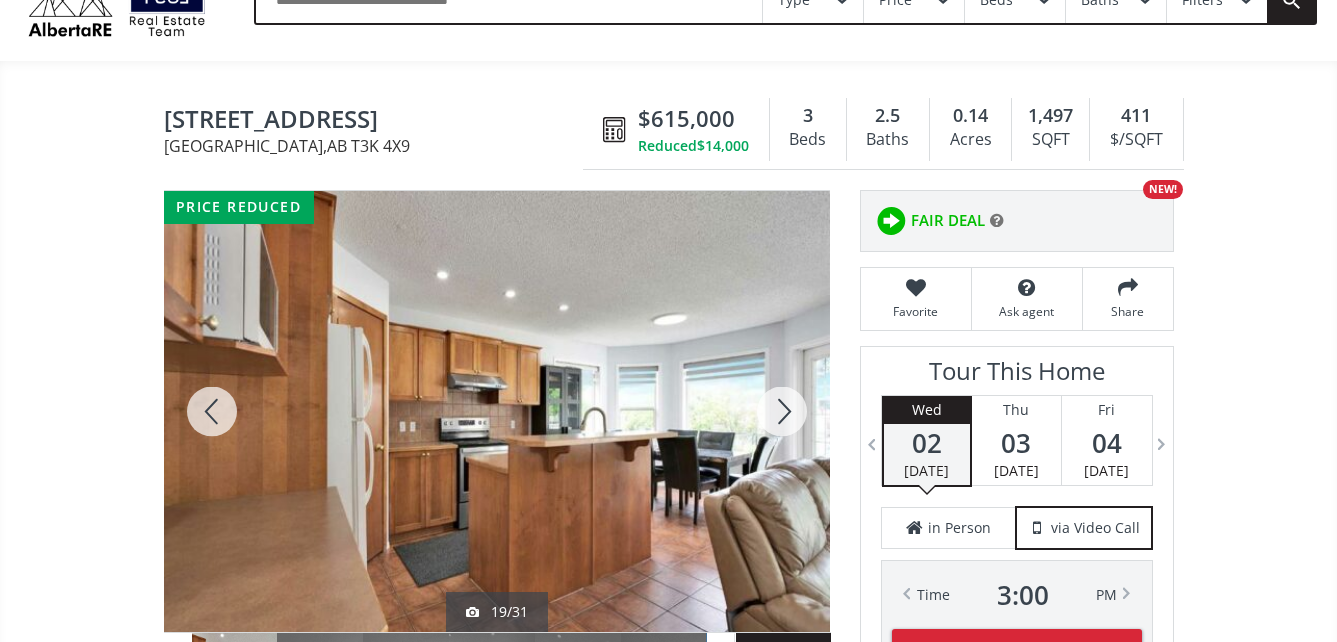 click at bounding box center [782, 411] 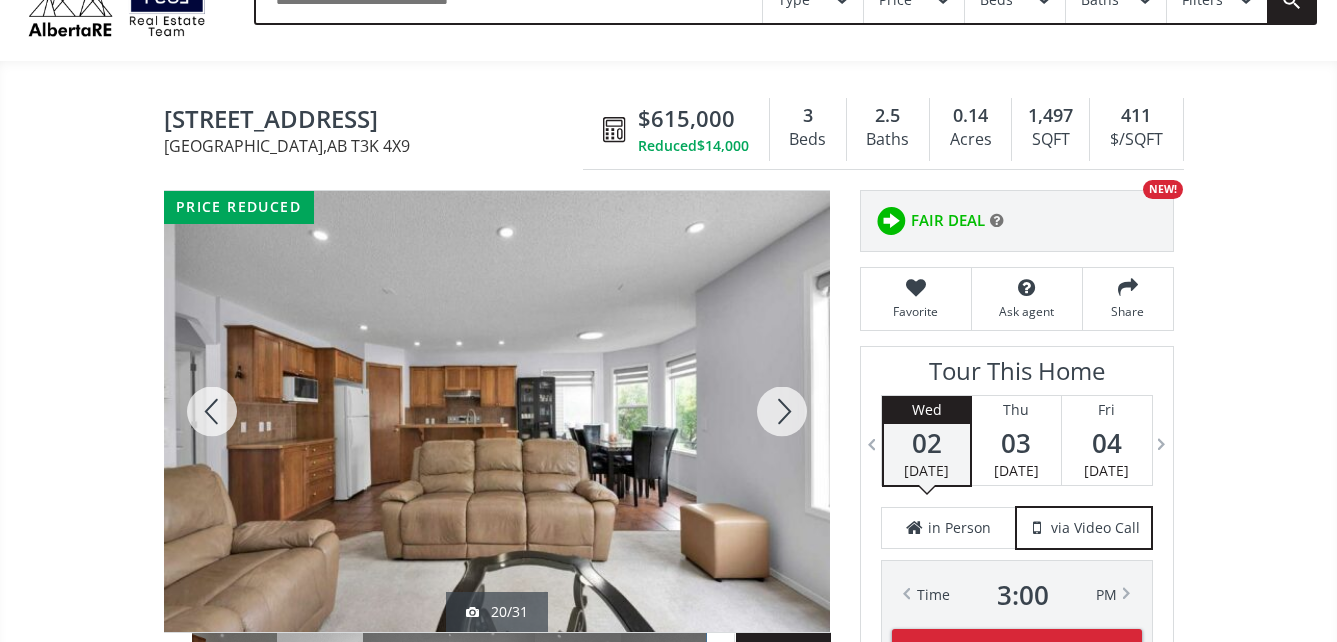 click at bounding box center [782, 411] 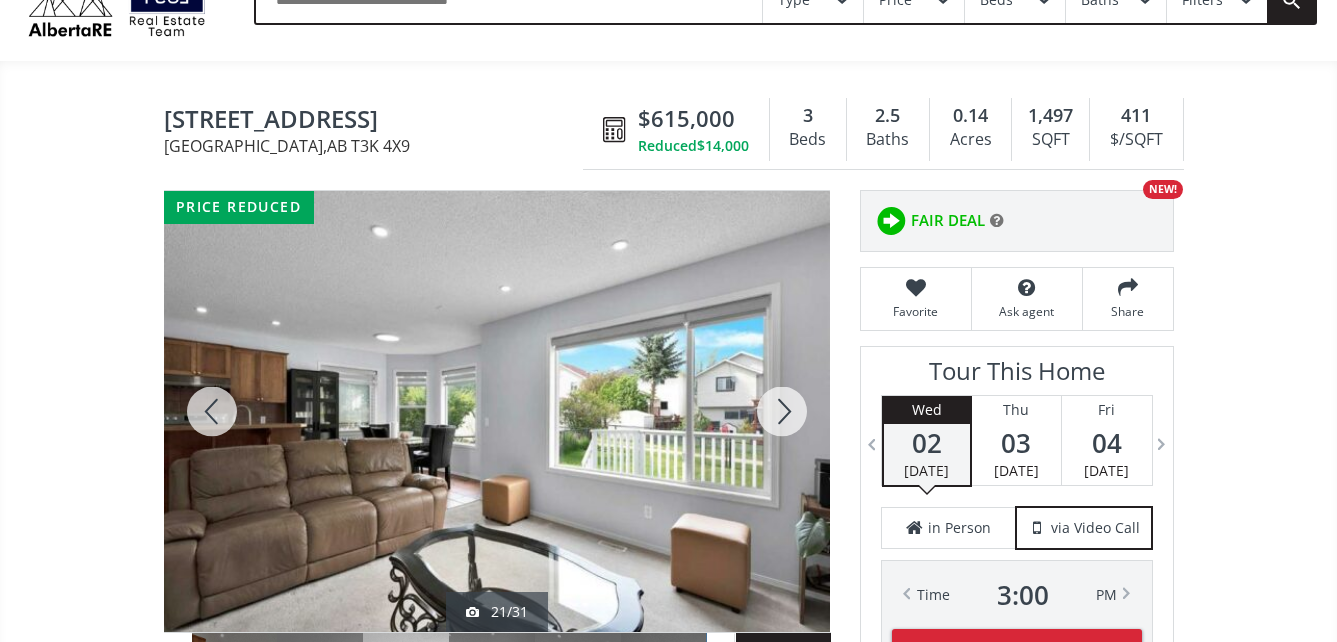 click at bounding box center [782, 411] 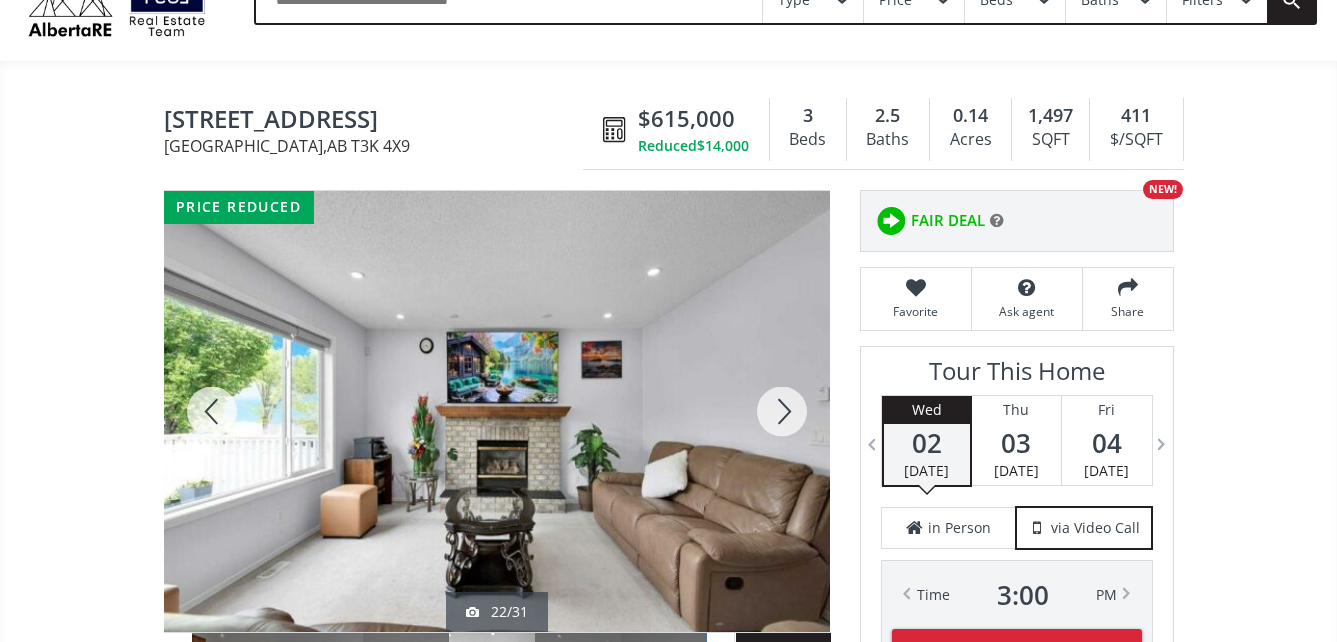 click at bounding box center (782, 411) 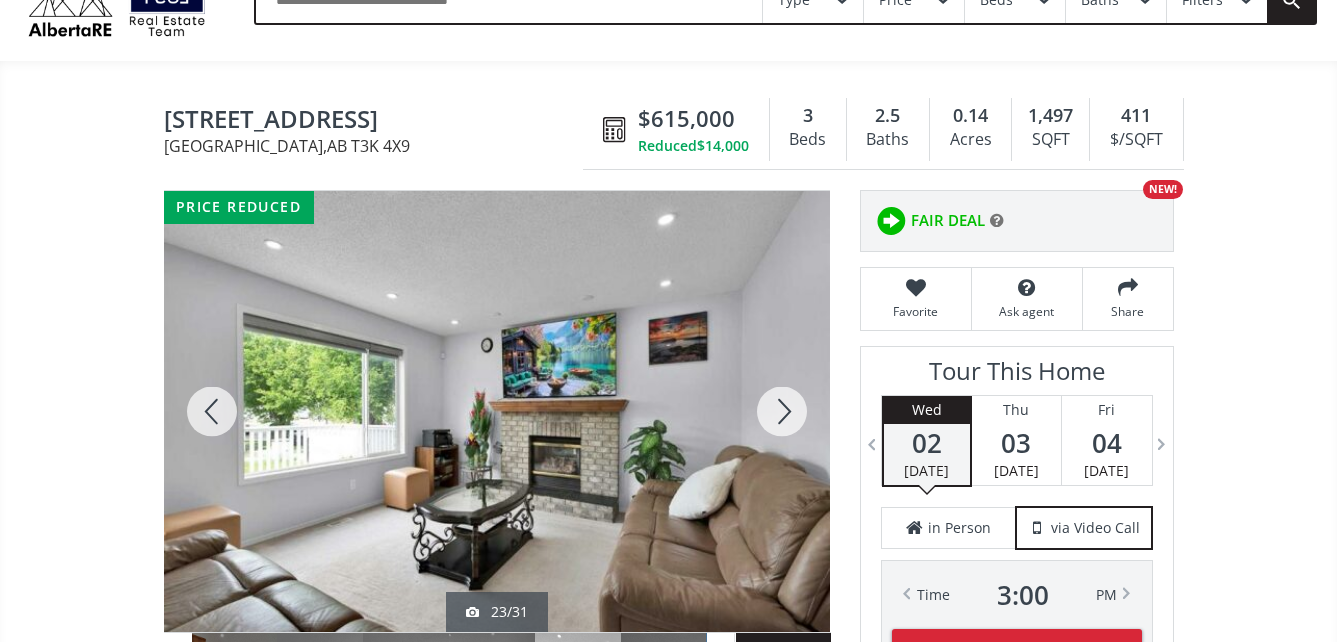 click at bounding box center (782, 411) 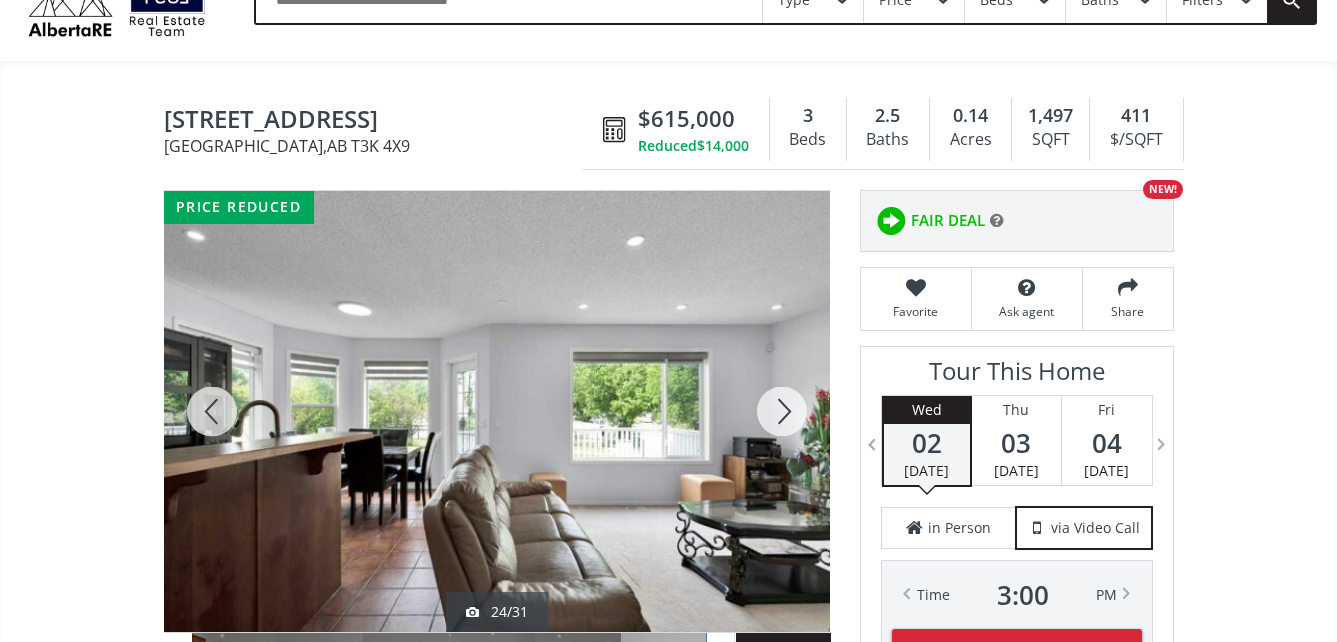 click at bounding box center (782, 411) 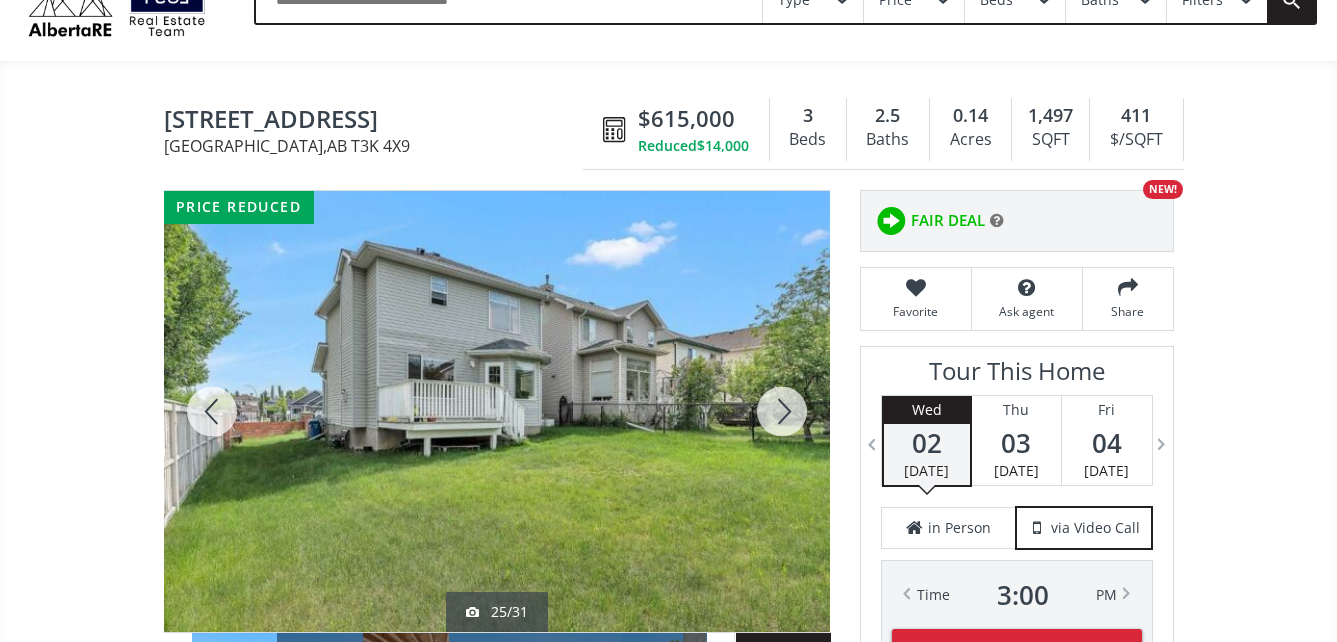 click at bounding box center (782, 411) 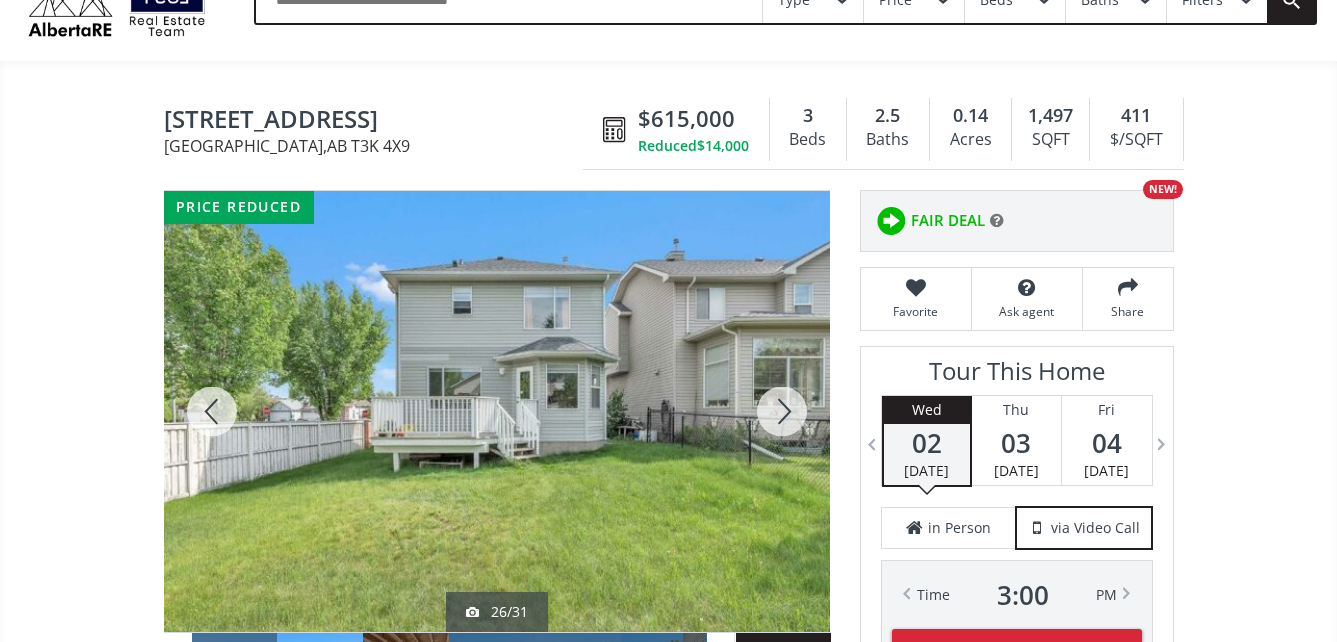 click at bounding box center (782, 411) 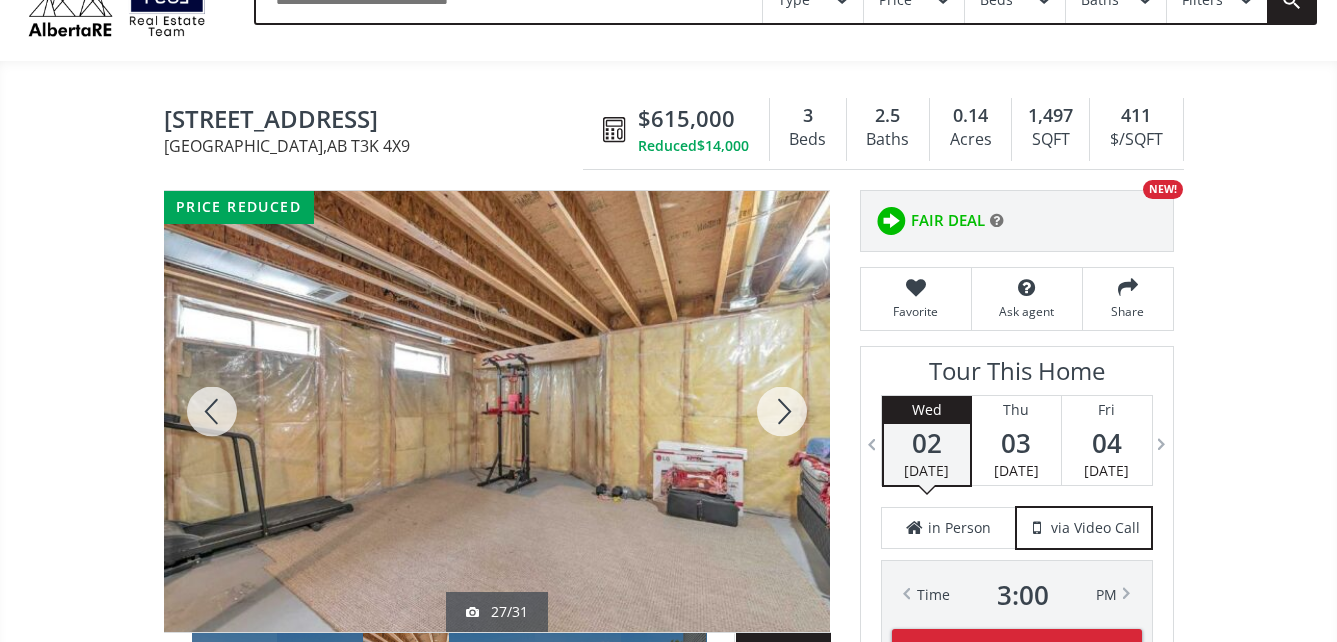 click at bounding box center [782, 411] 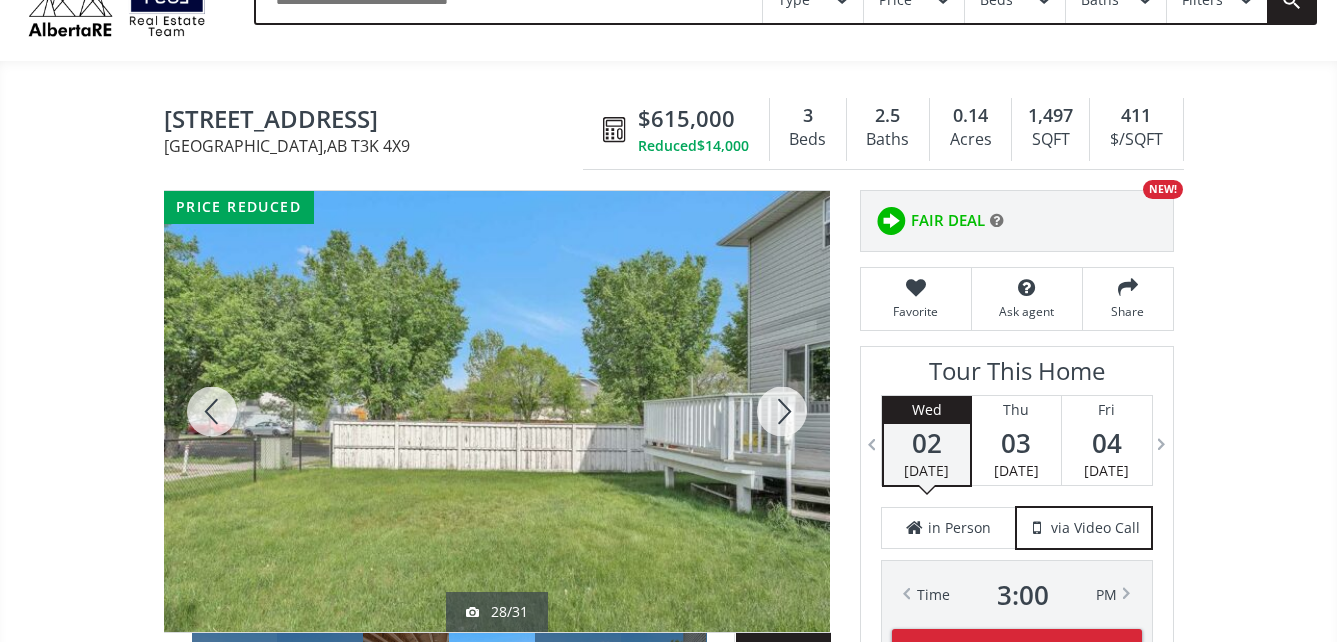 click at bounding box center [782, 411] 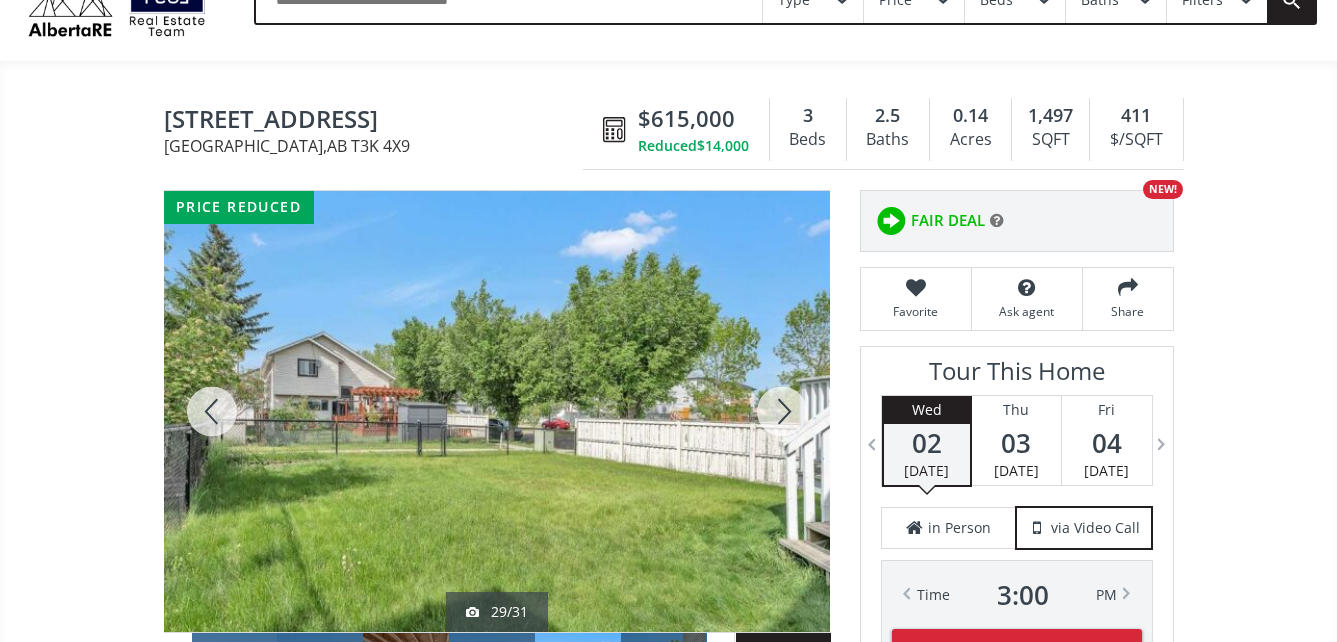 click at bounding box center (782, 411) 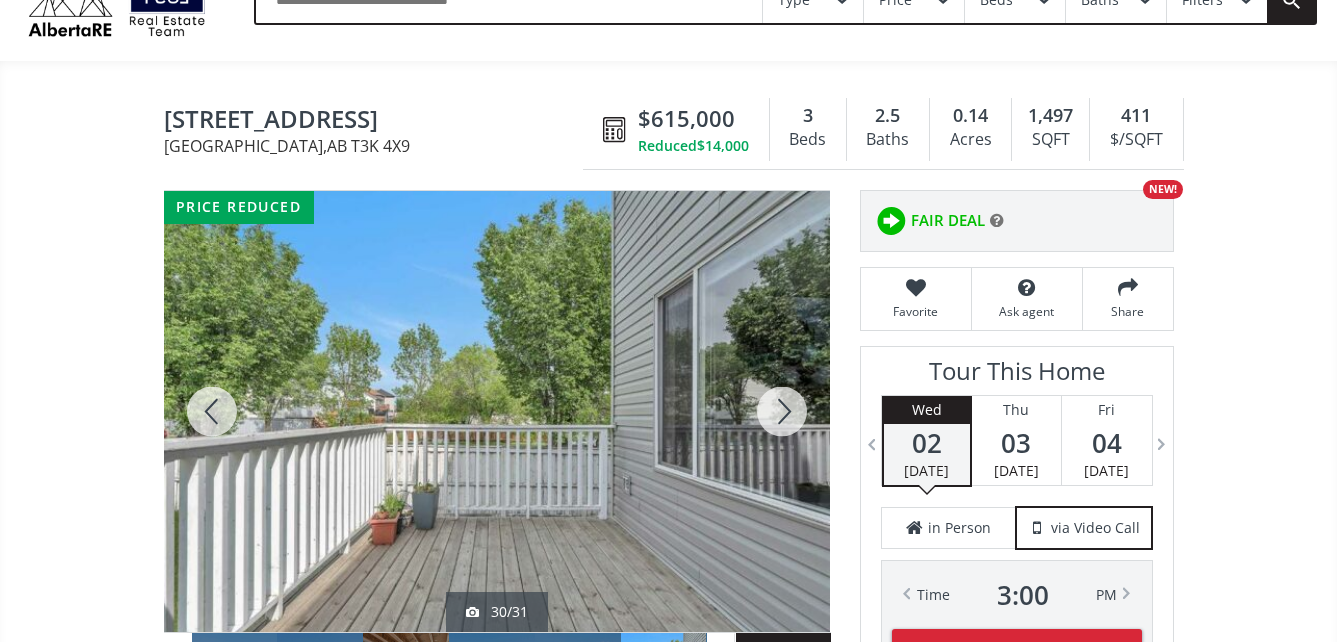 click at bounding box center (782, 411) 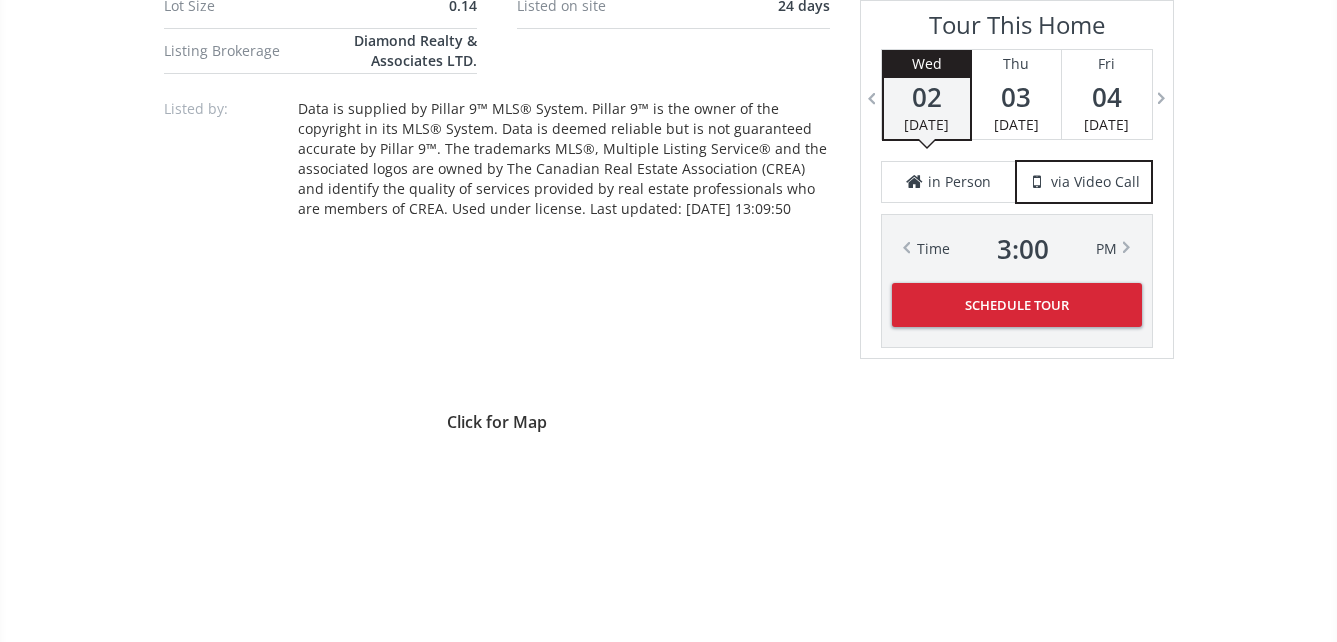 scroll, scrollTop: 1500, scrollLeft: 0, axis: vertical 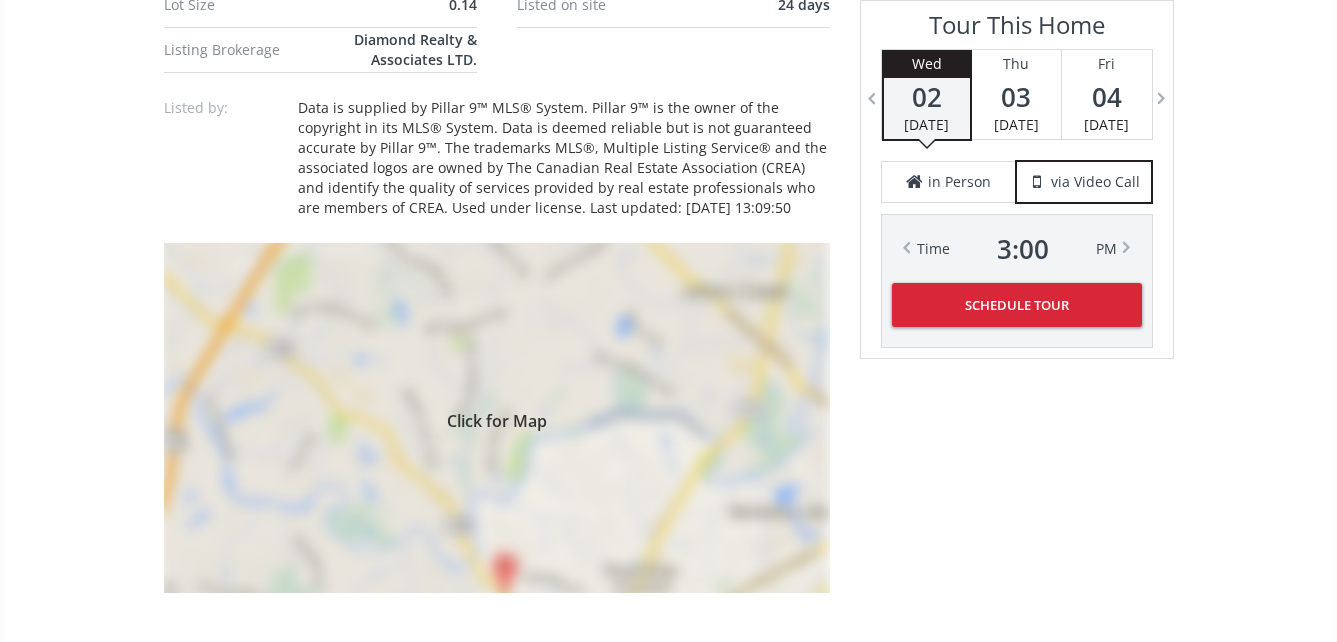click on "Click for Map" at bounding box center (497, 418) 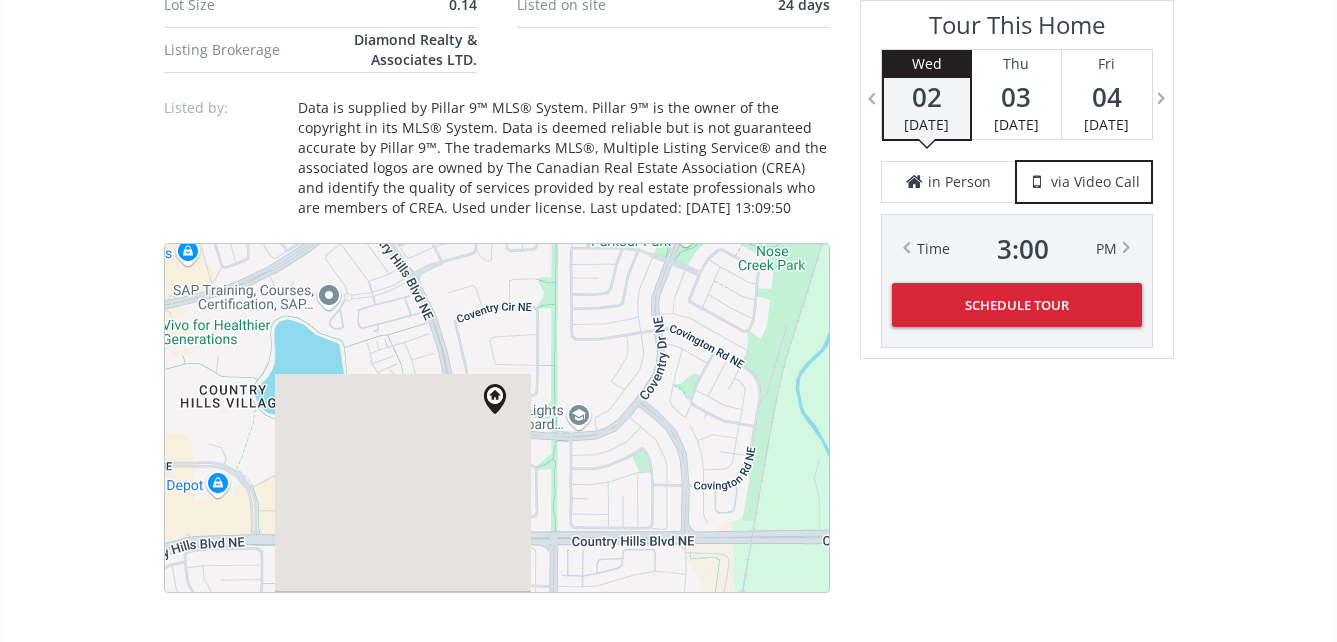 click on "To navigate, press the arrow keys." at bounding box center (497, 418) 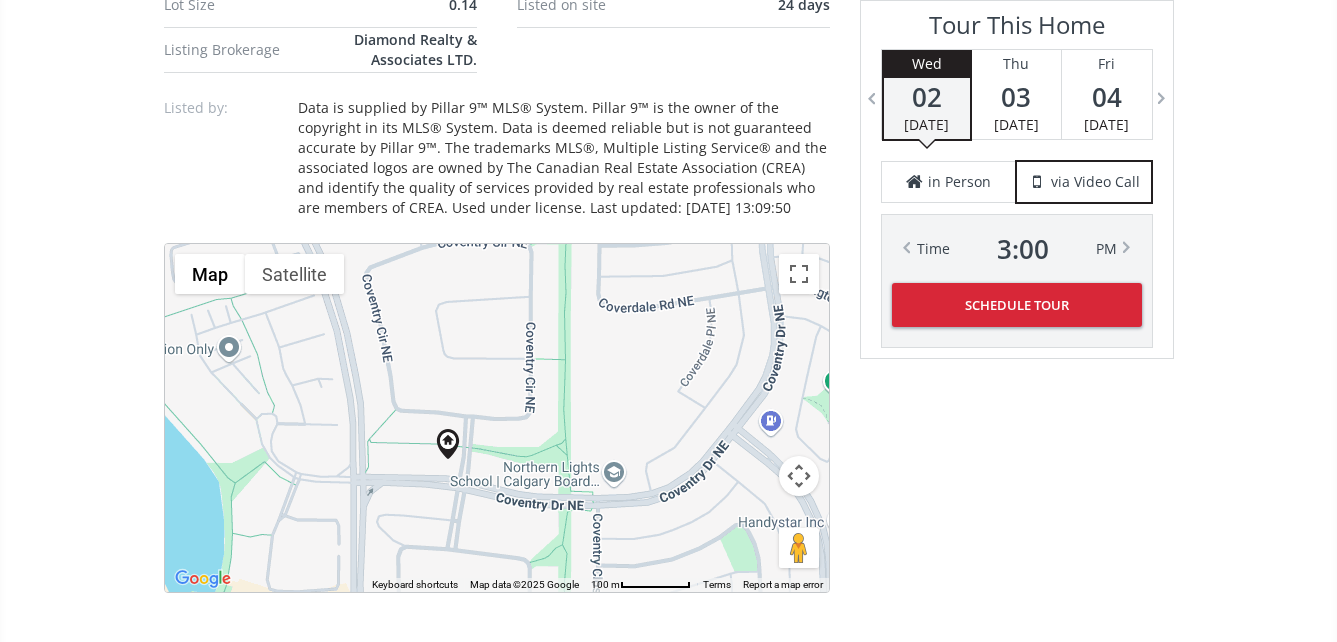 click on "To navigate, press the arrow keys." at bounding box center [497, 418] 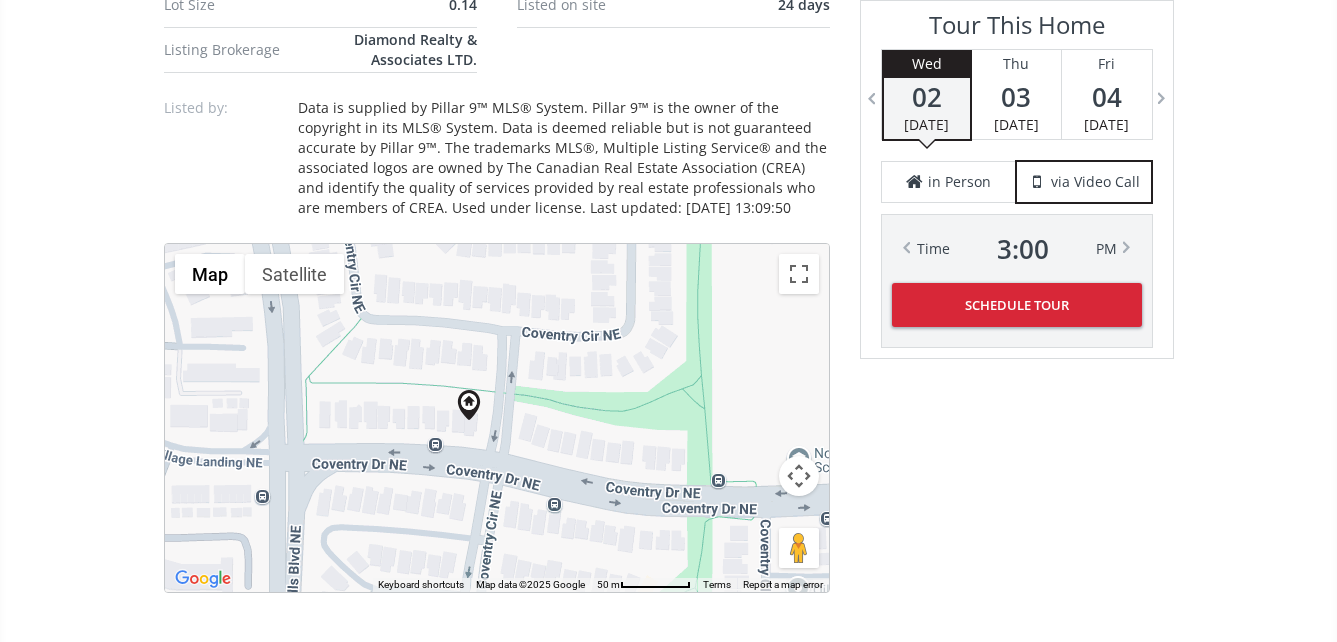 click on "To navigate, press the arrow keys." at bounding box center (497, 418) 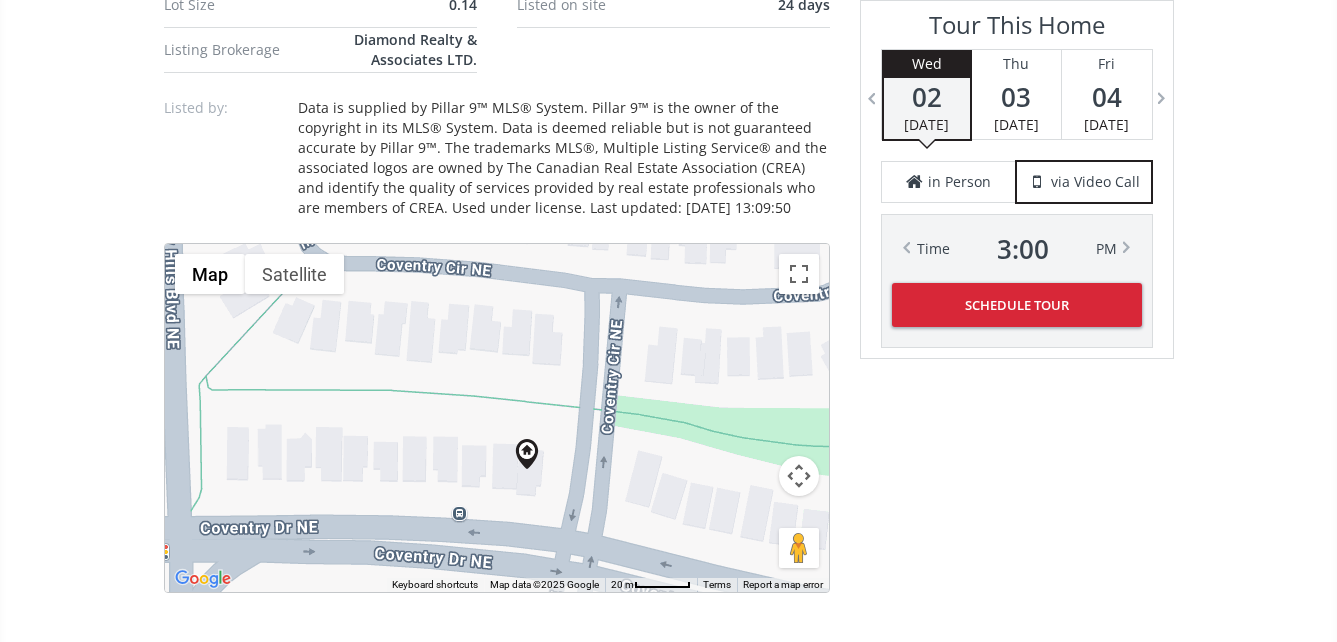 drag, startPoint x: 513, startPoint y: 428, endPoint x: 555, endPoint y: 522, distance: 102.9563 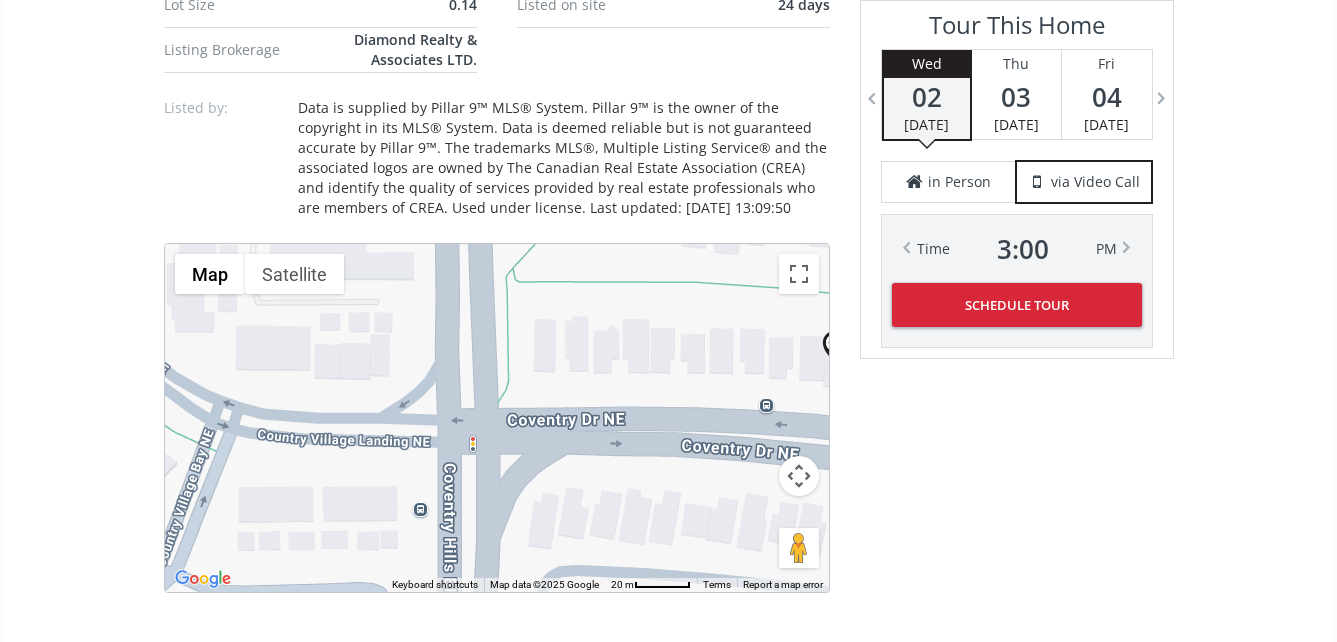 drag, startPoint x: 547, startPoint y: 506, endPoint x: 849, endPoint y: 395, distance: 321.75302 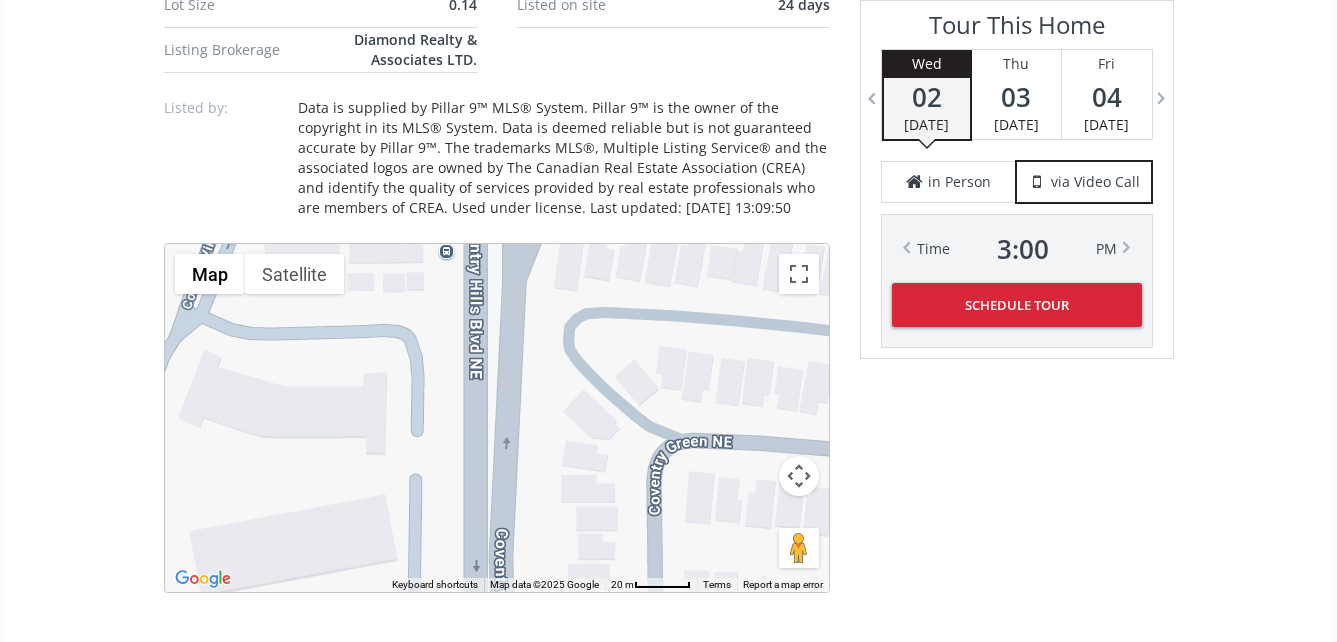 drag, startPoint x: 516, startPoint y: 430, endPoint x: 544, endPoint y: 172, distance: 259.51492 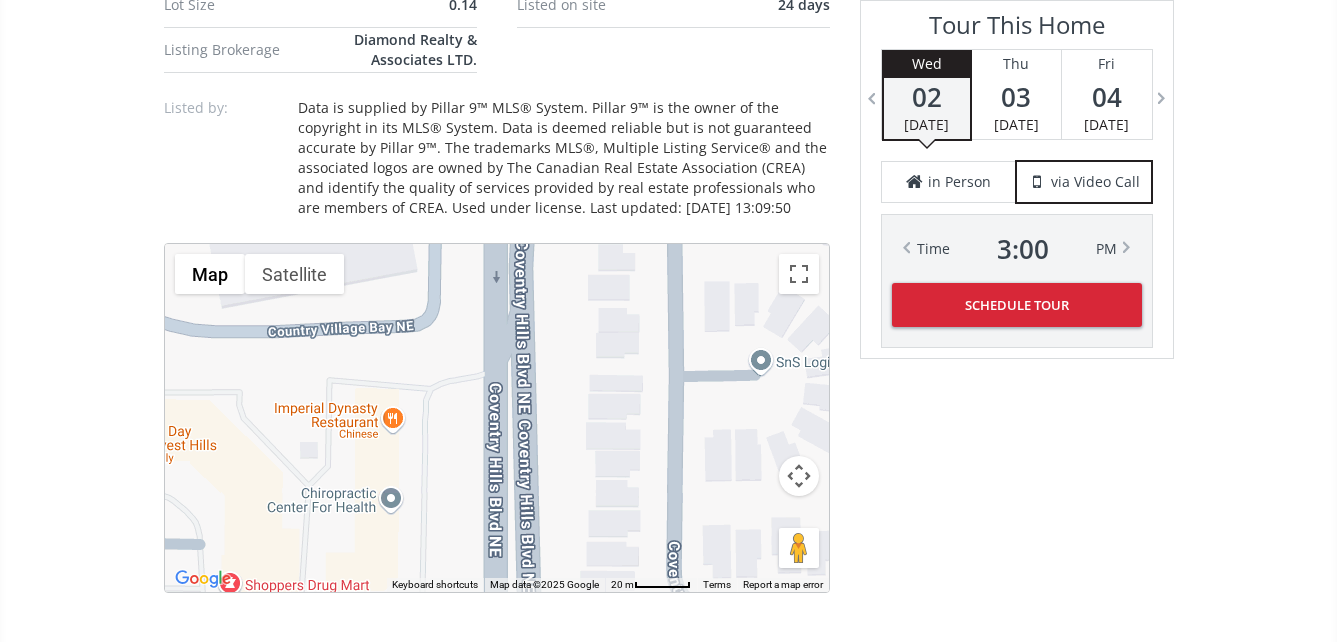 drag, startPoint x: 483, startPoint y: 456, endPoint x: 505, endPoint y: 167, distance: 289.83615 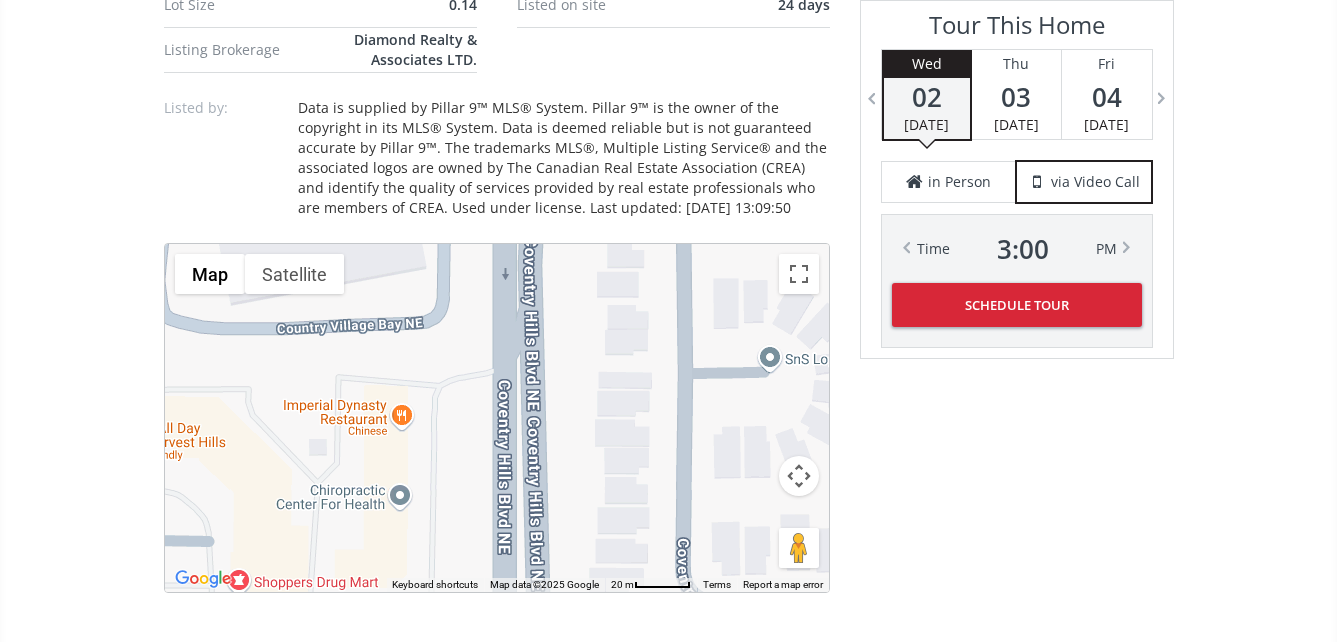 drag, startPoint x: 502, startPoint y: 460, endPoint x: 514, endPoint y: 457, distance: 12.369317 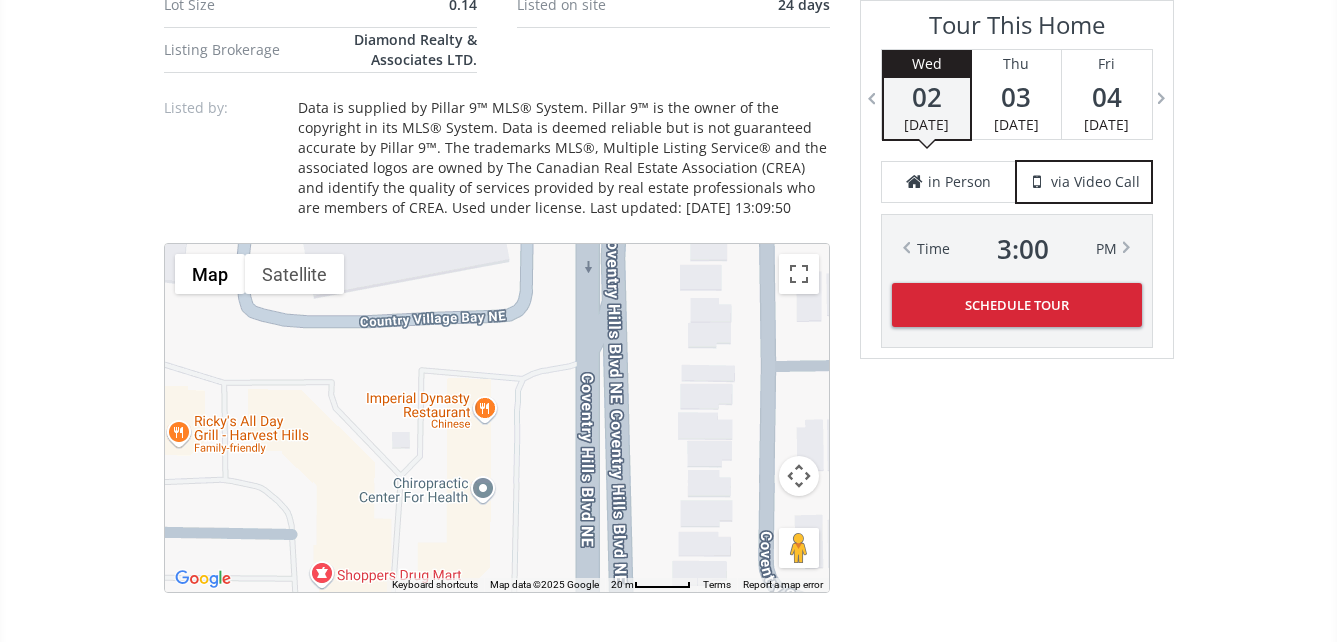 drag, startPoint x: 489, startPoint y: 450, endPoint x: 574, endPoint y: 443, distance: 85.28775 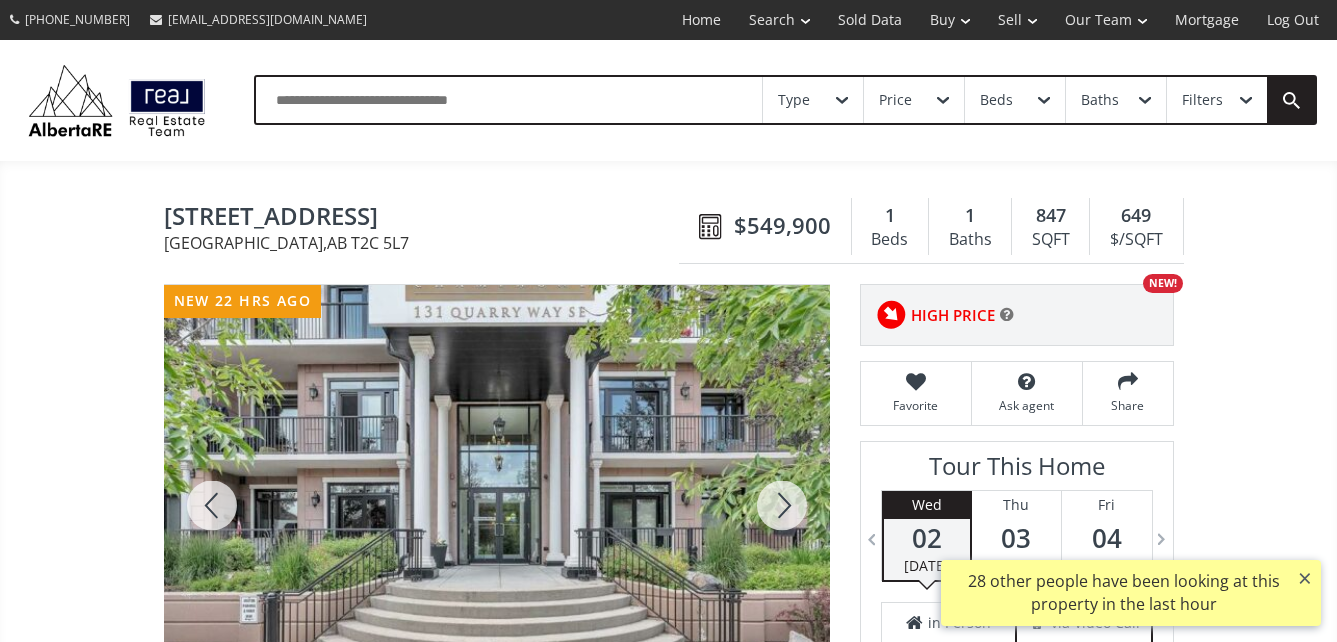 scroll, scrollTop: 0, scrollLeft: 0, axis: both 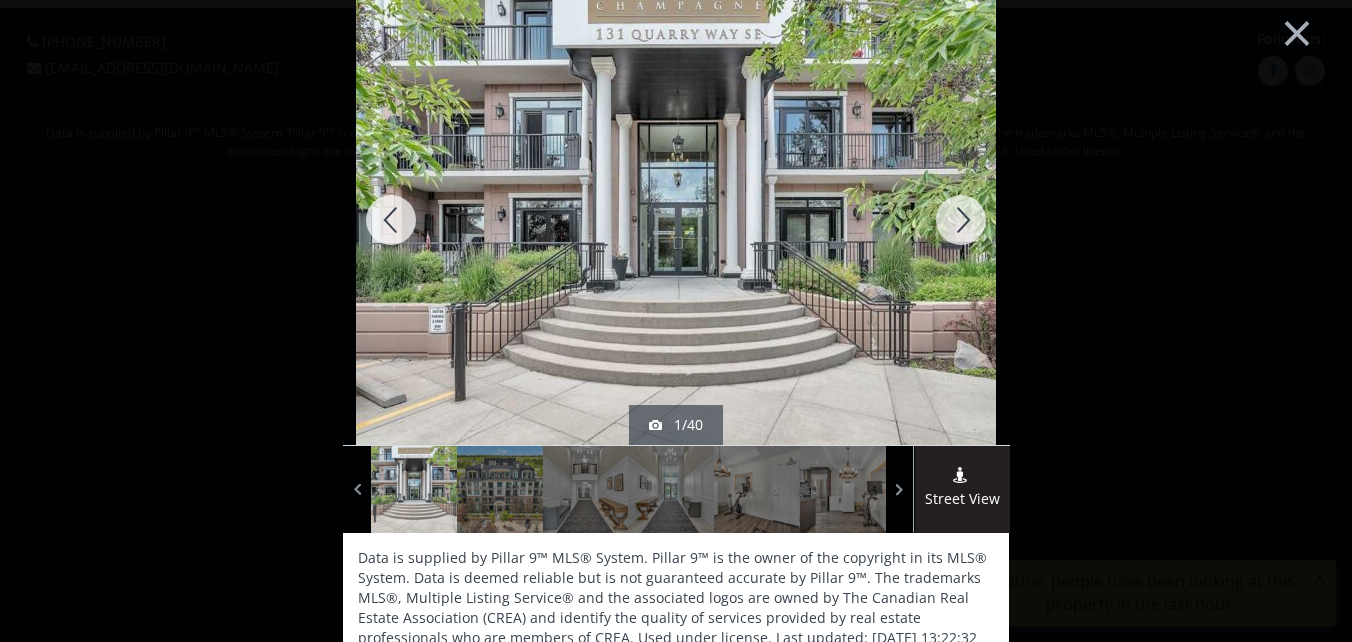 click at bounding box center [961, 220] 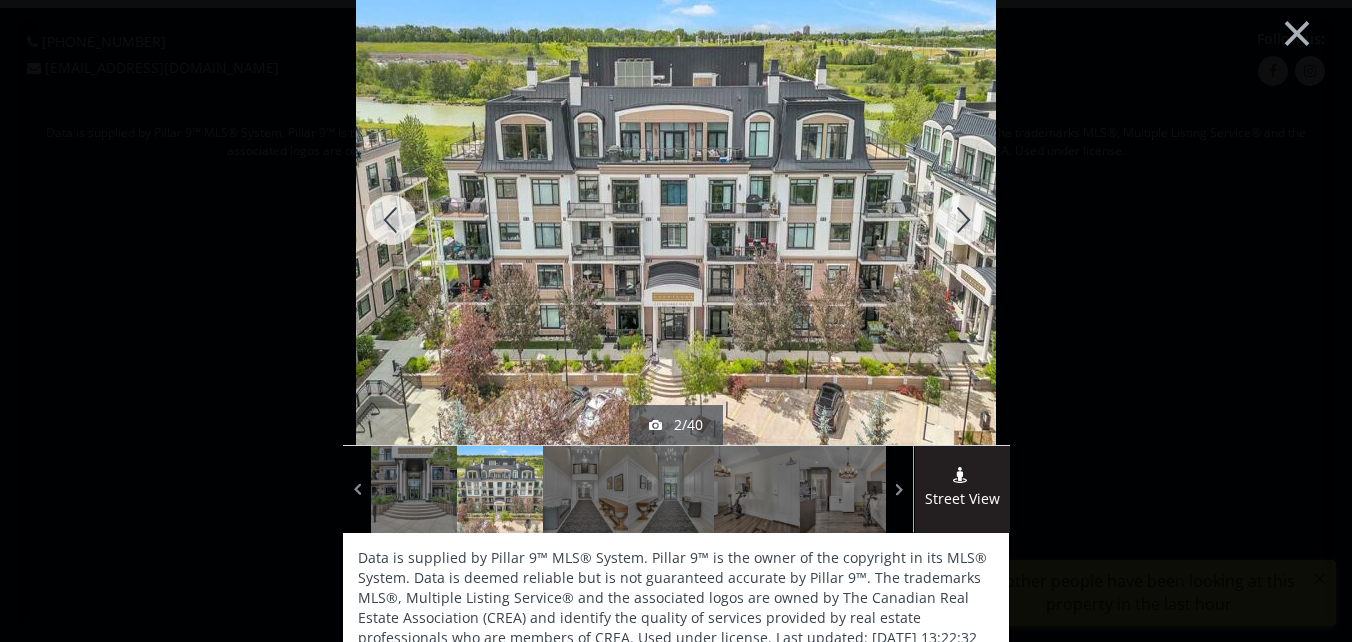 click at bounding box center [961, 220] 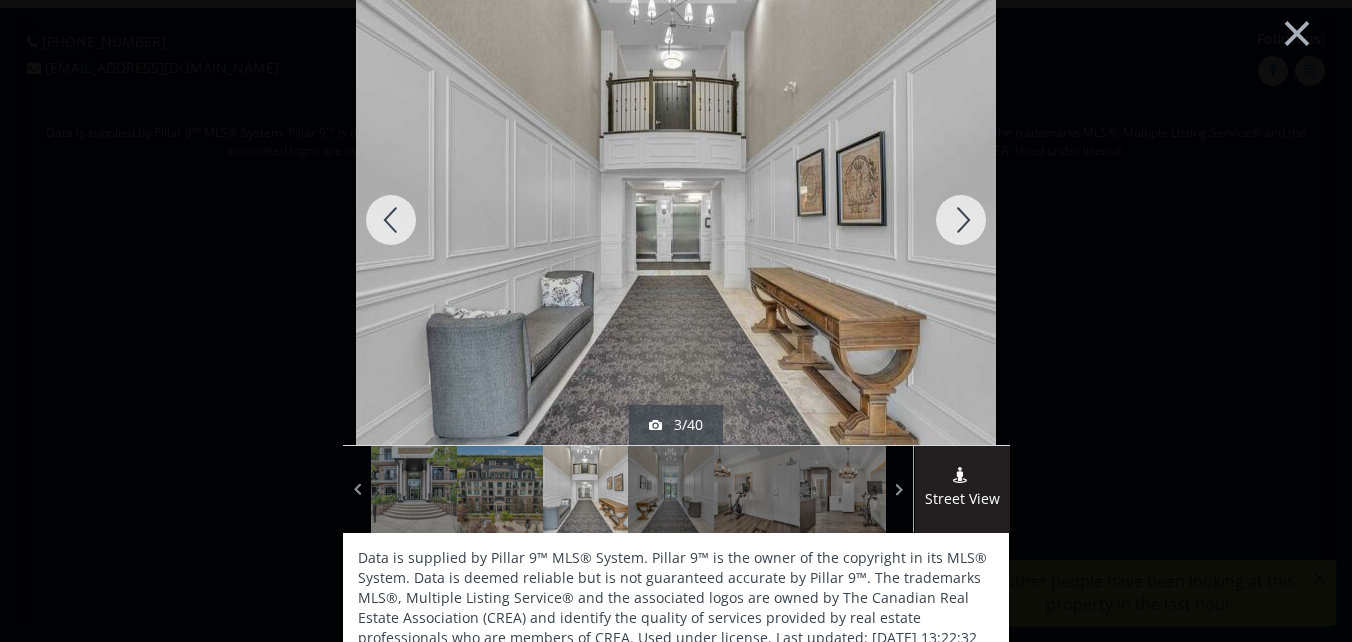 click at bounding box center (961, 220) 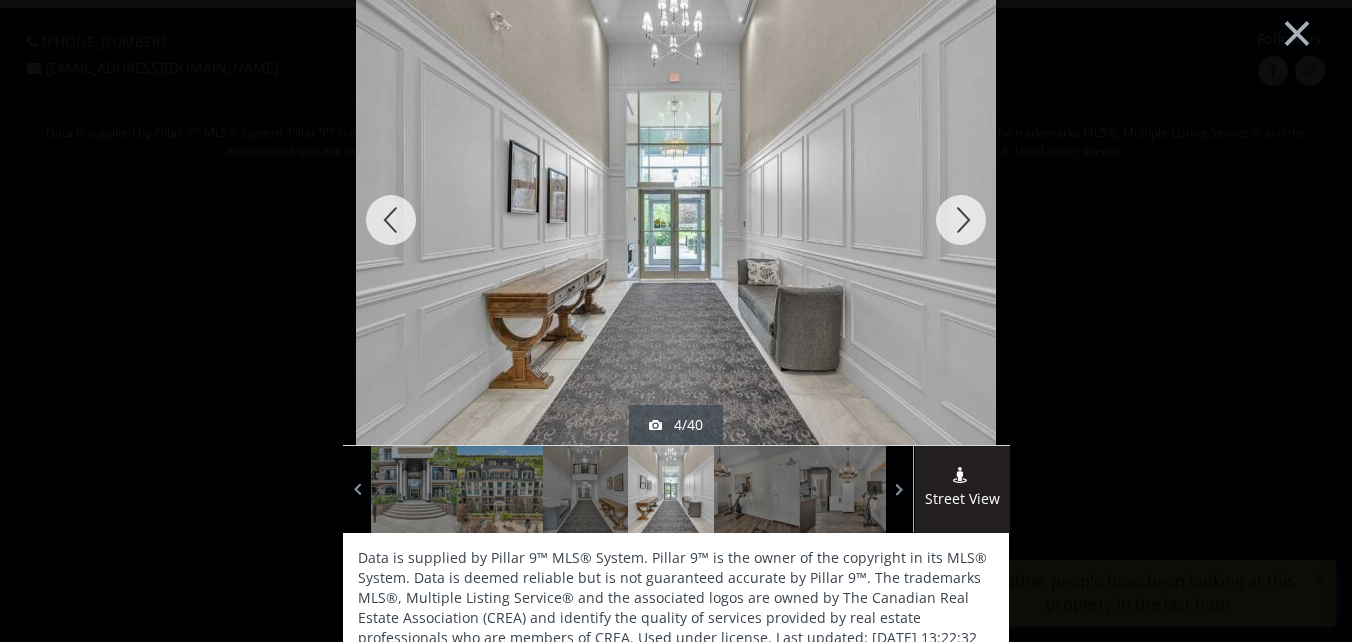 click at bounding box center [961, 220] 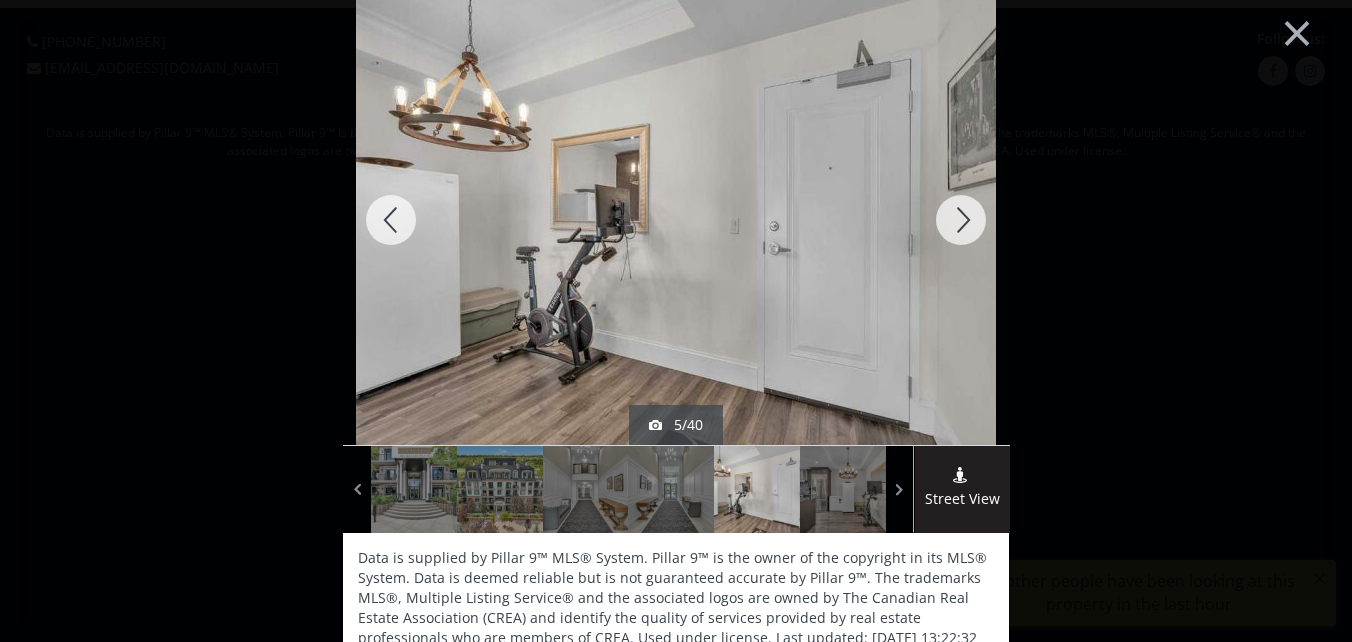 click at bounding box center [961, 220] 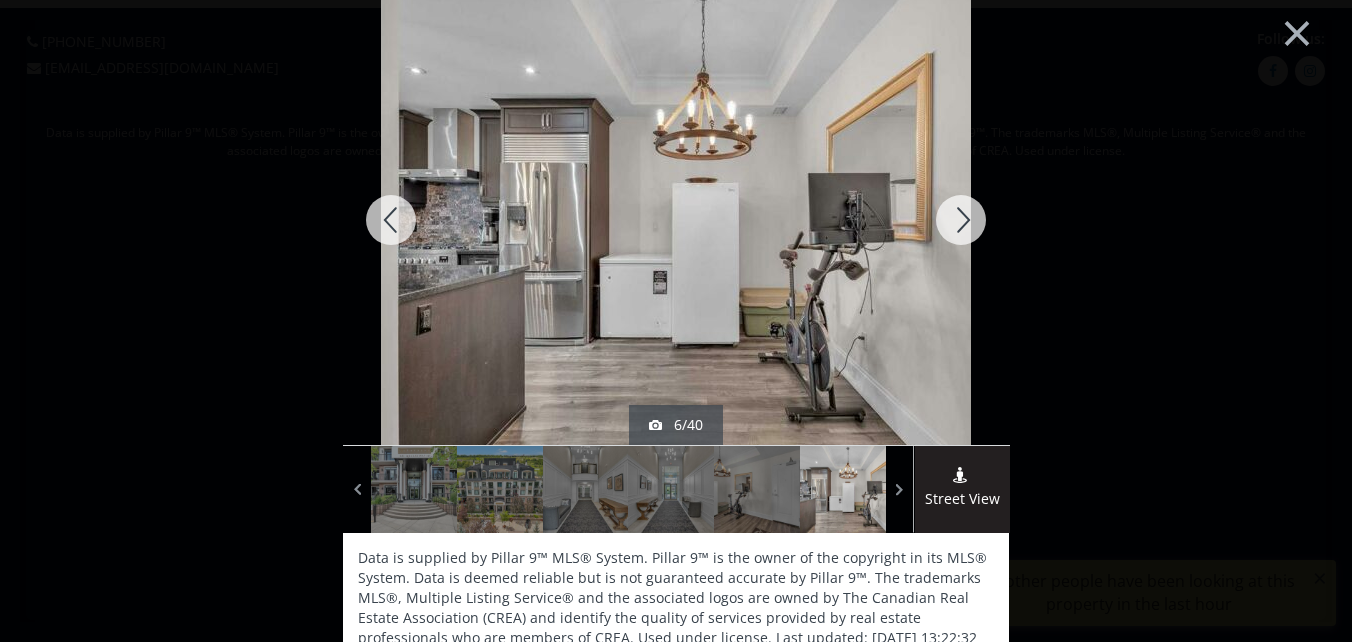 click at bounding box center [961, 220] 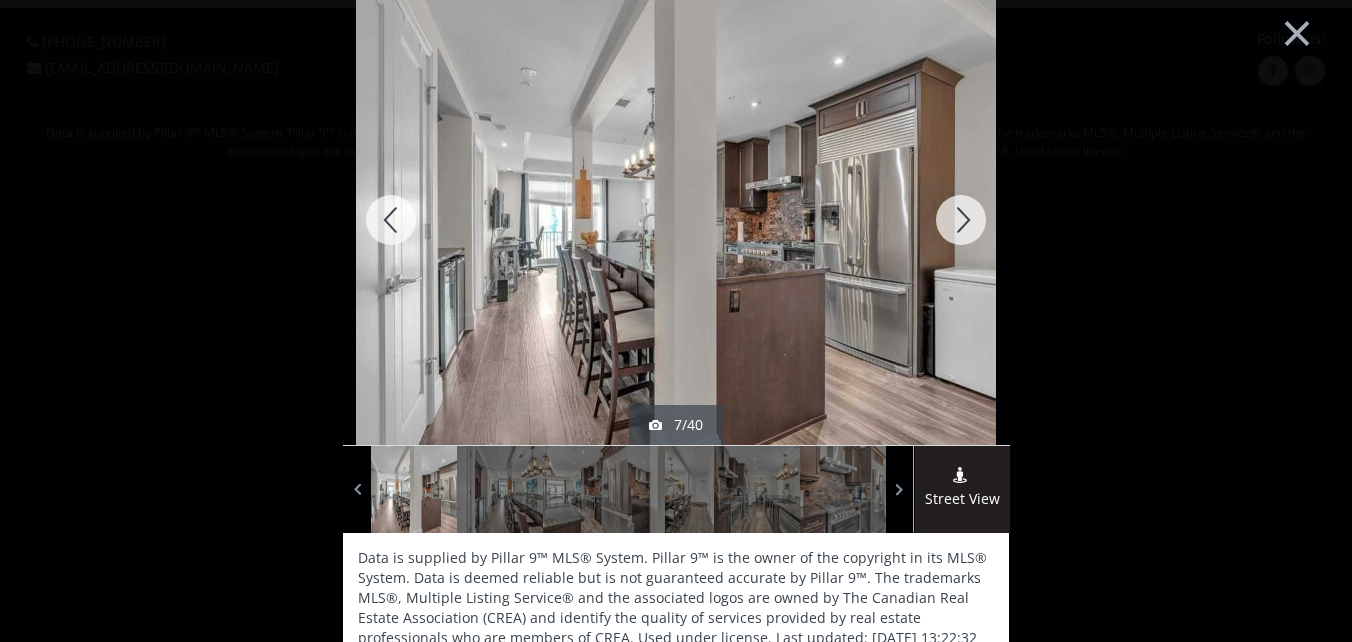 click at bounding box center (961, 220) 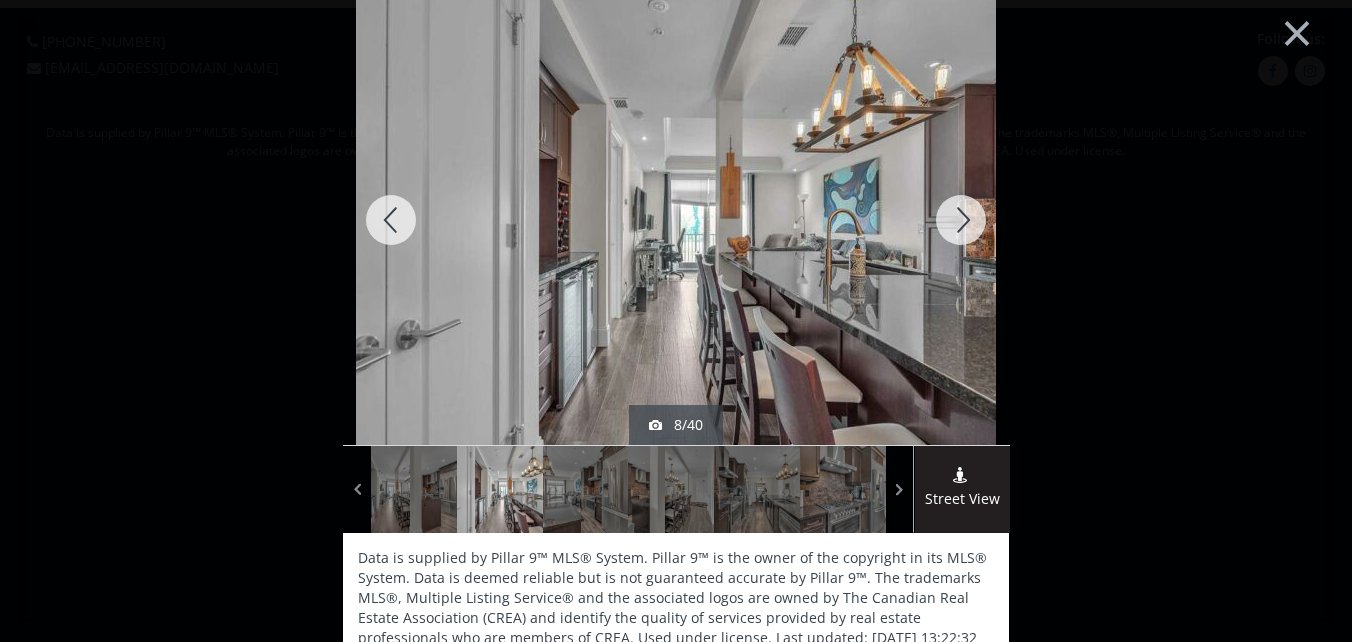 click at bounding box center (961, 220) 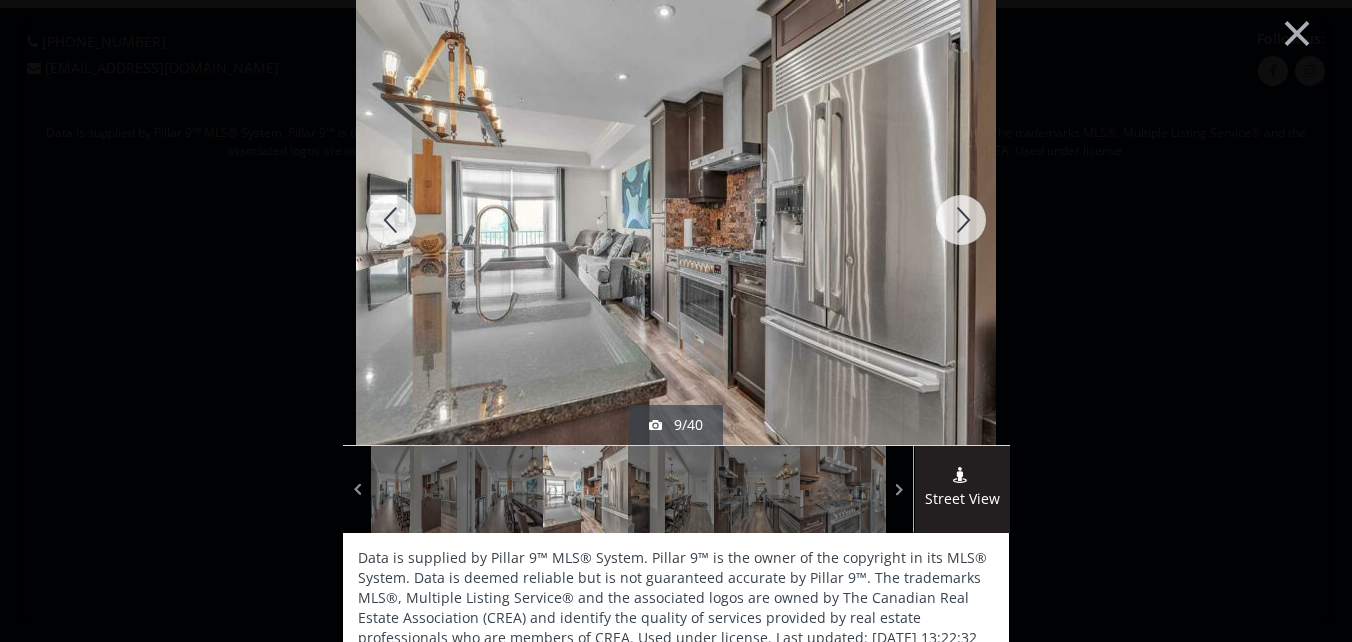click at bounding box center [961, 220] 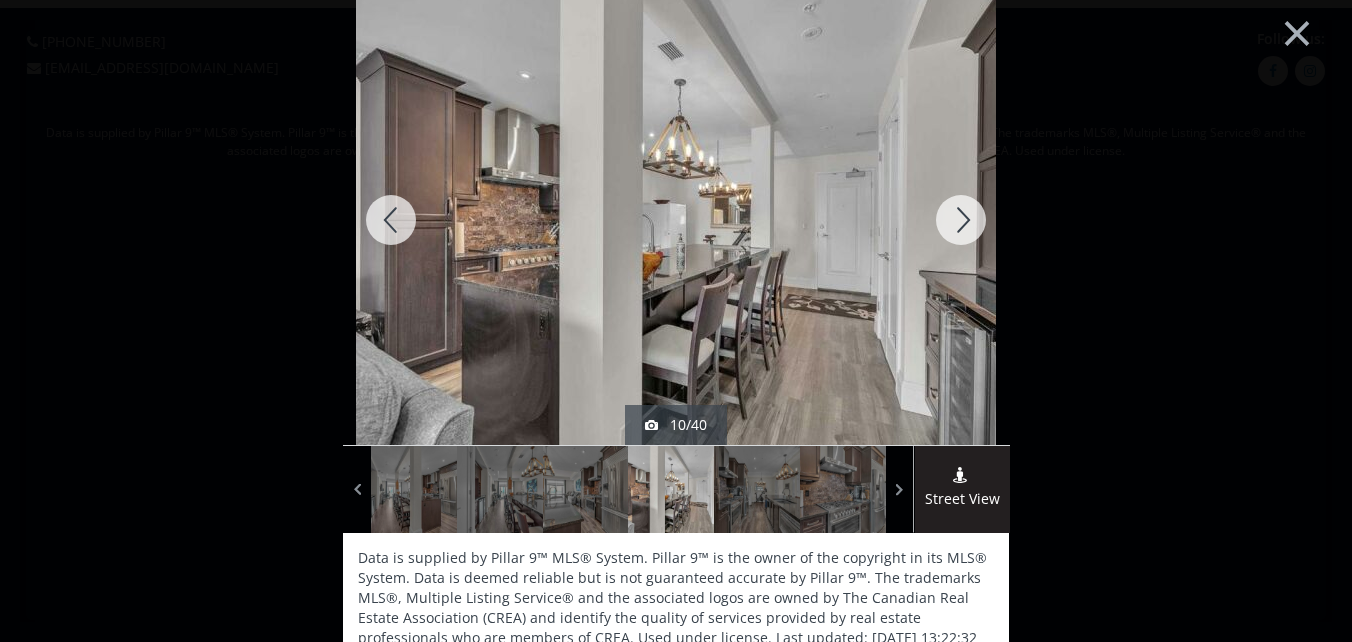click at bounding box center [961, 220] 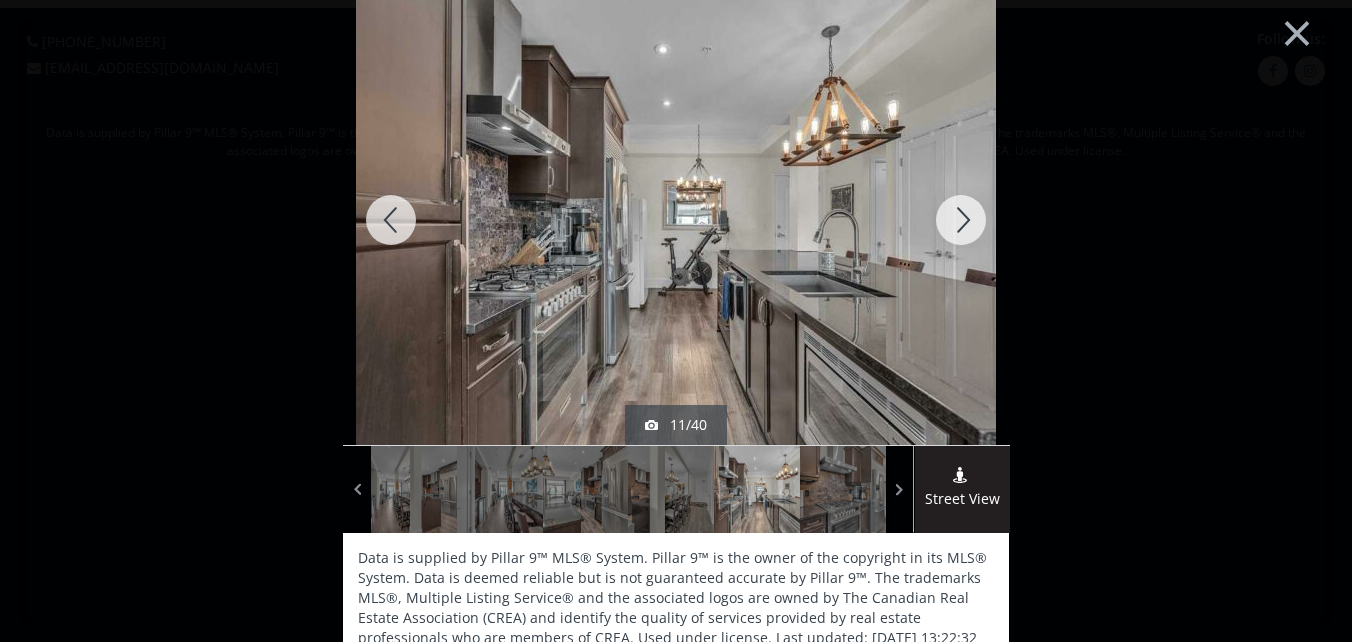 click at bounding box center (961, 220) 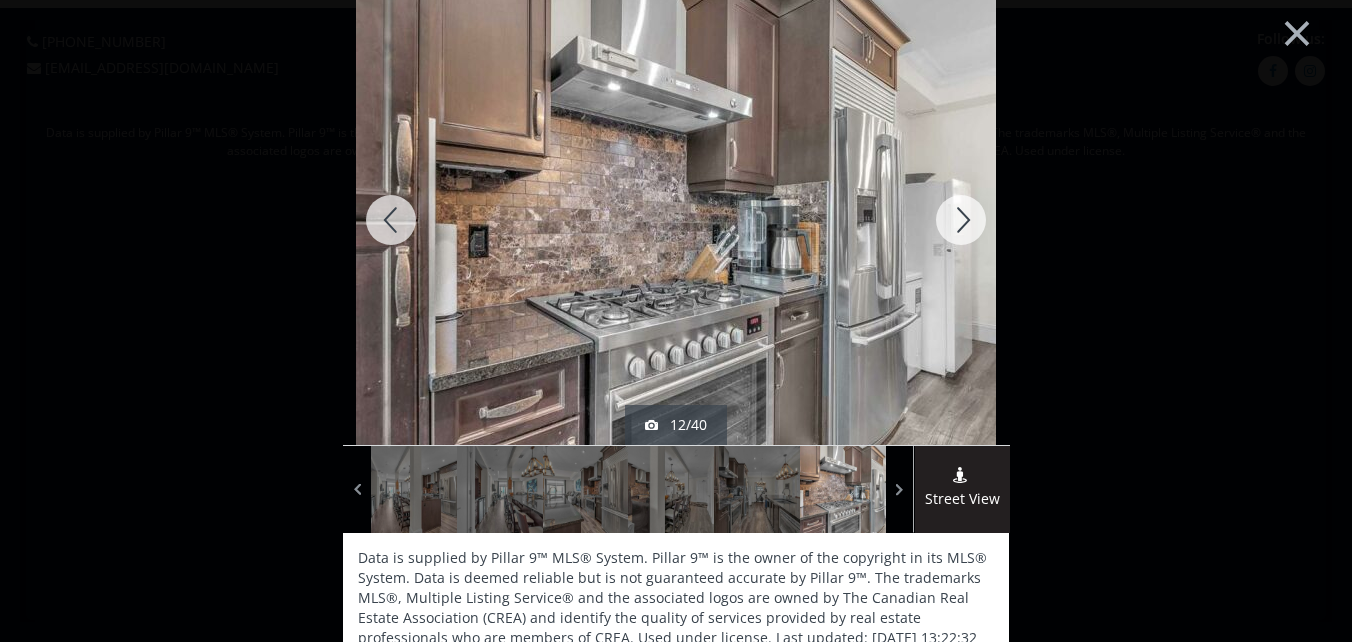 click at bounding box center (961, 220) 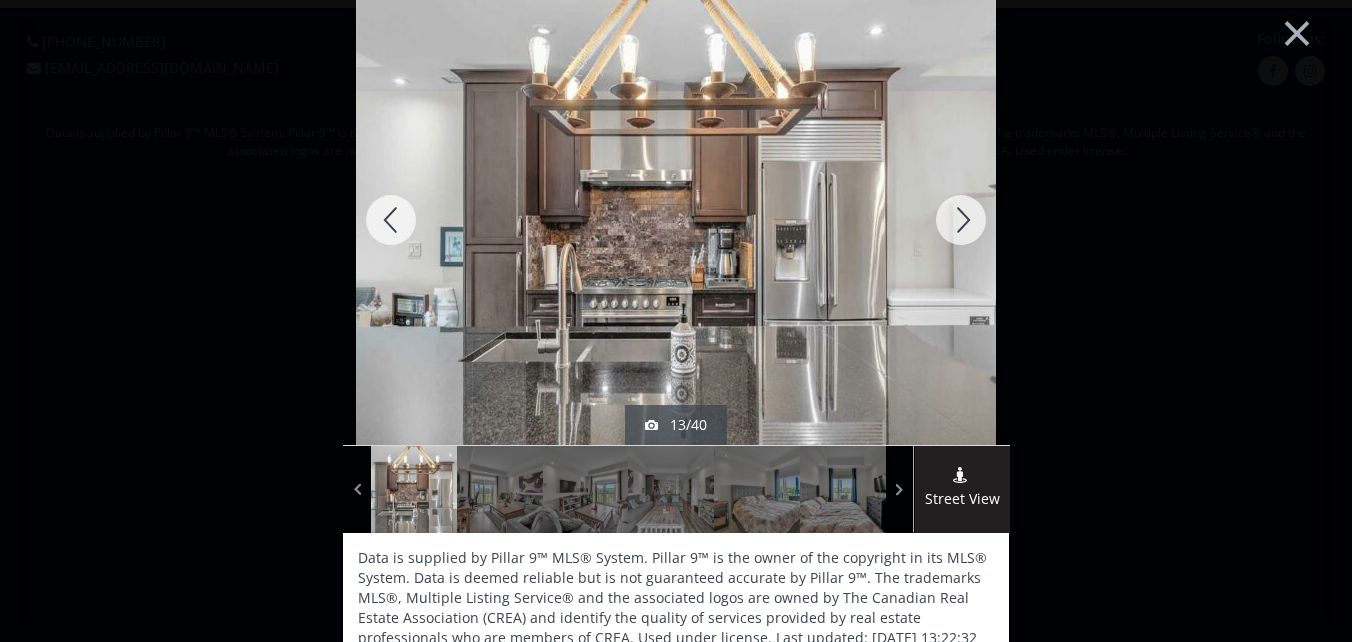 click at bounding box center [961, 220] 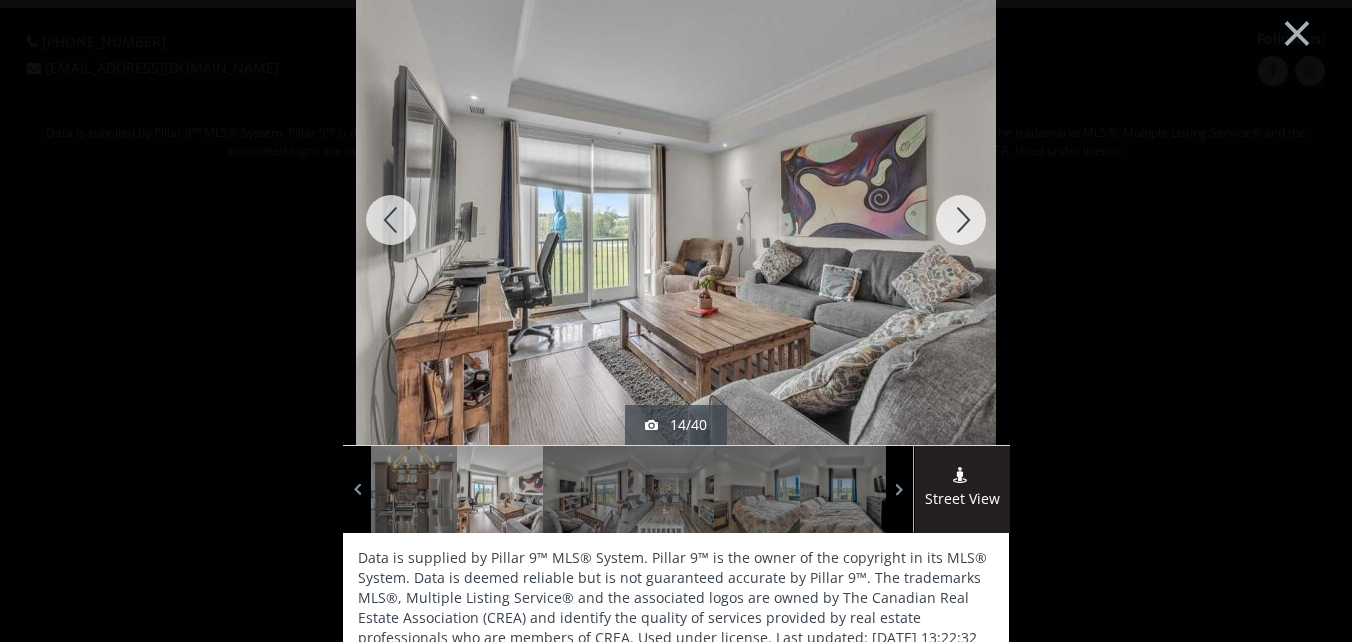 click at bounding box center [961, 220] 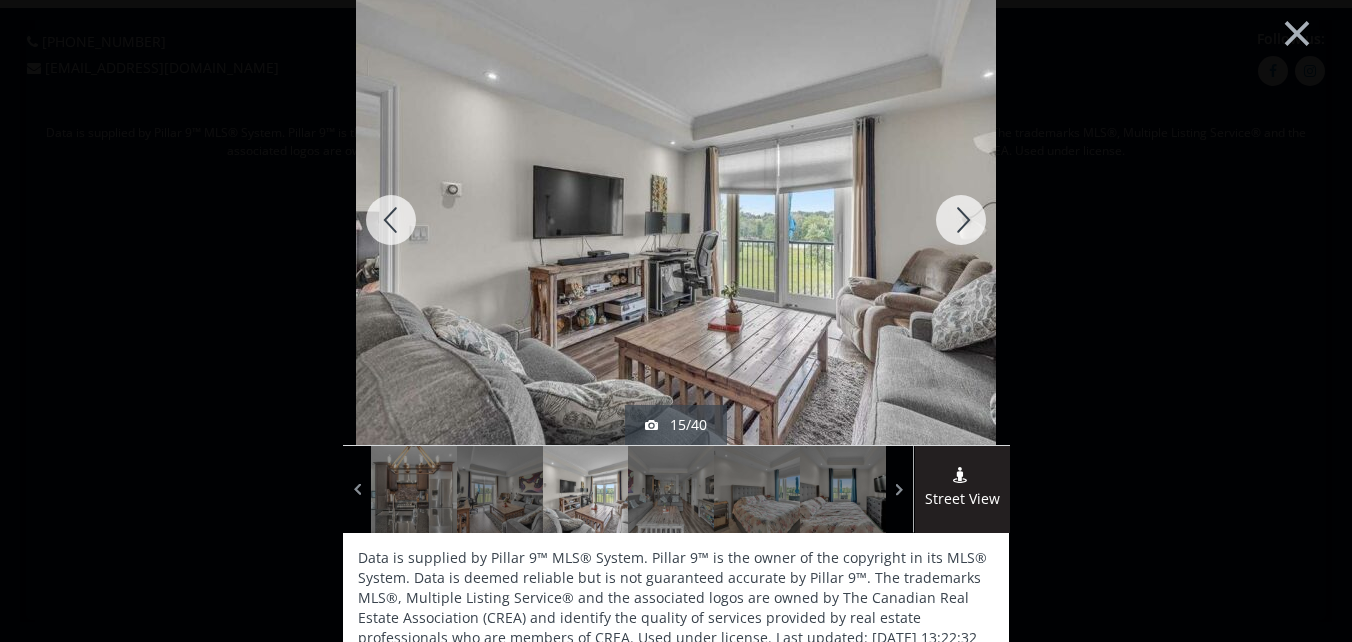 click at bounding box center [961, 220] 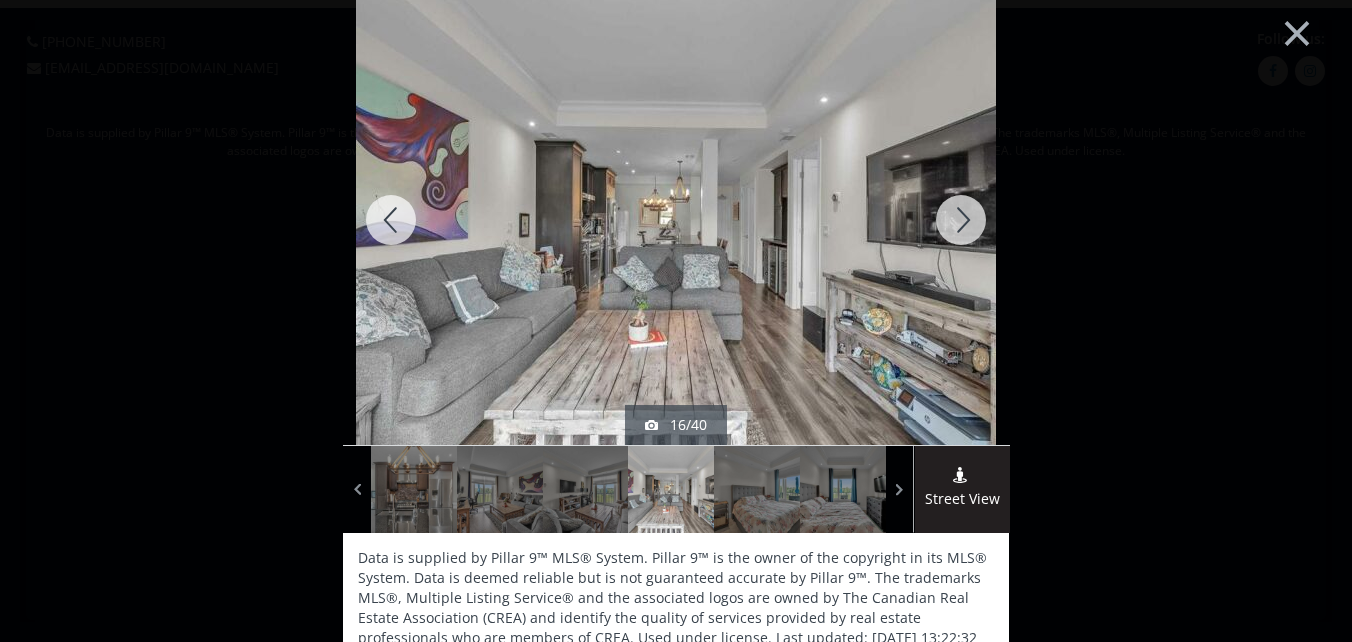 click at bounding box center [961, 220] 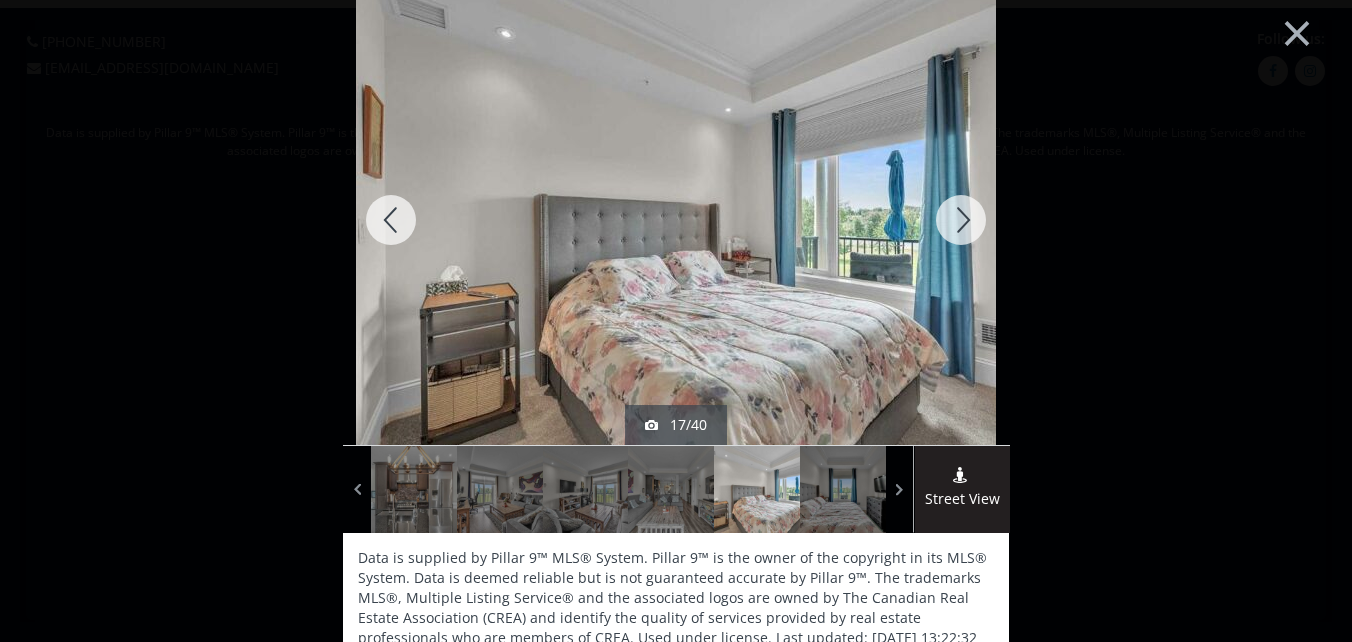 click at bounding box center [961, 220] 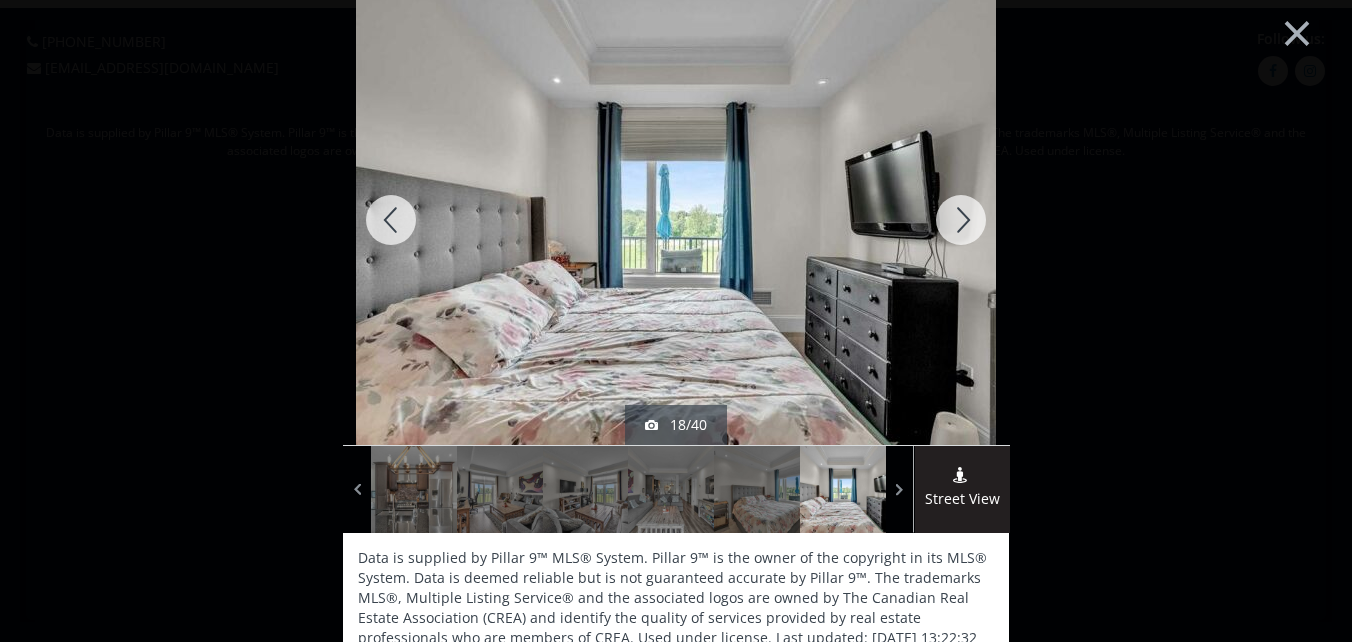 click at bounding box center (961, 220) 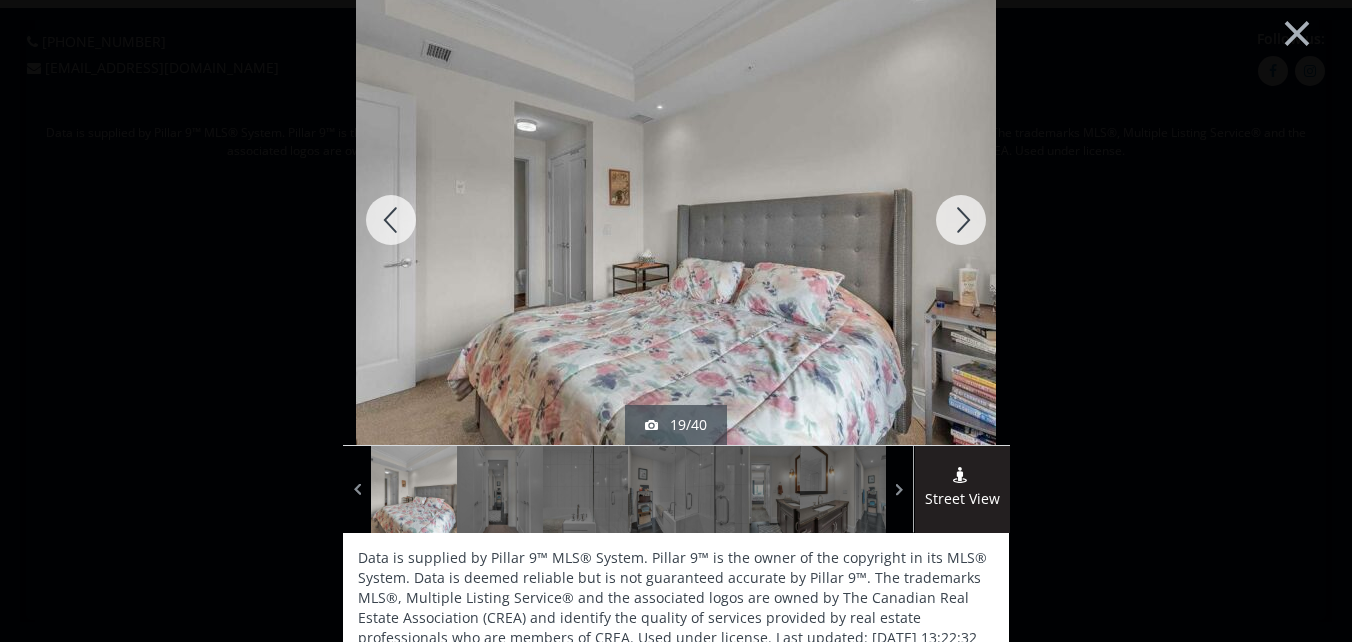 click at bounding box center [961, 220] 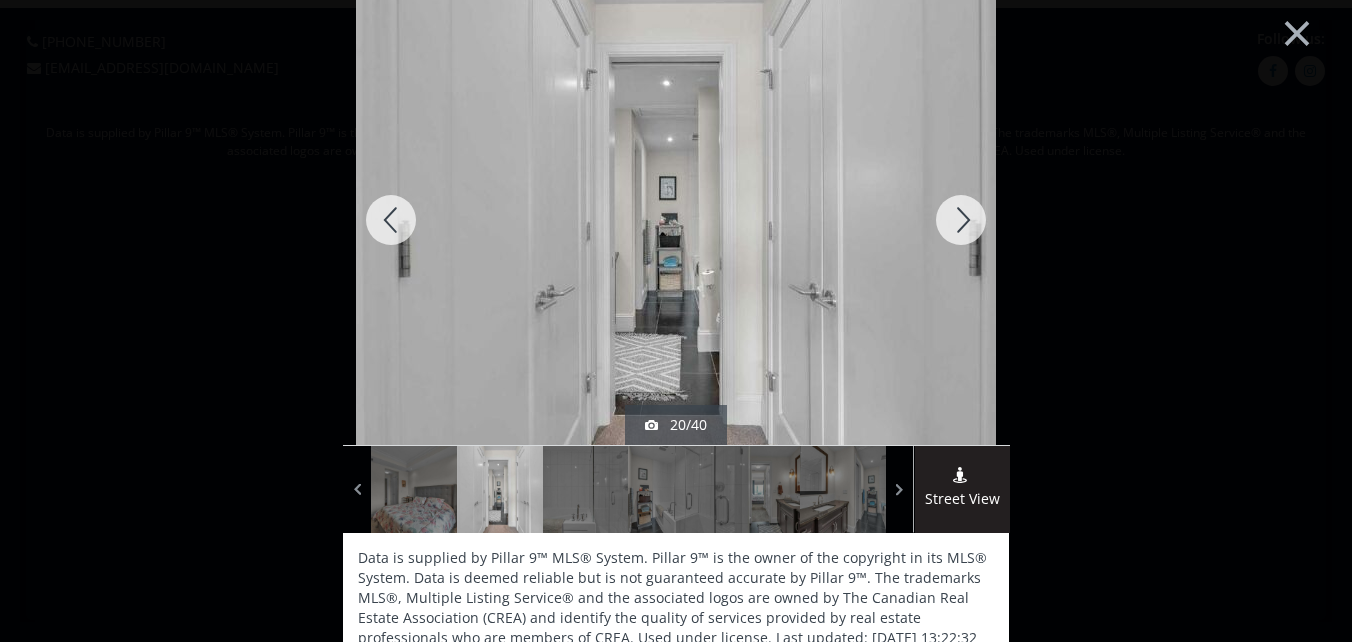 click at bounding box center [961, 220] 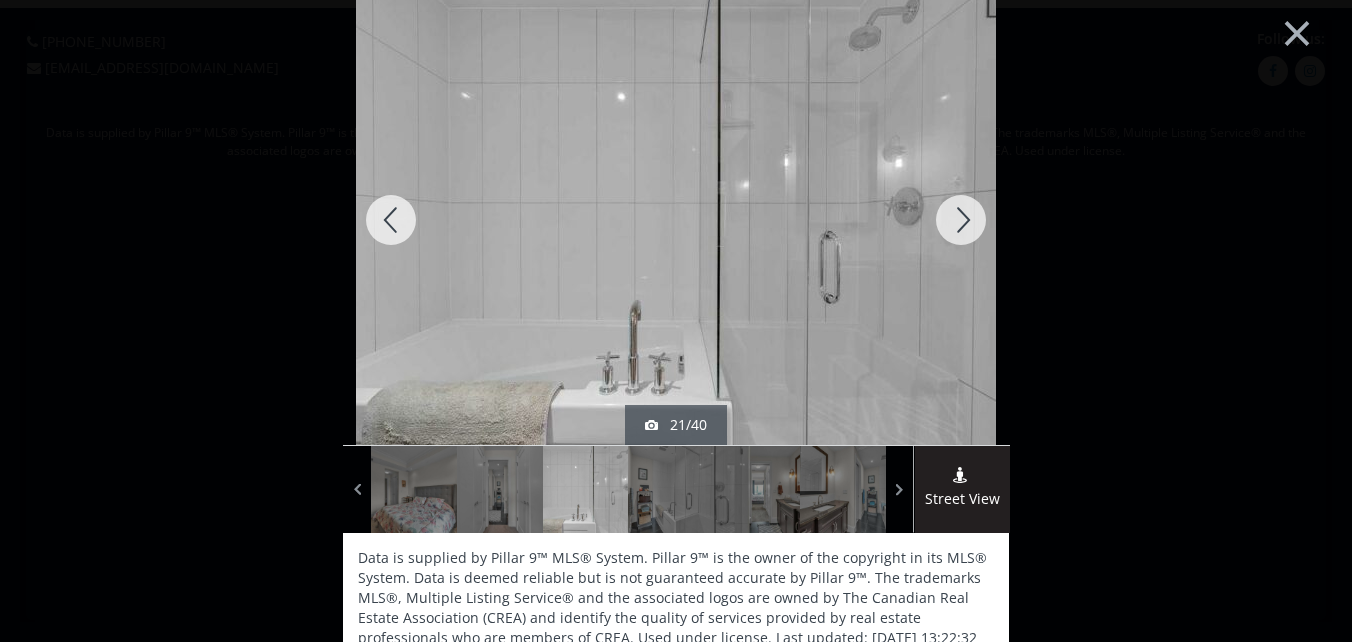 click at bounding box center (961, 220) 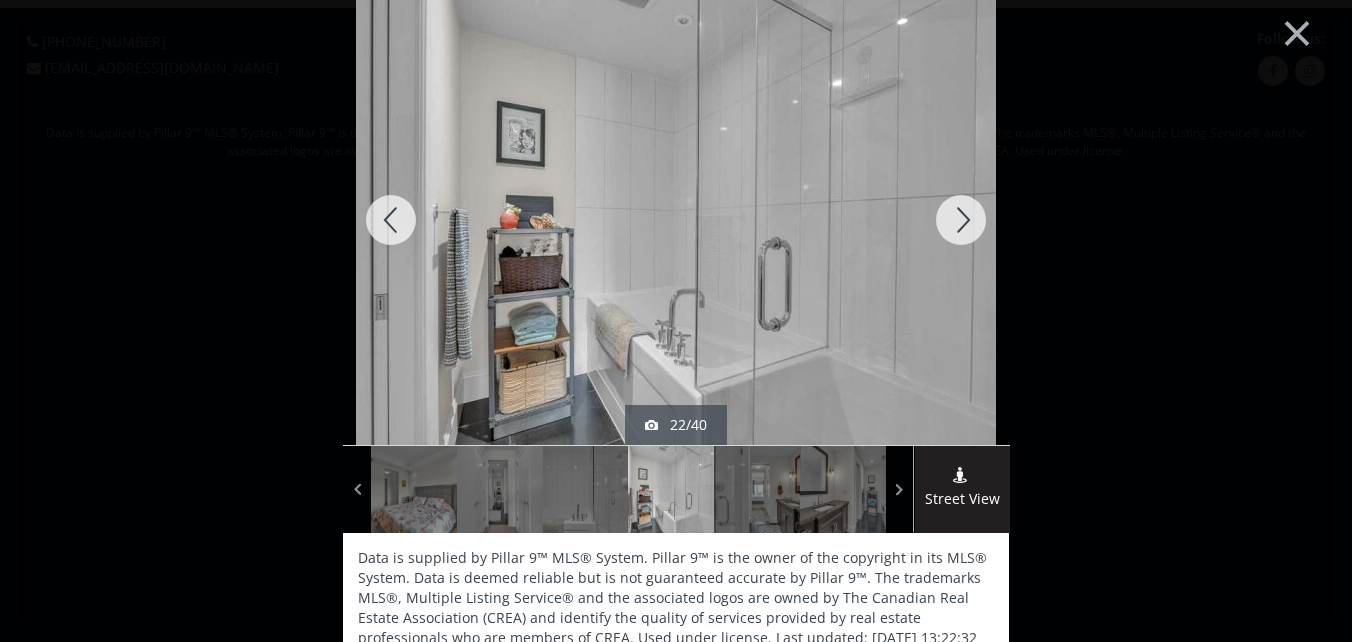 click at bounding box center (961, 220) 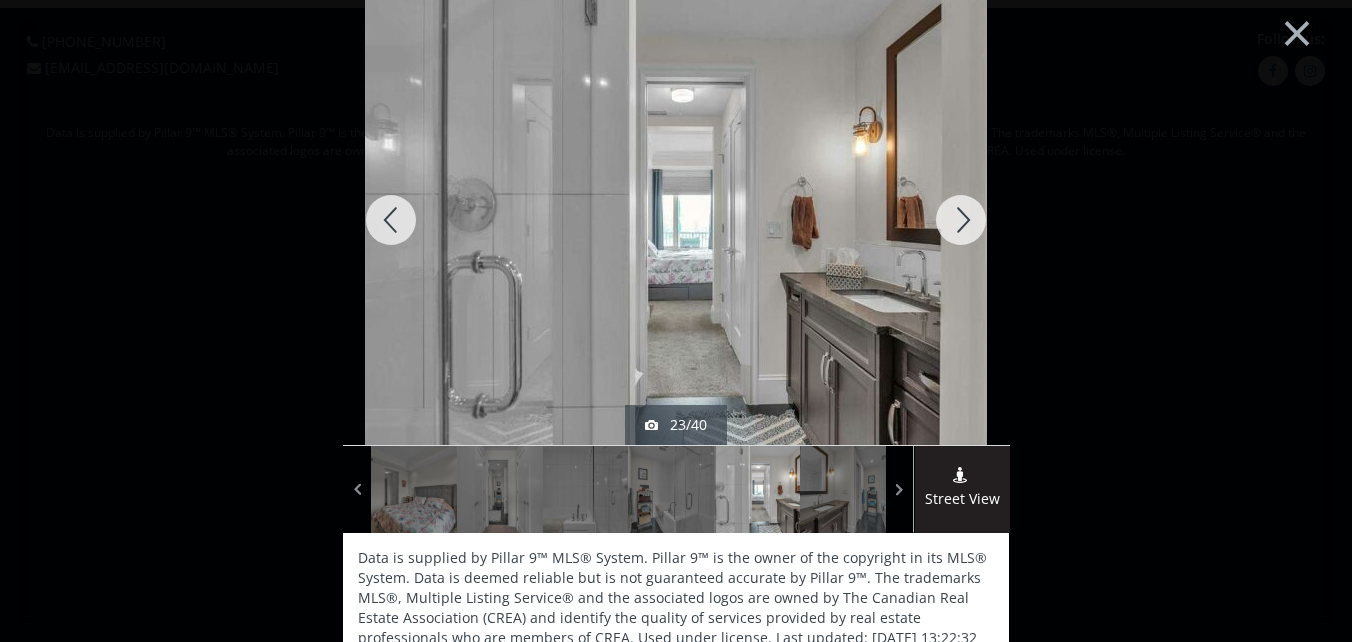 click at bounding box center [961, 220] 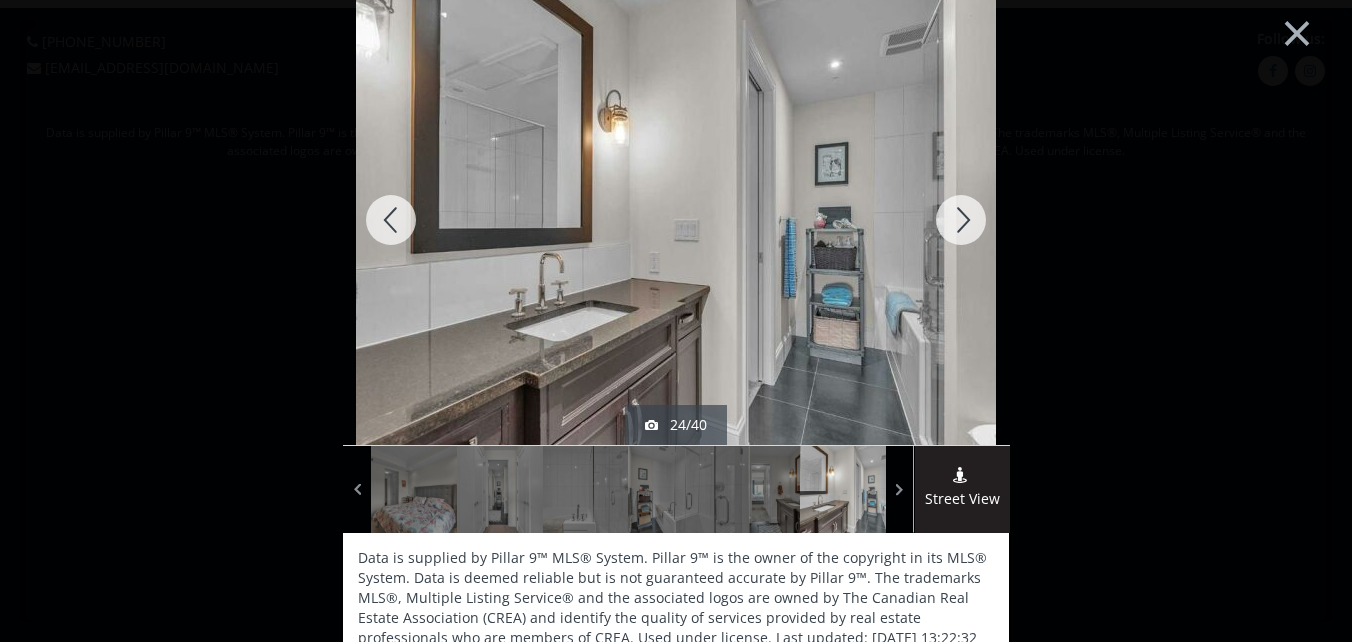 click at bounding box center (961, 220) 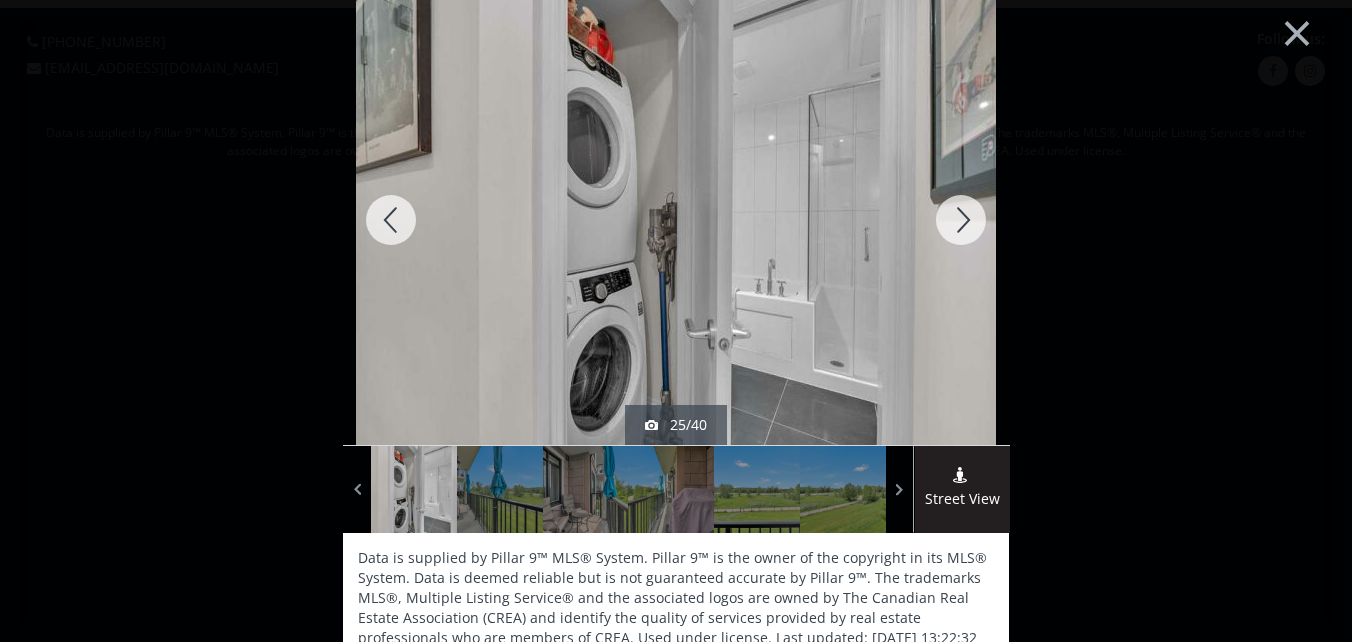 click at bounding box center (961, 220) 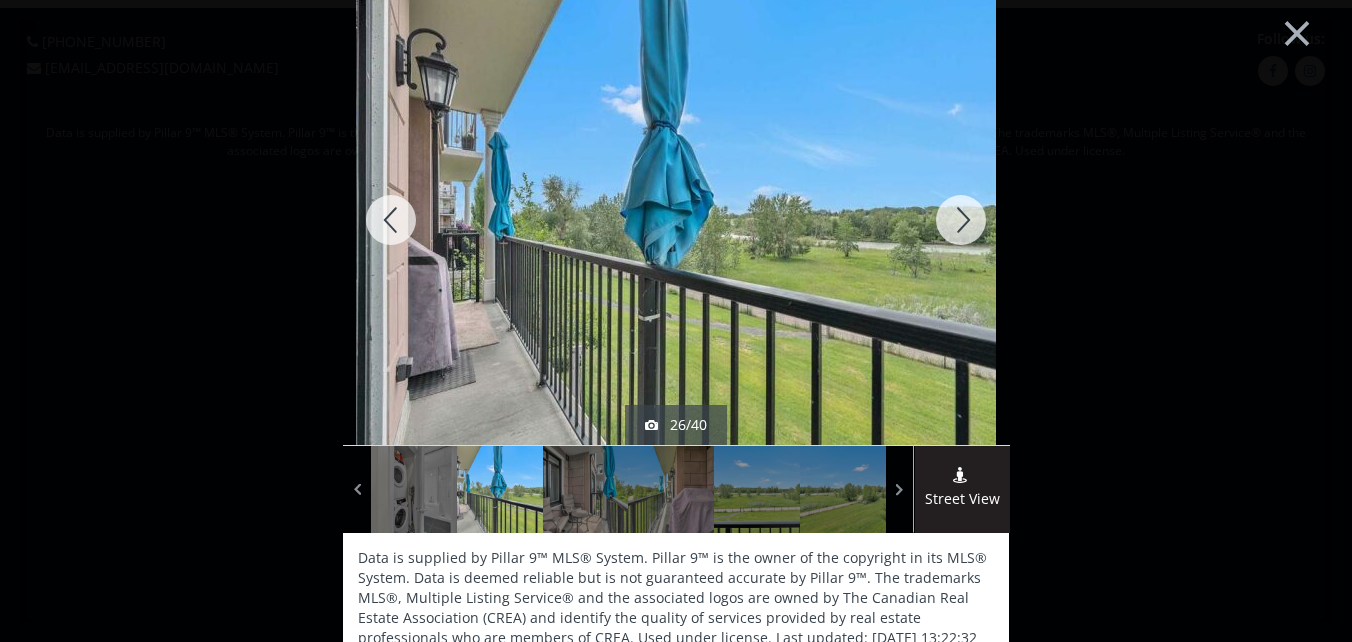 click at bounding box center [961, 220] 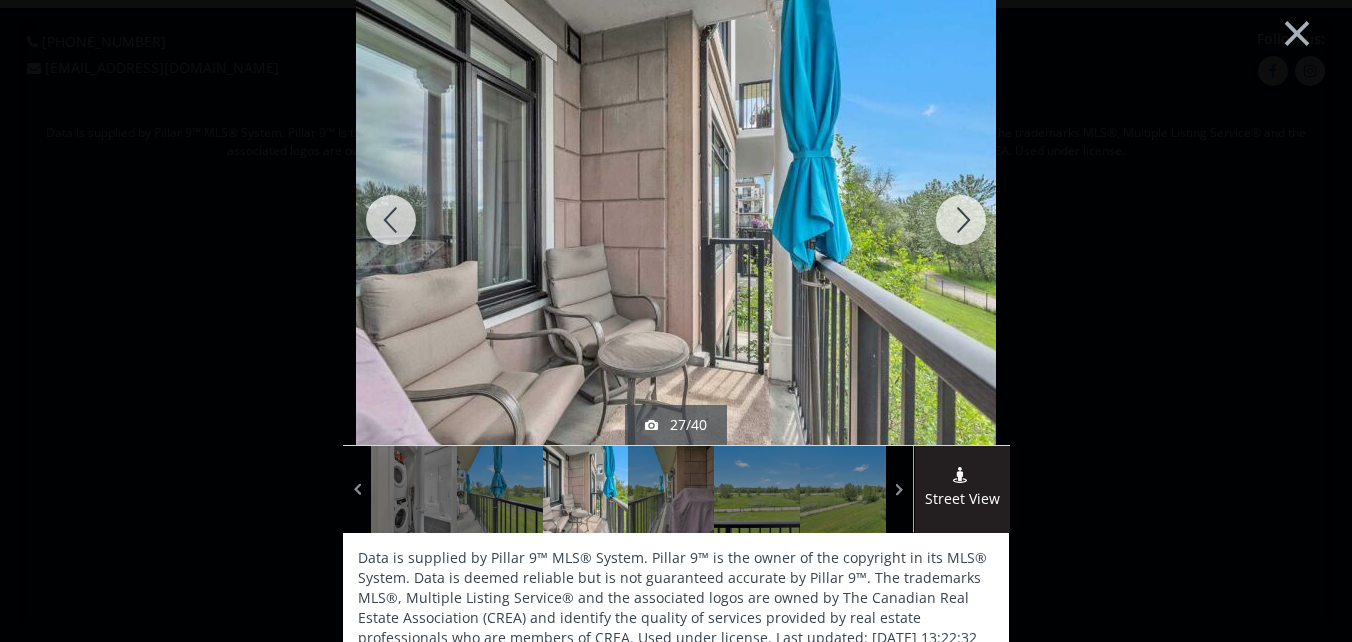 click at bounding box center [961, 220] 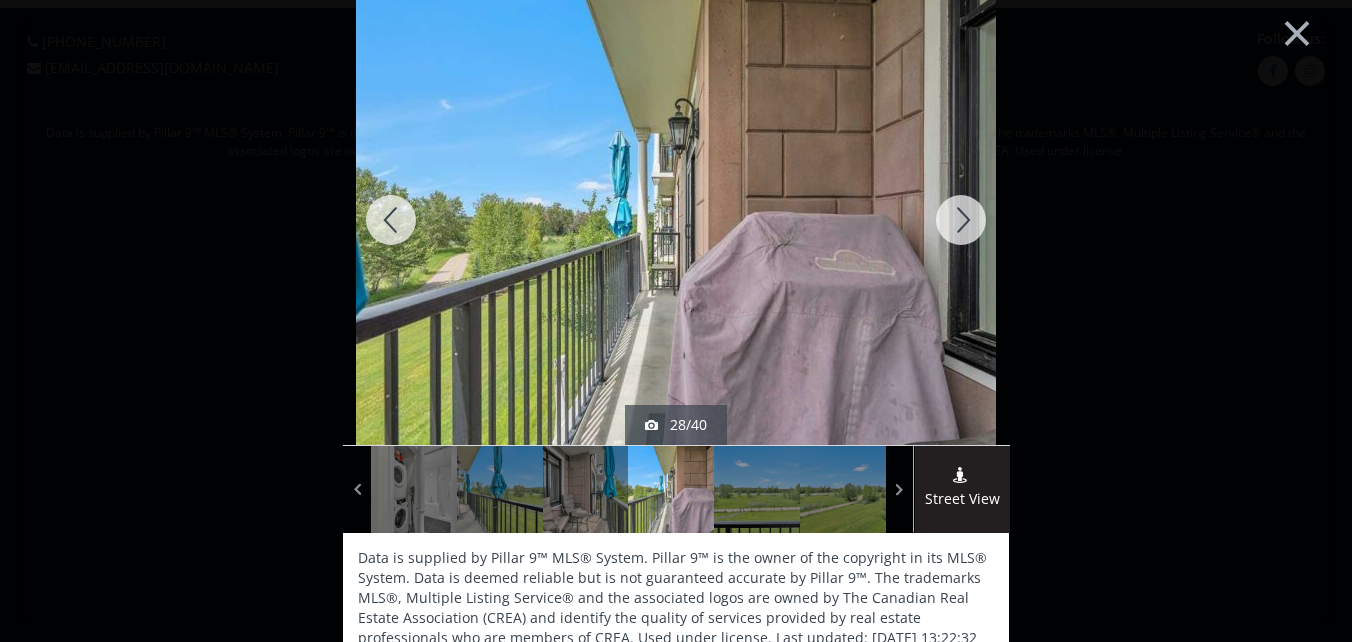 click at bounding box center [961, 220] 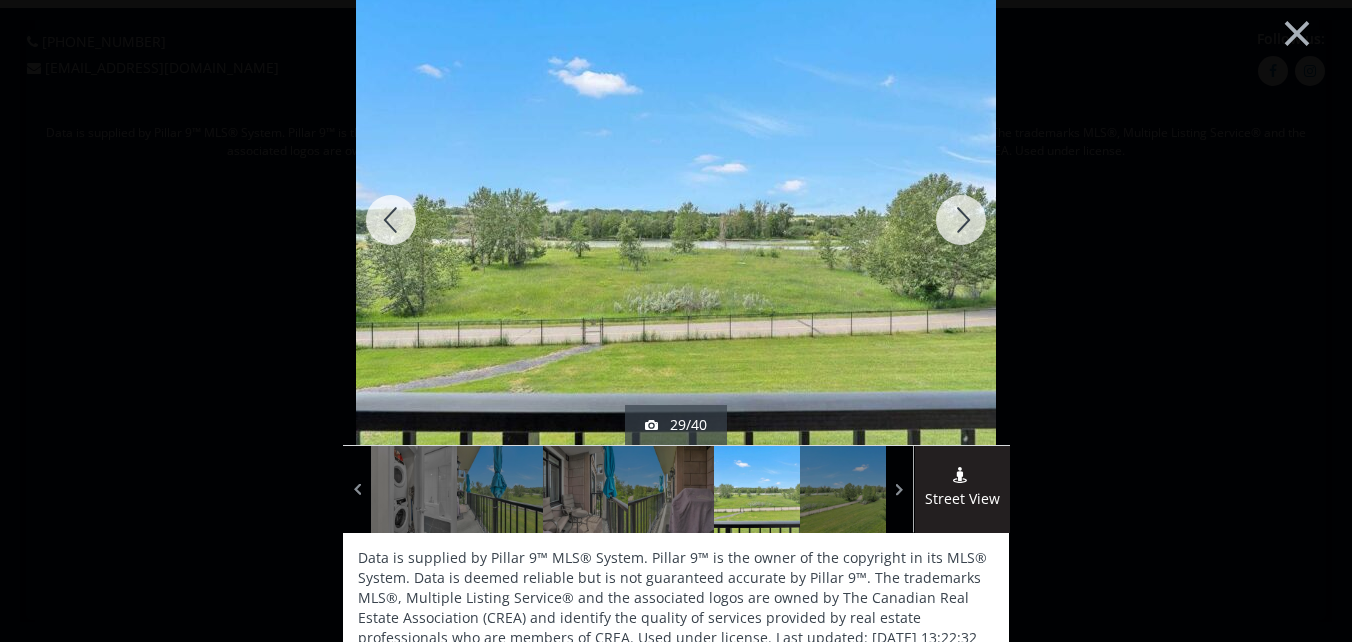 click at bounding box center [961, 220] 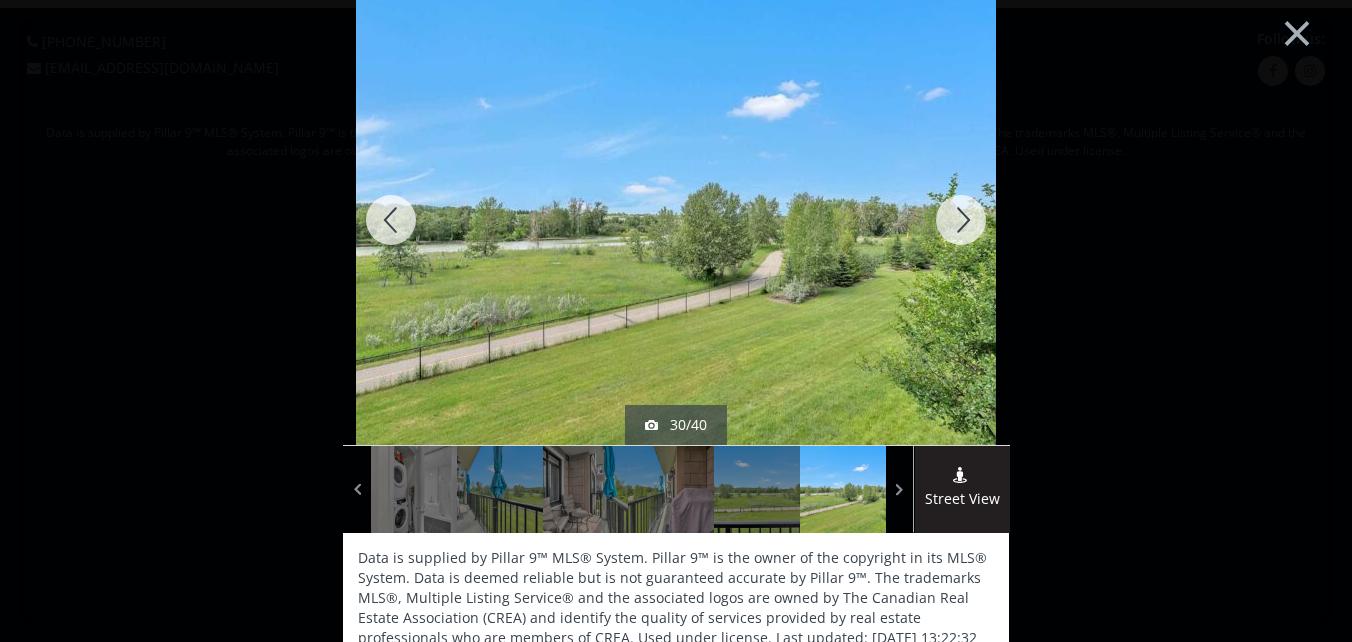 click at bounding box center (961, 220) 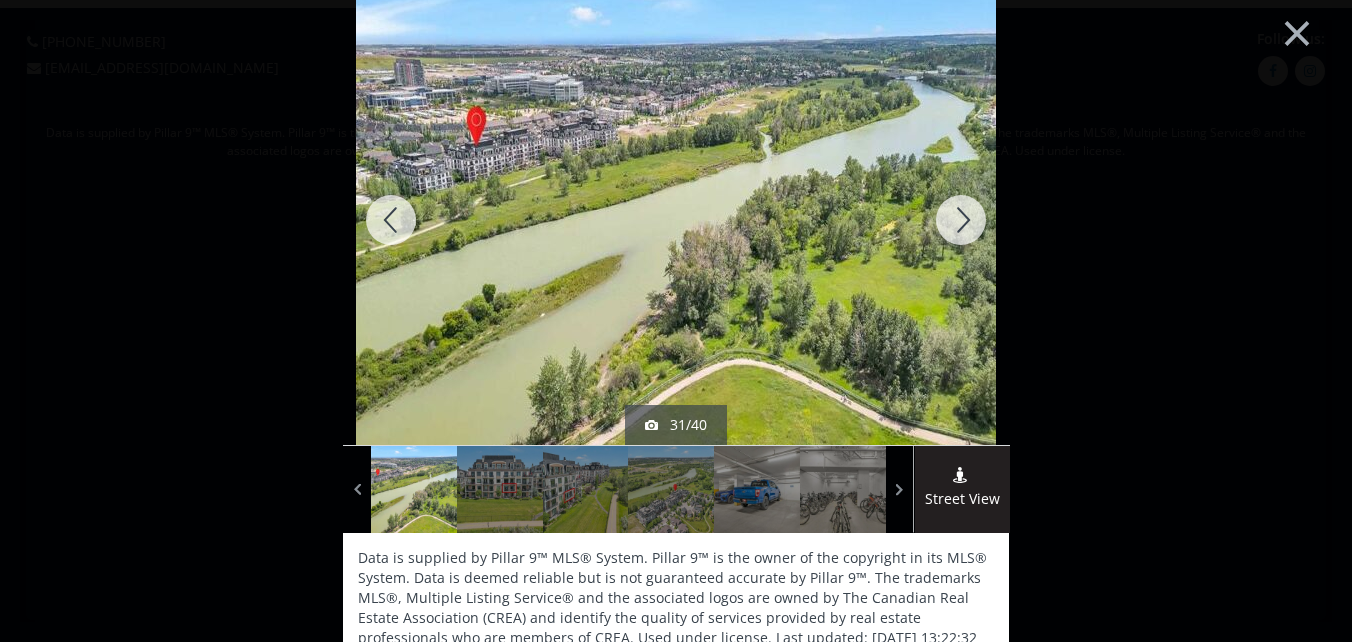 click at bounding box center [961, 220] 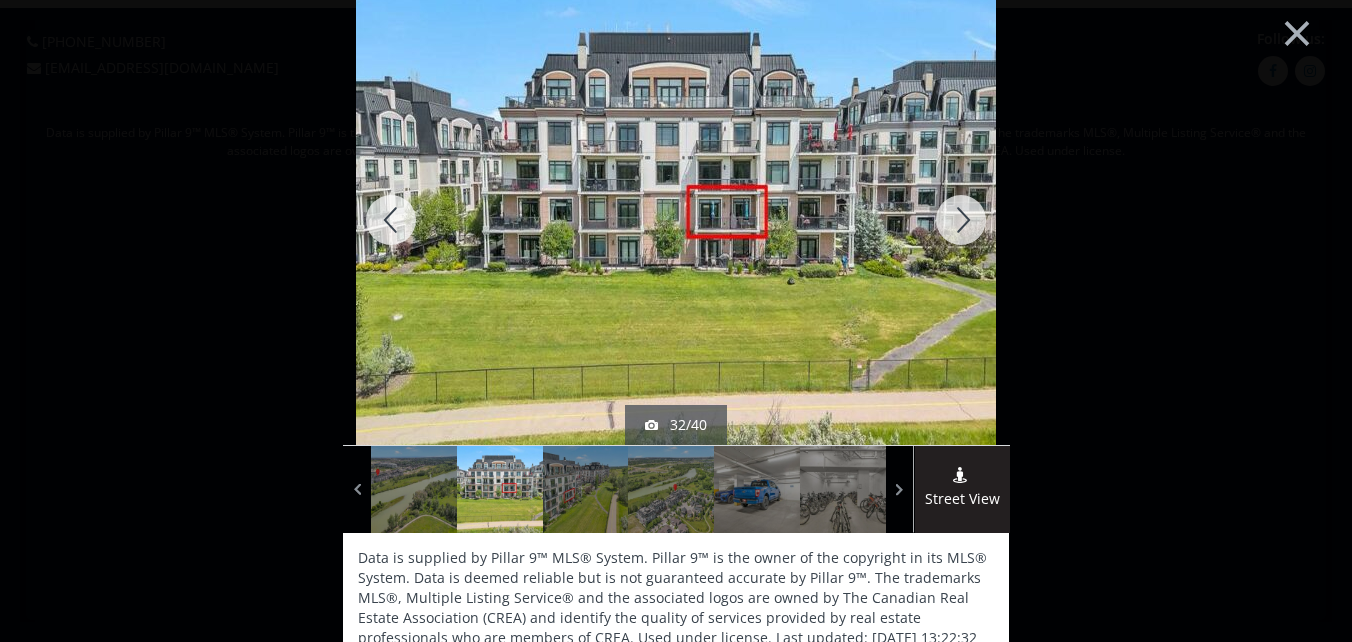 click at bounding box center [961, 220] 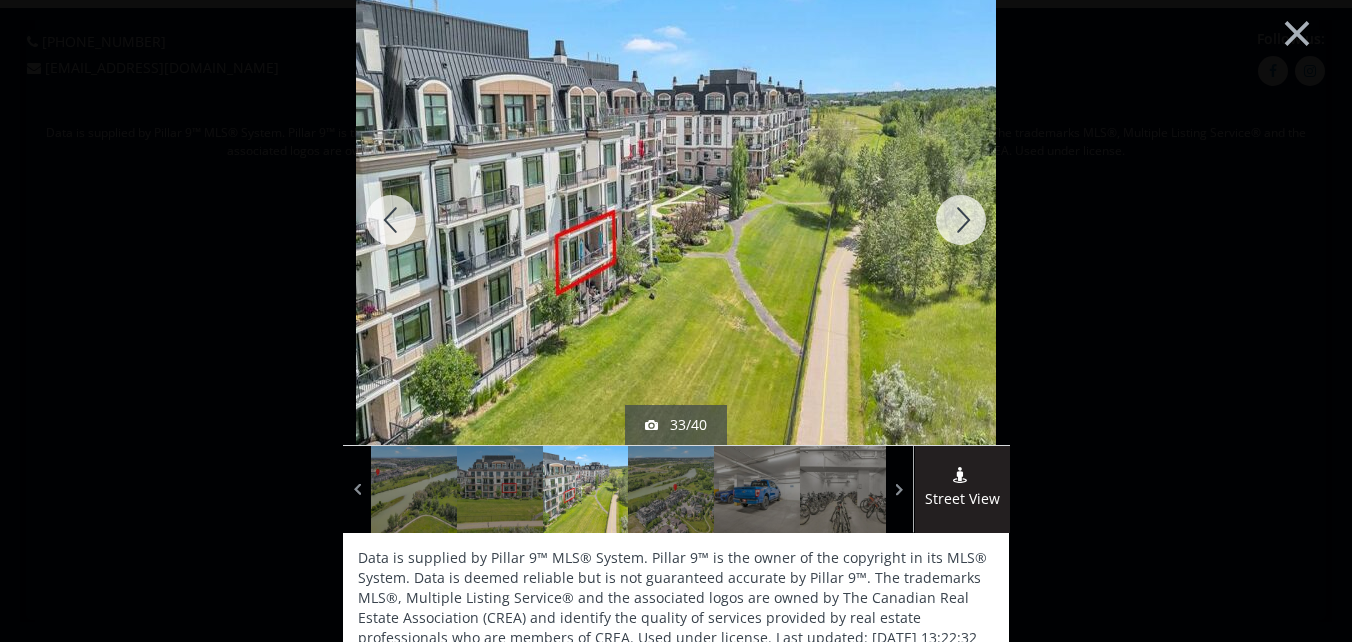 click at bounding box center (961, 220) 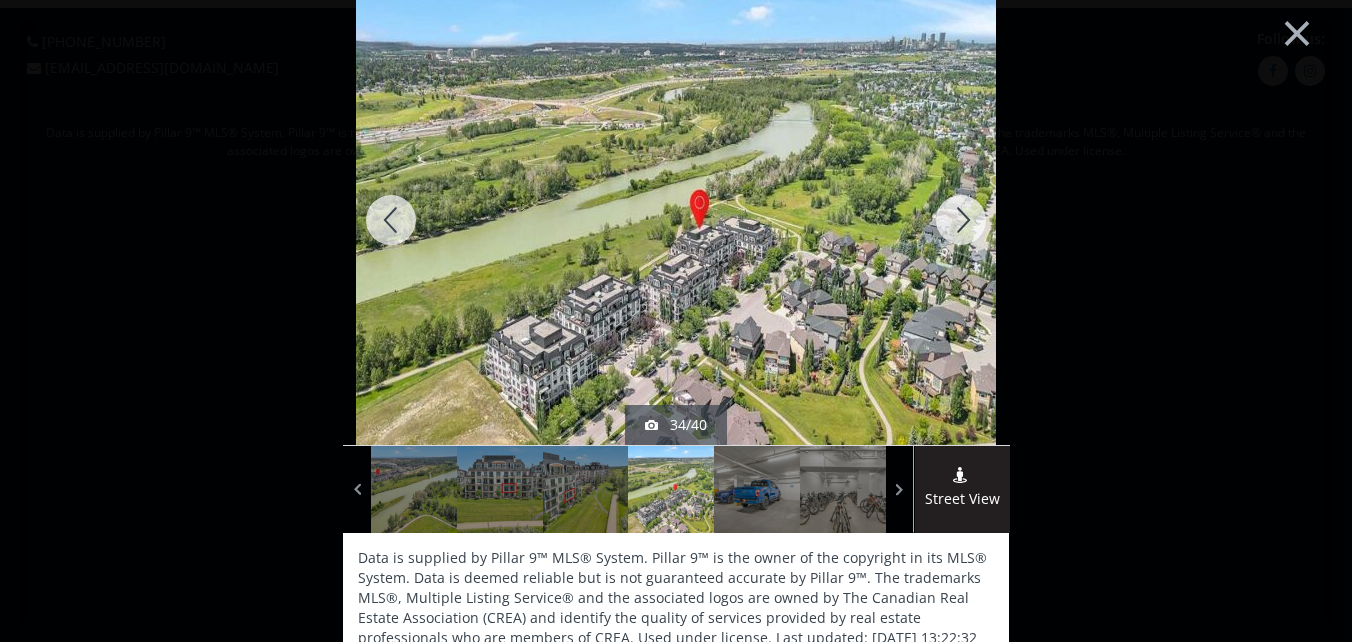 click at bounding box center [961, 220] 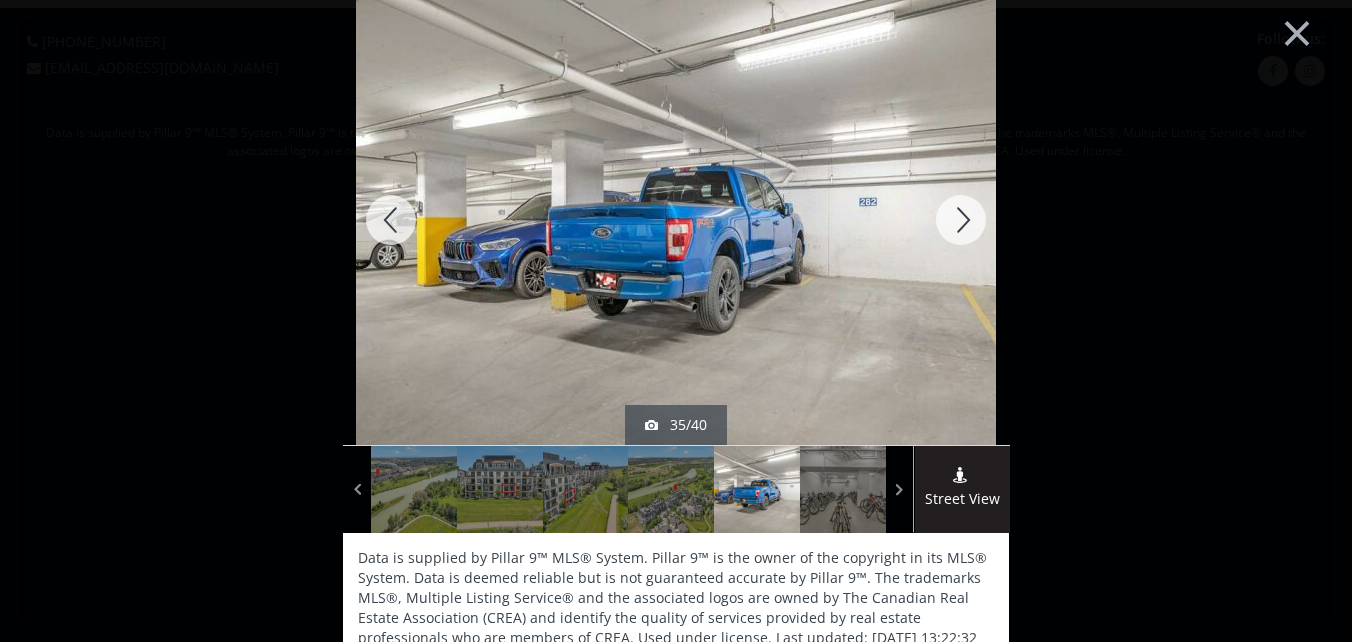 click at bounding box center [961, 220] 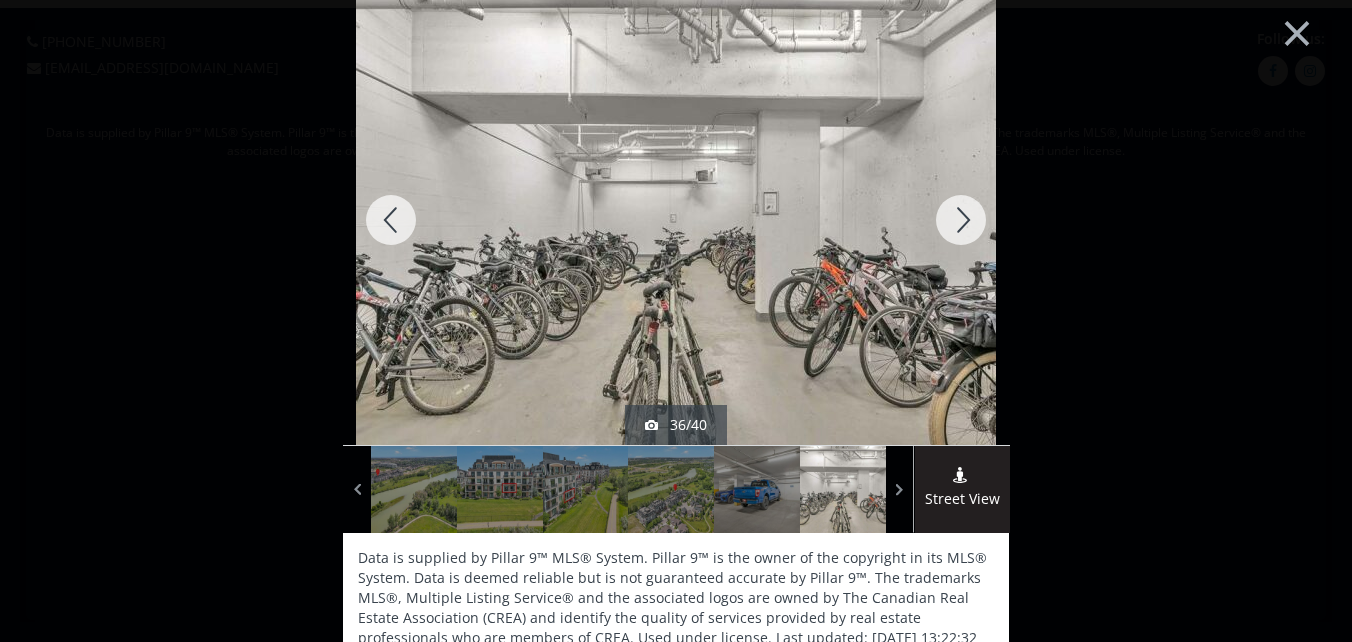 click at bounding box center (961, 220) 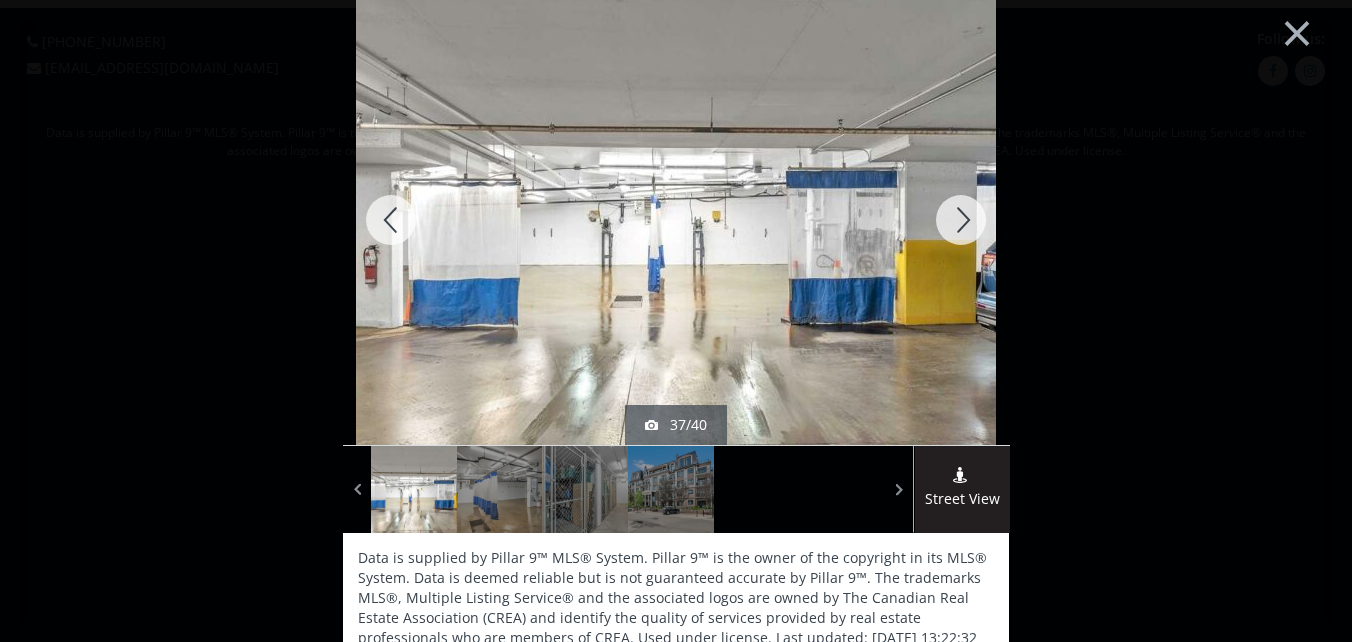 click at bounding box center (961, 220) 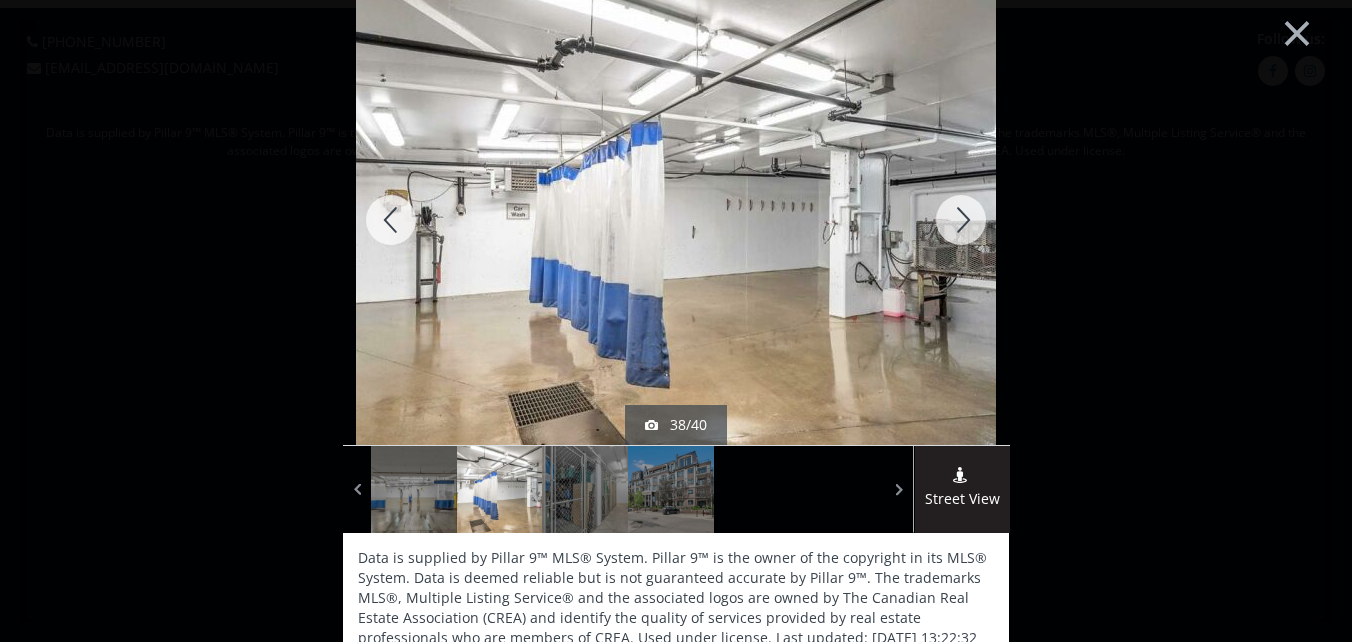 click at bounding box center [961, 220] 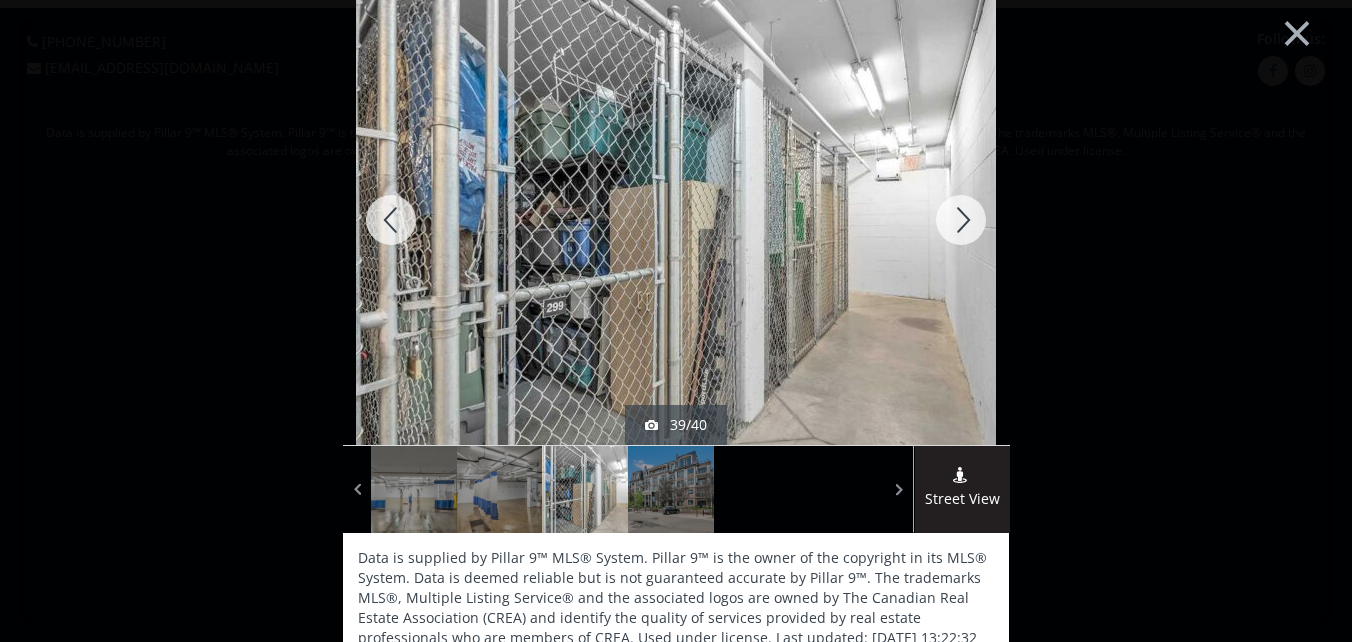 click at bounding box center [961, 220] 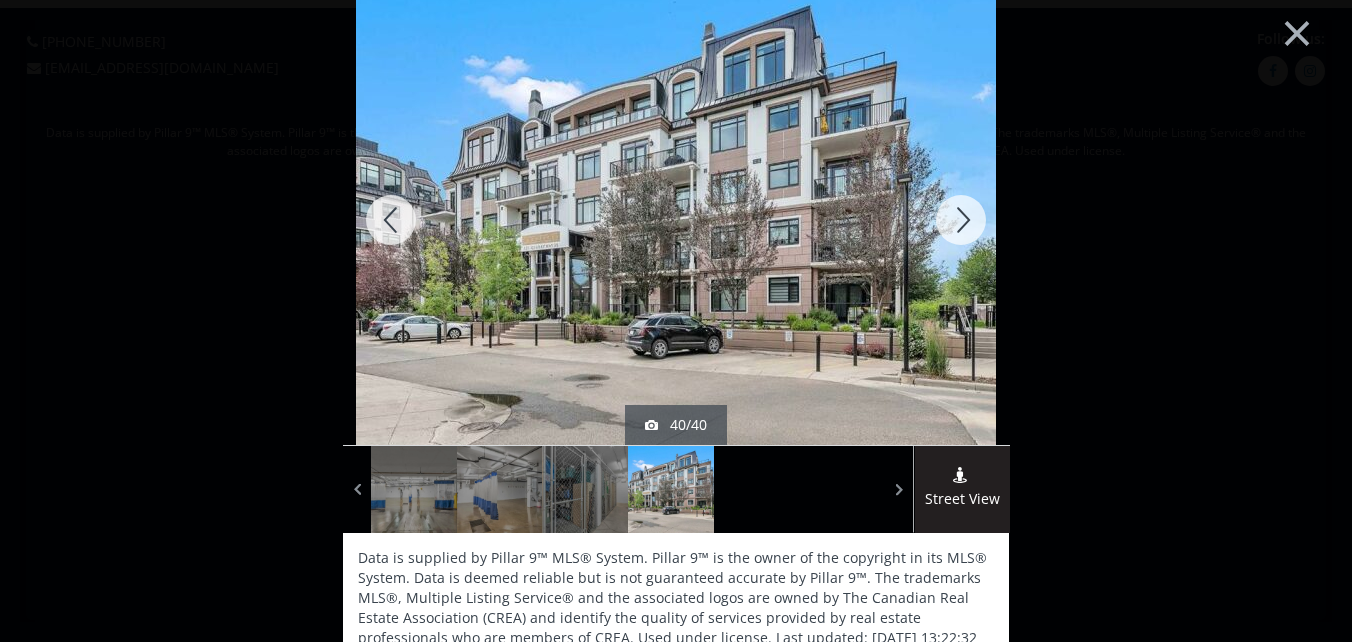 click at bounding box center (961, 220) 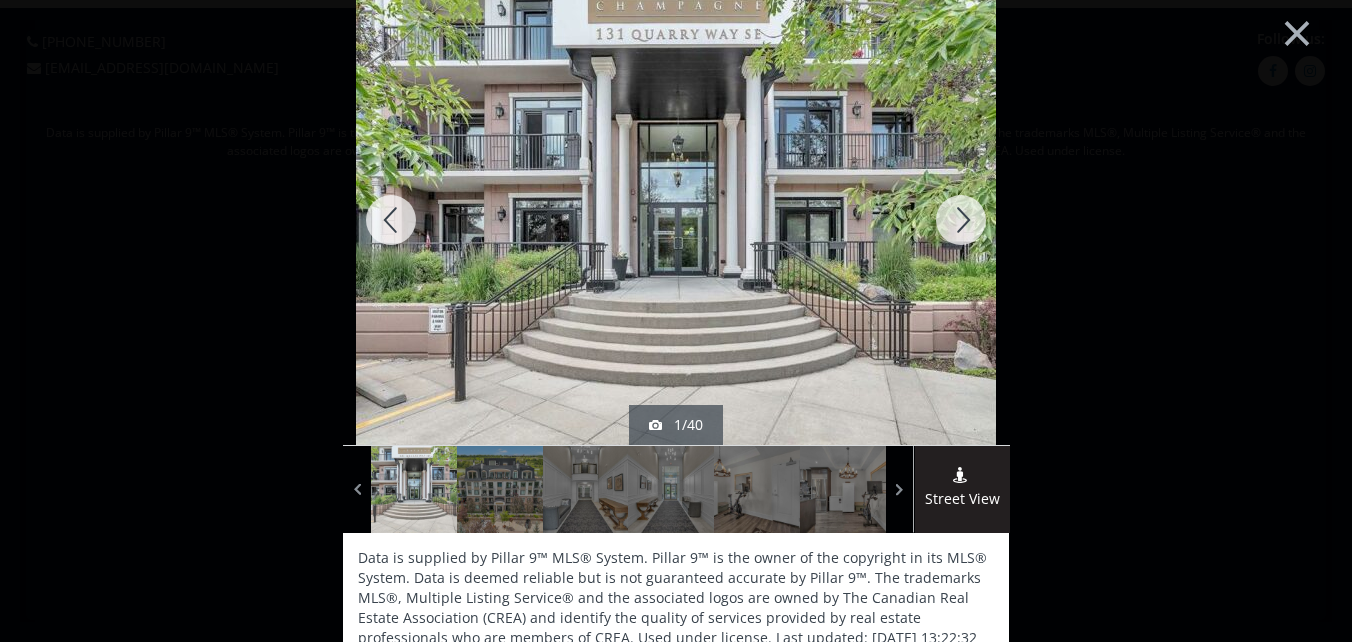 click at bounding box center [961, 220] 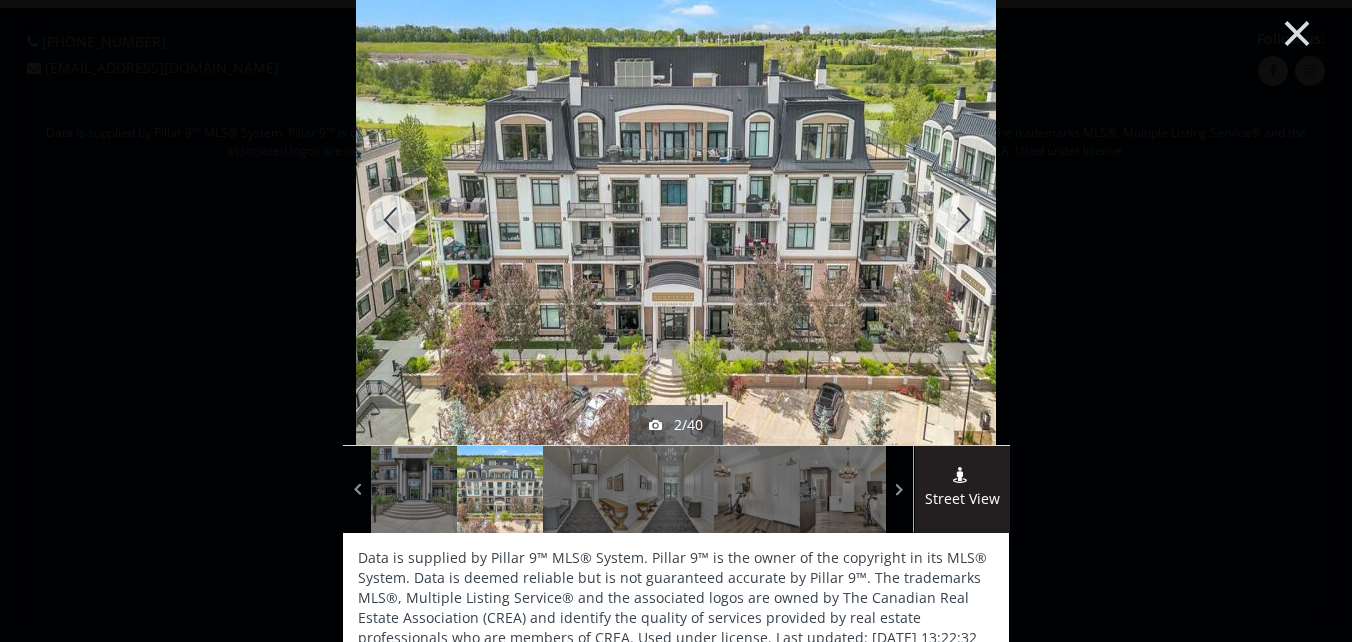 click on "×" at bounding box center (1297, 31) 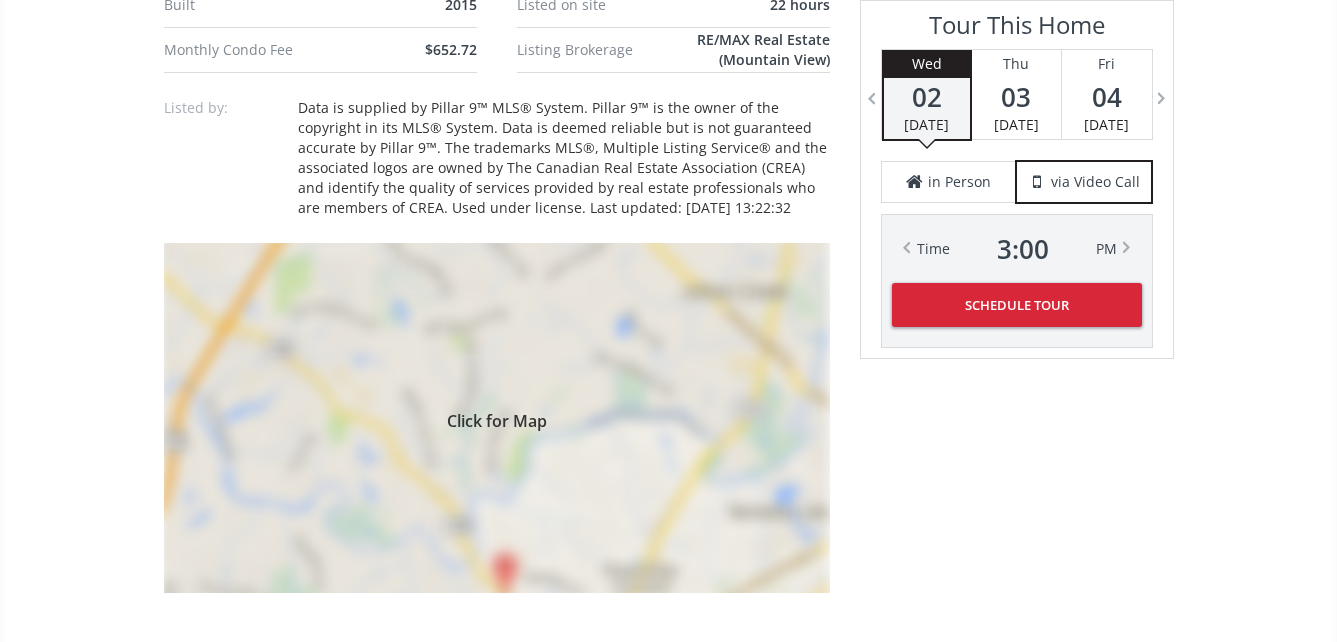 scroll, scrollTop: 1400, scrollLeft: 0, axis: vertical 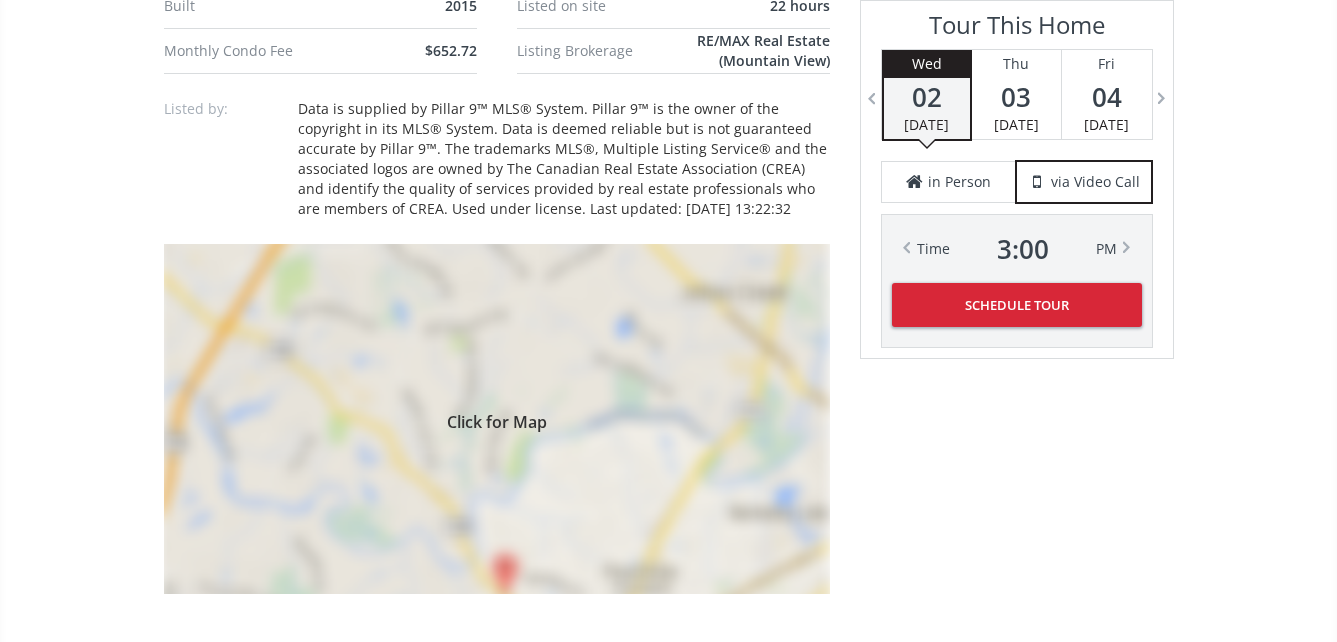 click on "Click for Map" at bounding box center (497, 419) 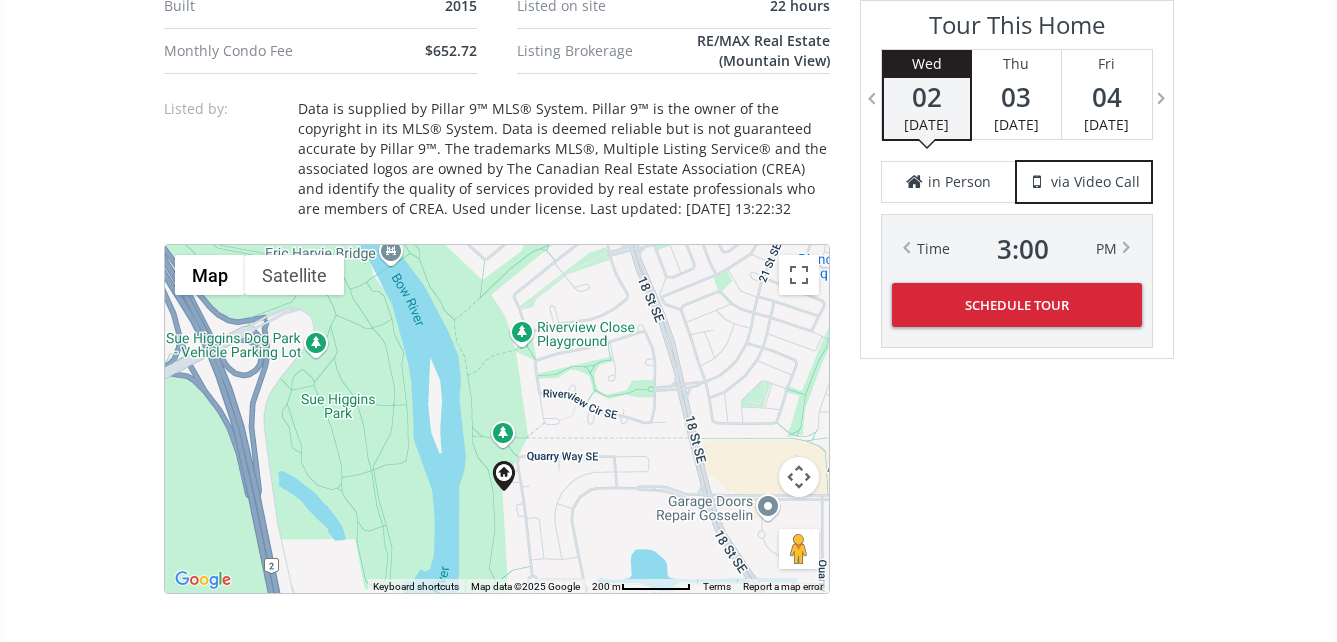 drag, startPoint x: 554, startPoint y: 453, endPoint x: 565, endPoint y: 528, distance: 75.802376 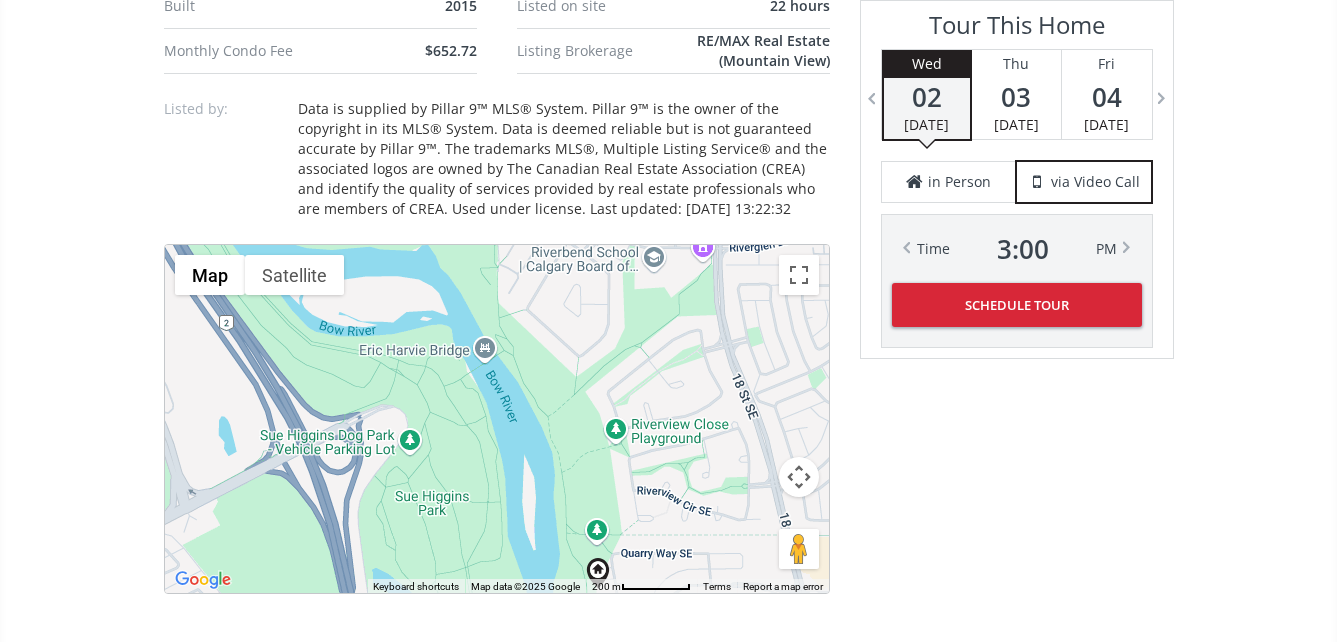 drag, startPoint x: 561, startPoint y: 418, endPoint x: 657, endPoint y: 516, distance: 137.186 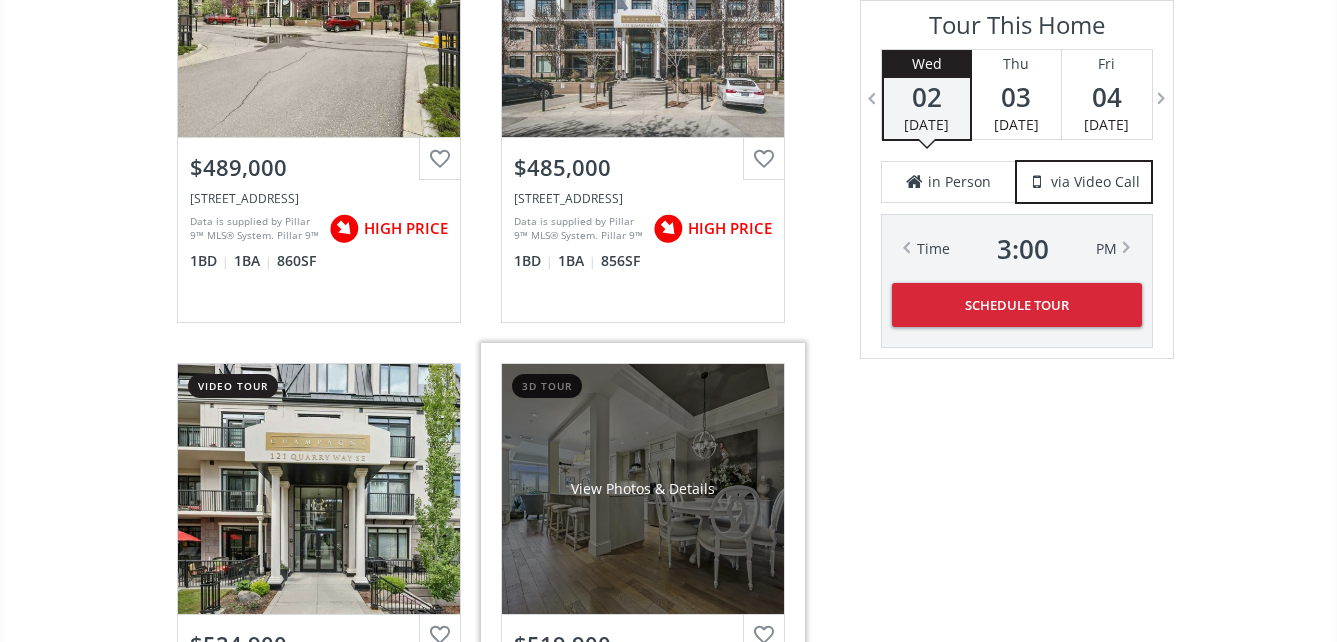 scroll, scrollTop: 3000, scrollLeft: 0, axis: vertical 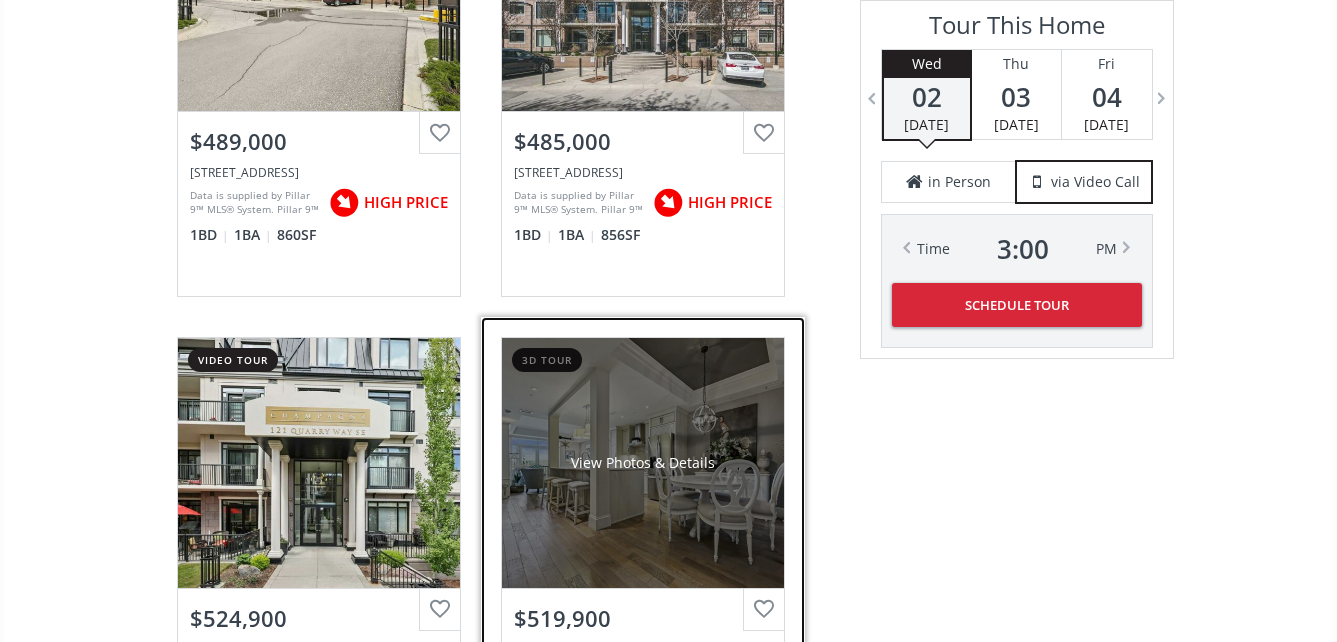 click on "View Photos & Details" at bounding box center (643, 463) 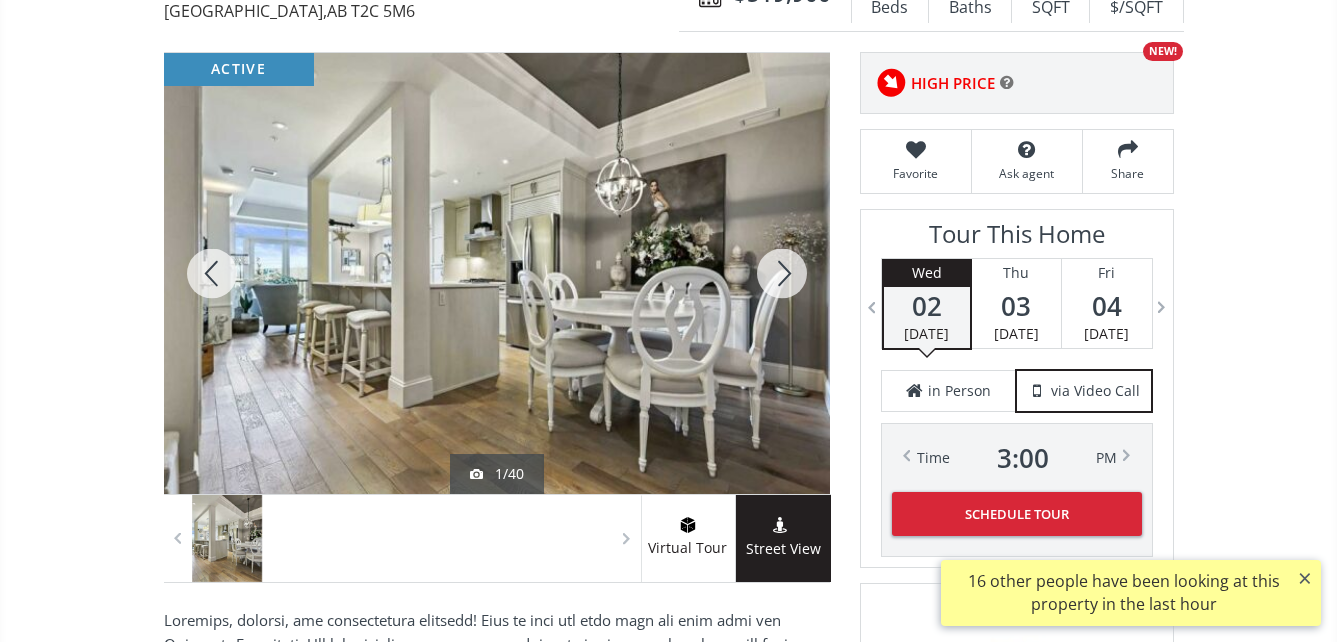 scroll, scrollTop: 300, scrollLeft: 0, axis: vertical 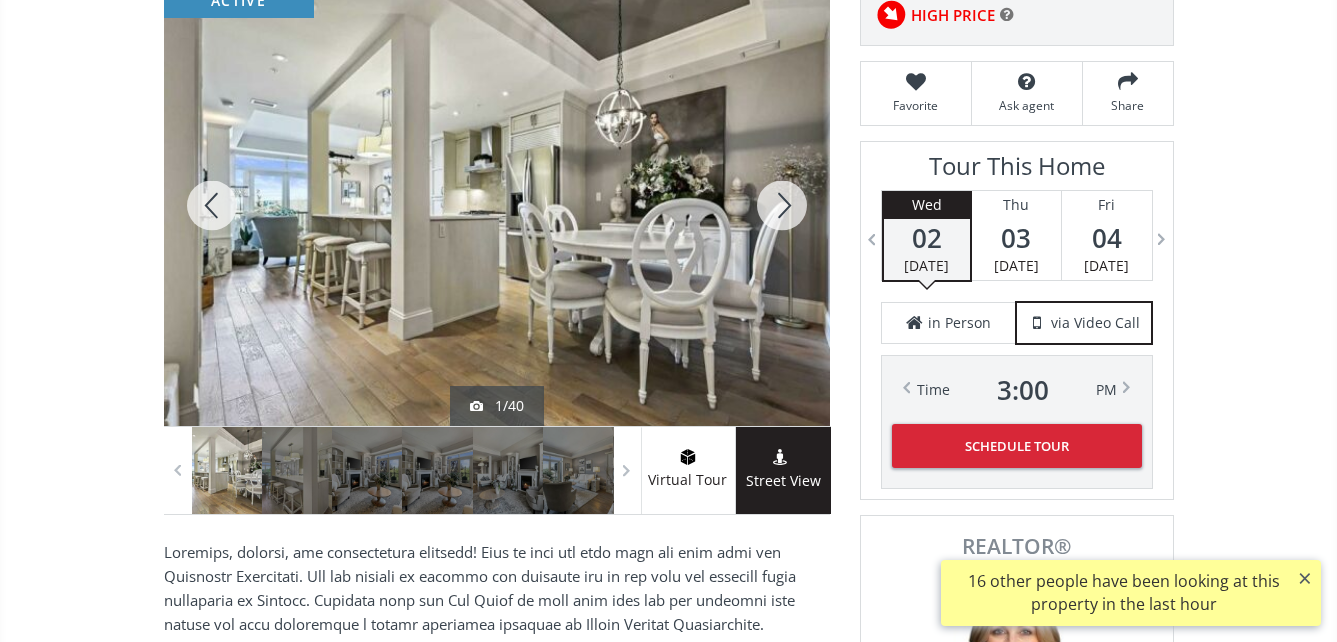 click at bounding box center [497, 205] 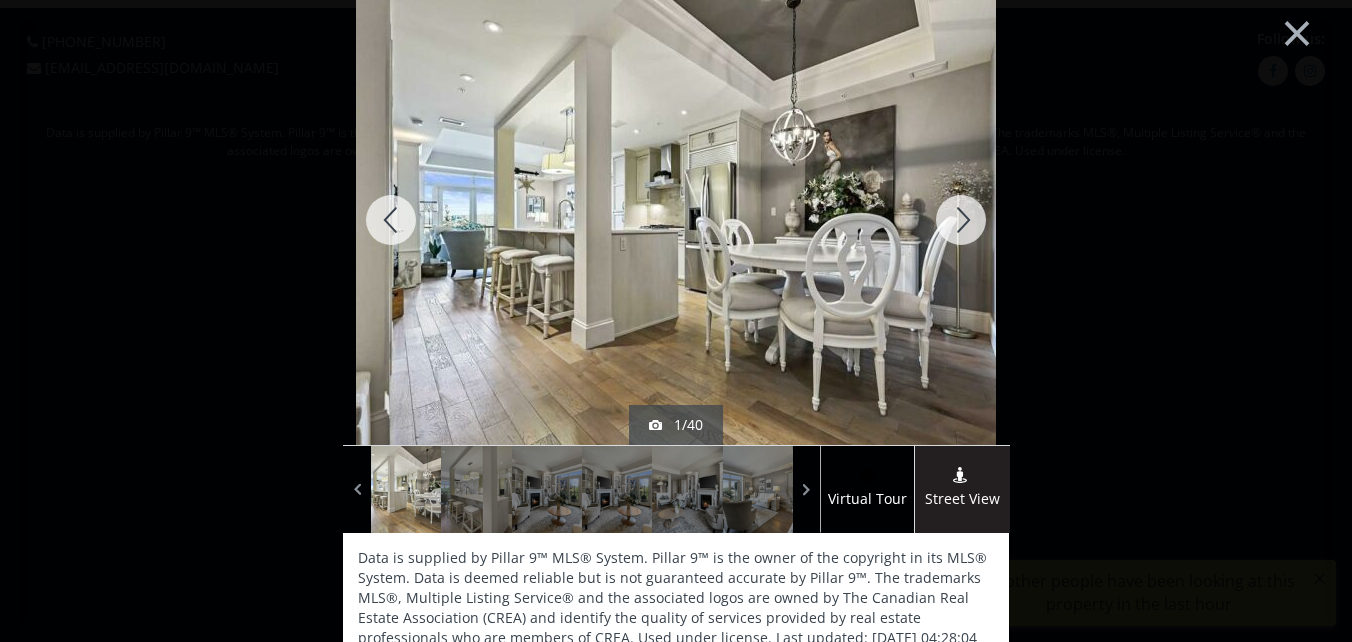 click at bounding box center [961, 220] 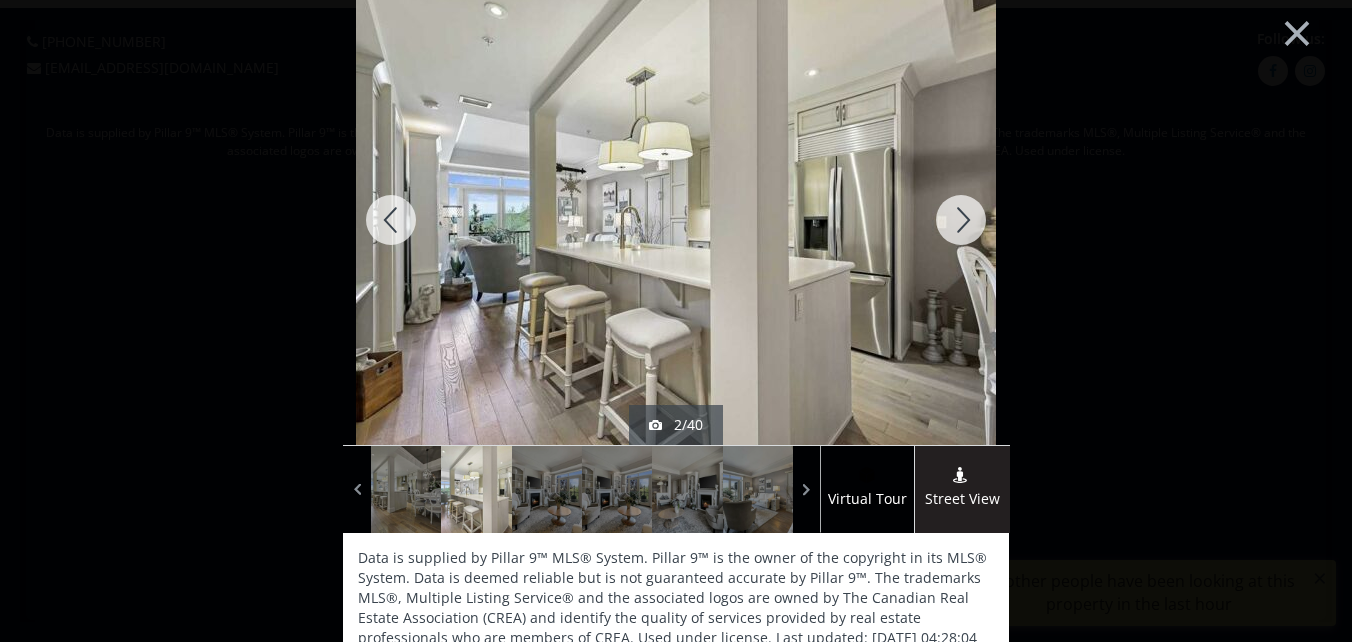 click at bounding box center [961, 220] 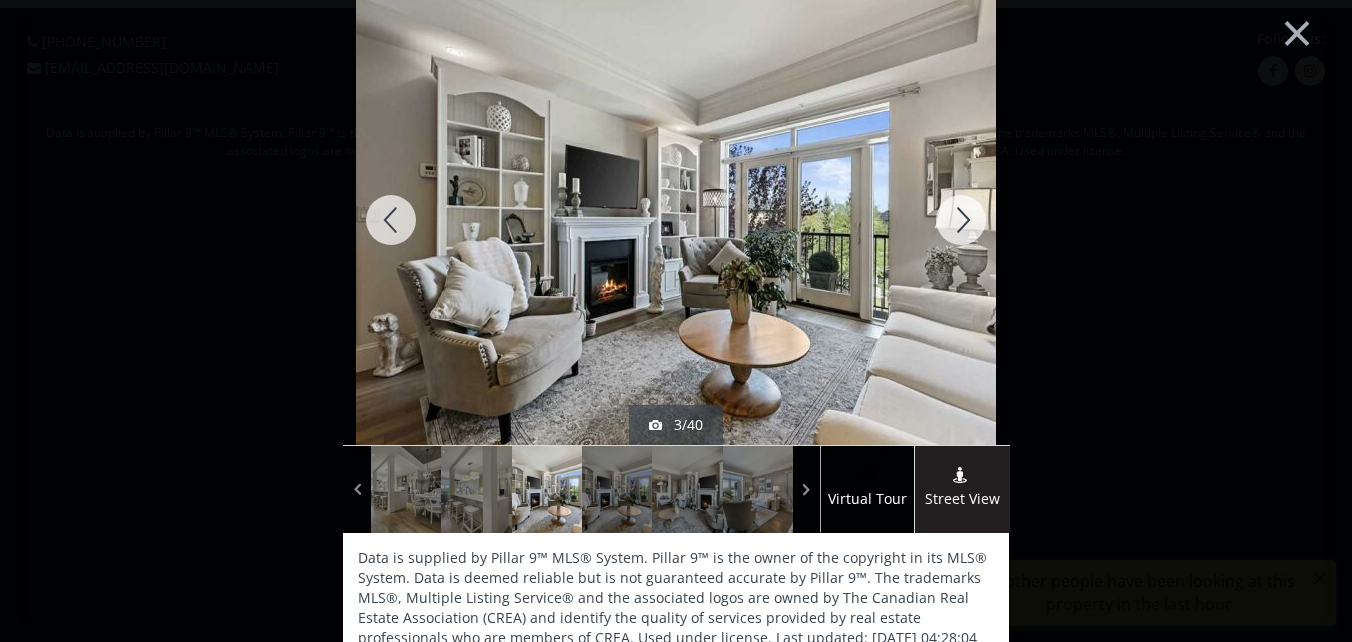 click at bounding box center [961, 220] 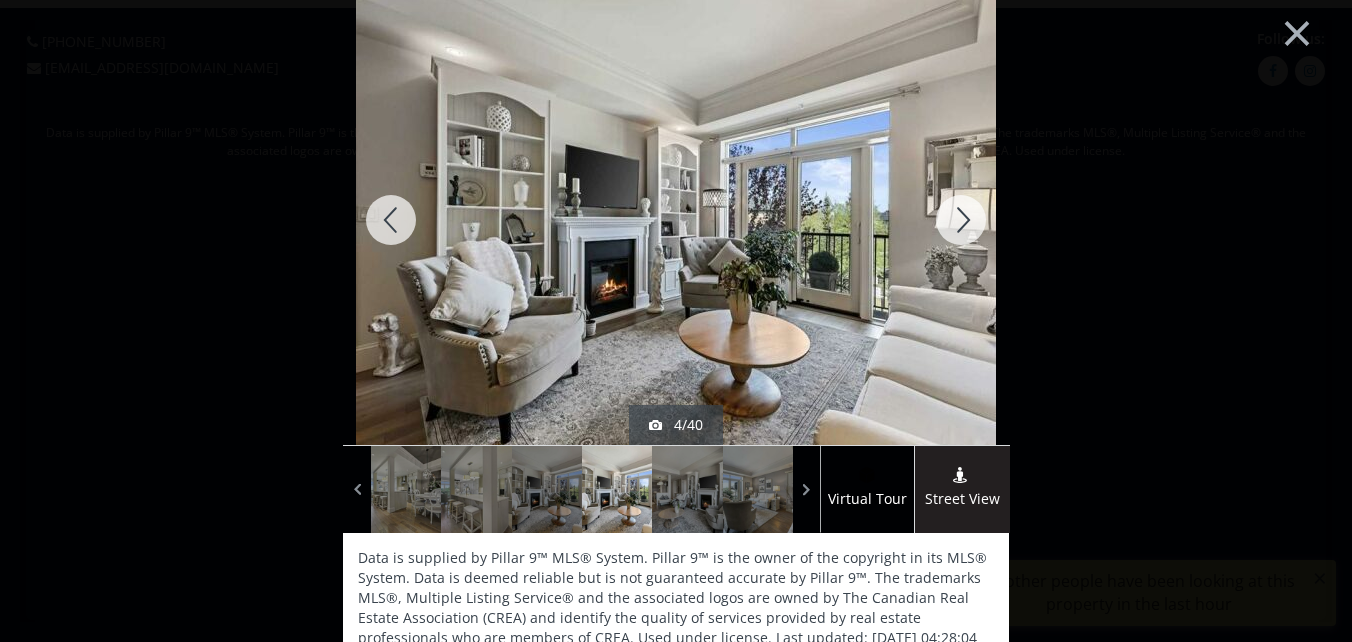 click at bounding box center [961, 220] 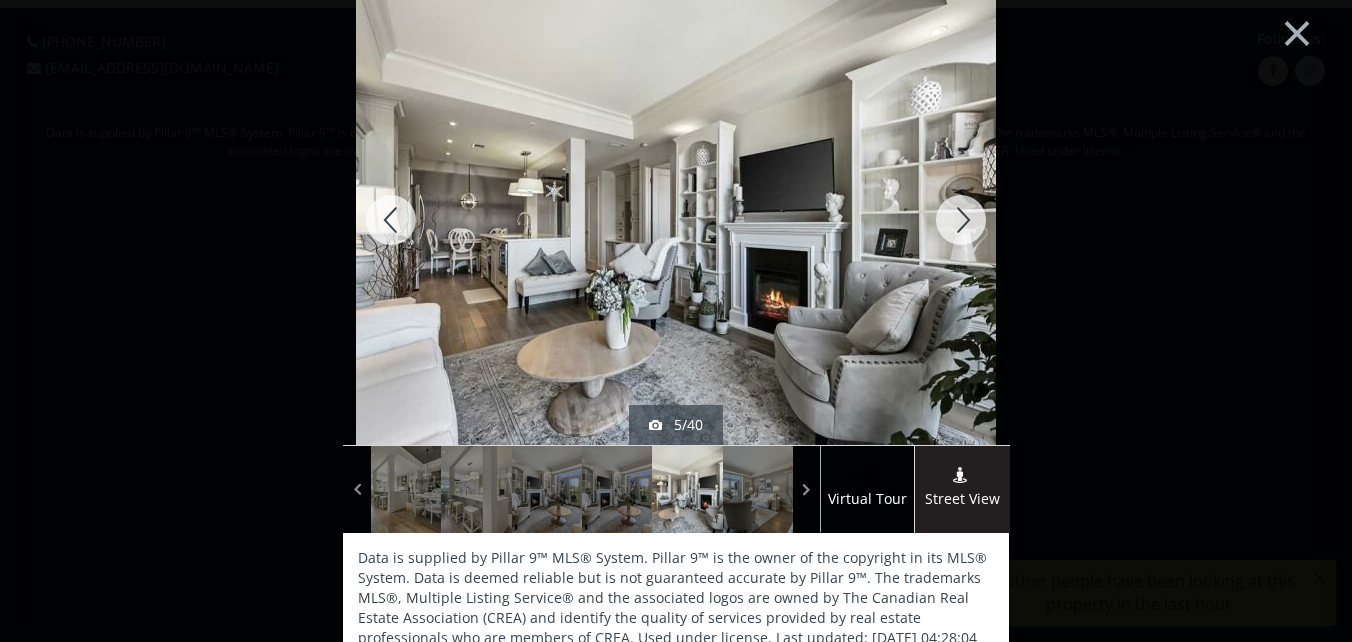 click at bounding box center (961, 220) 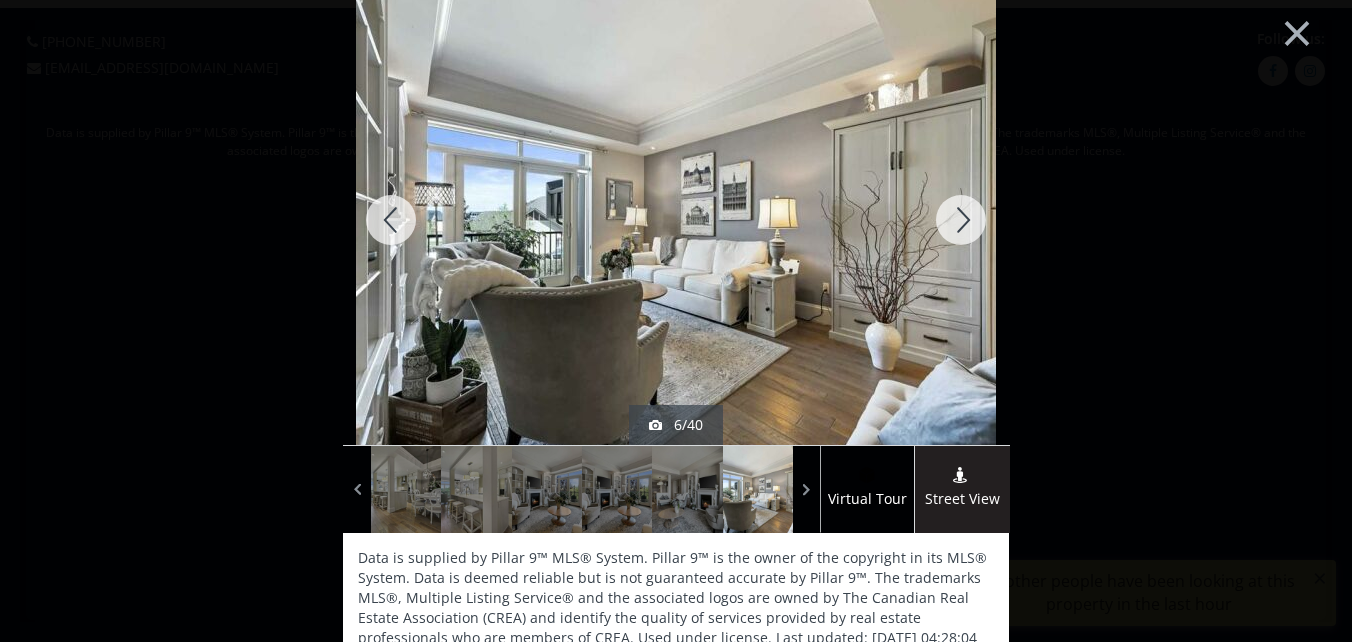 click at bounding box center [961, 220] 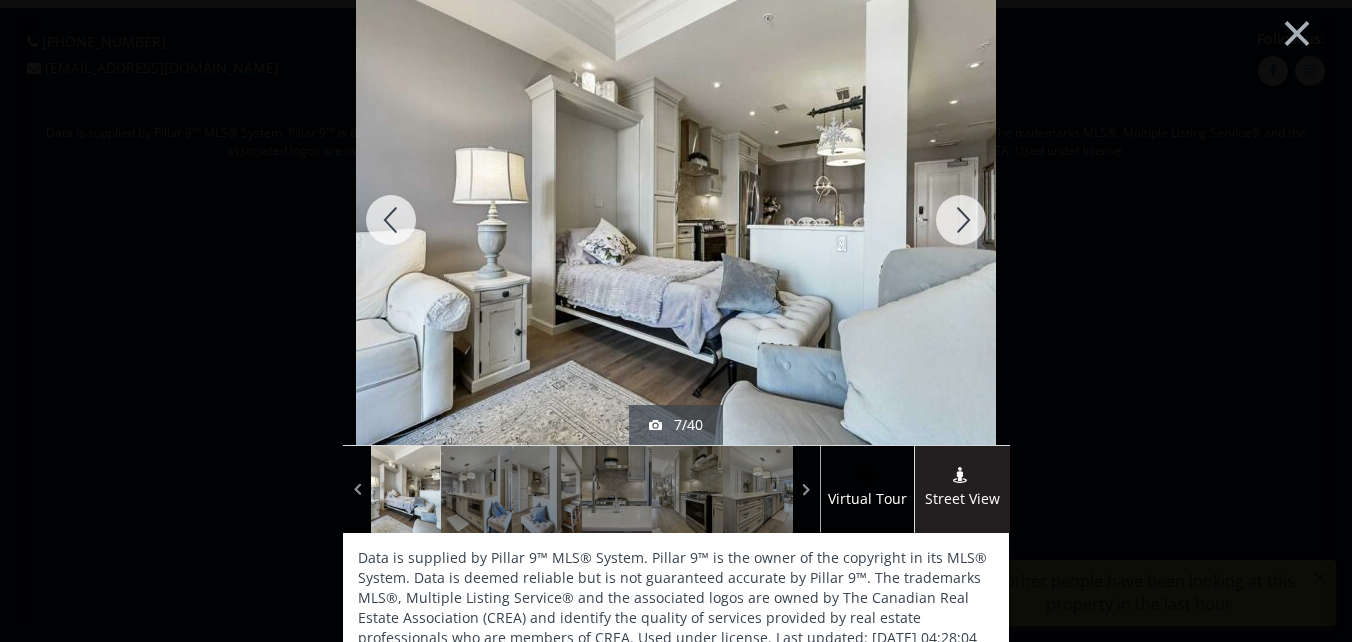 click at bounding box center (391, 220) 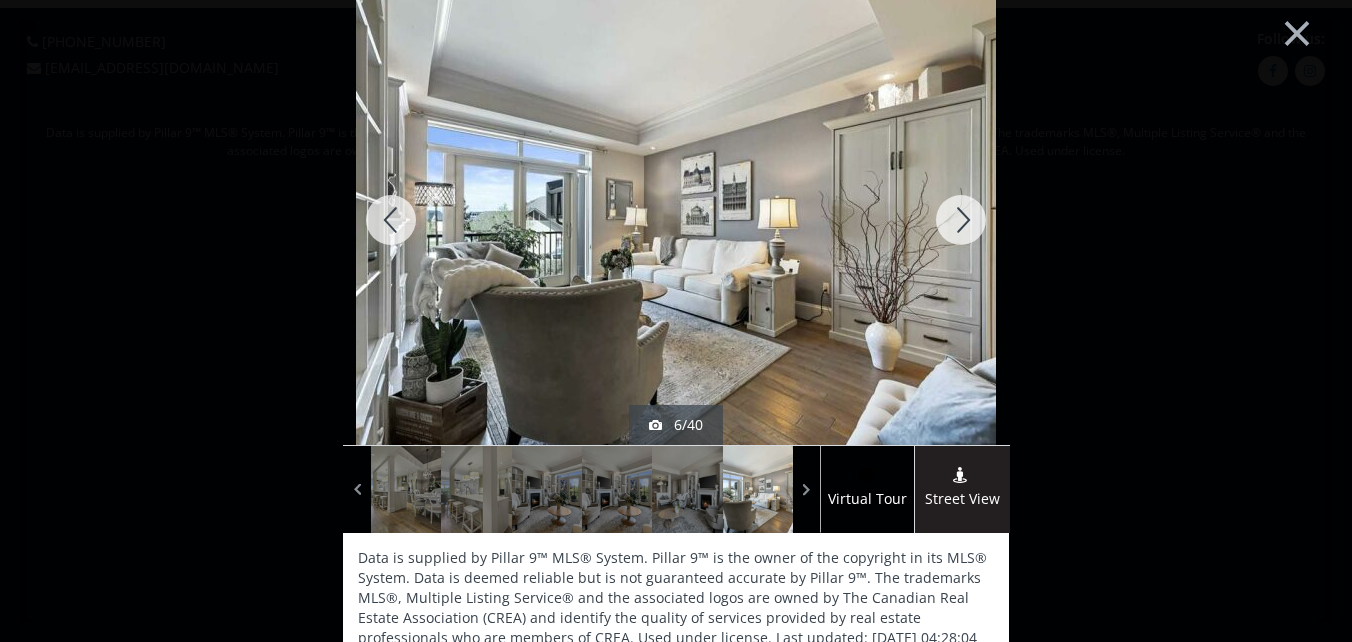 click at bounding box center [961, 220] 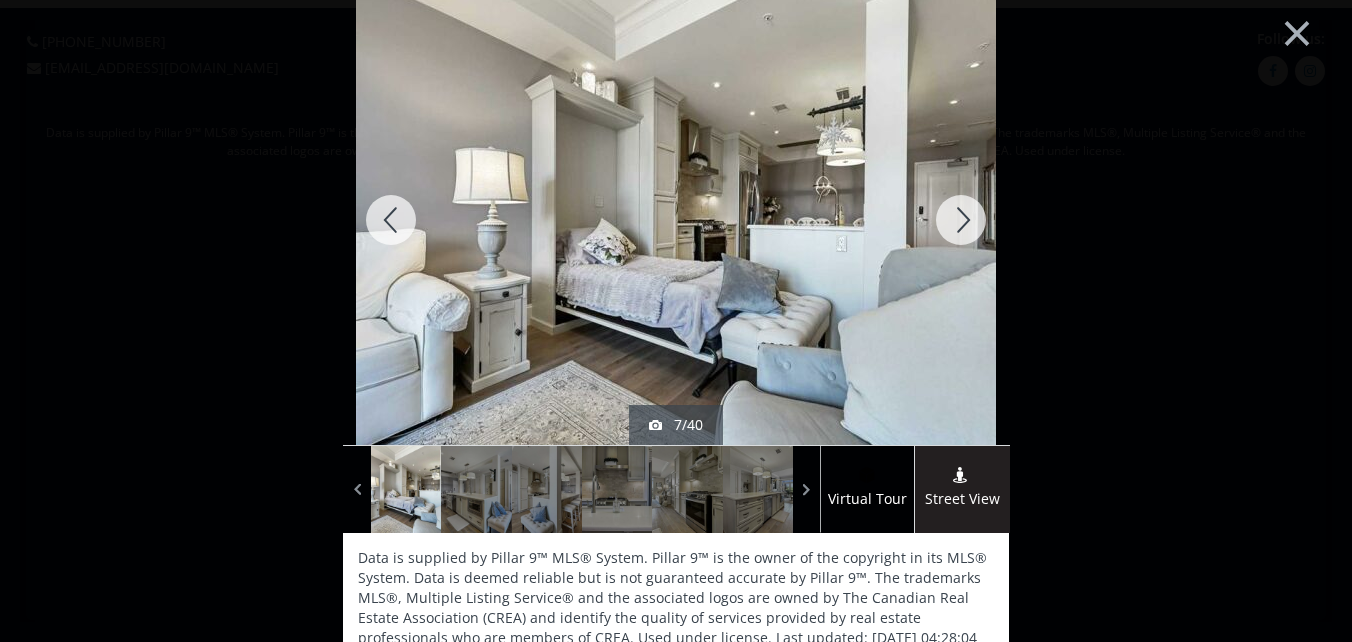 click at bounding box center (961, 220) 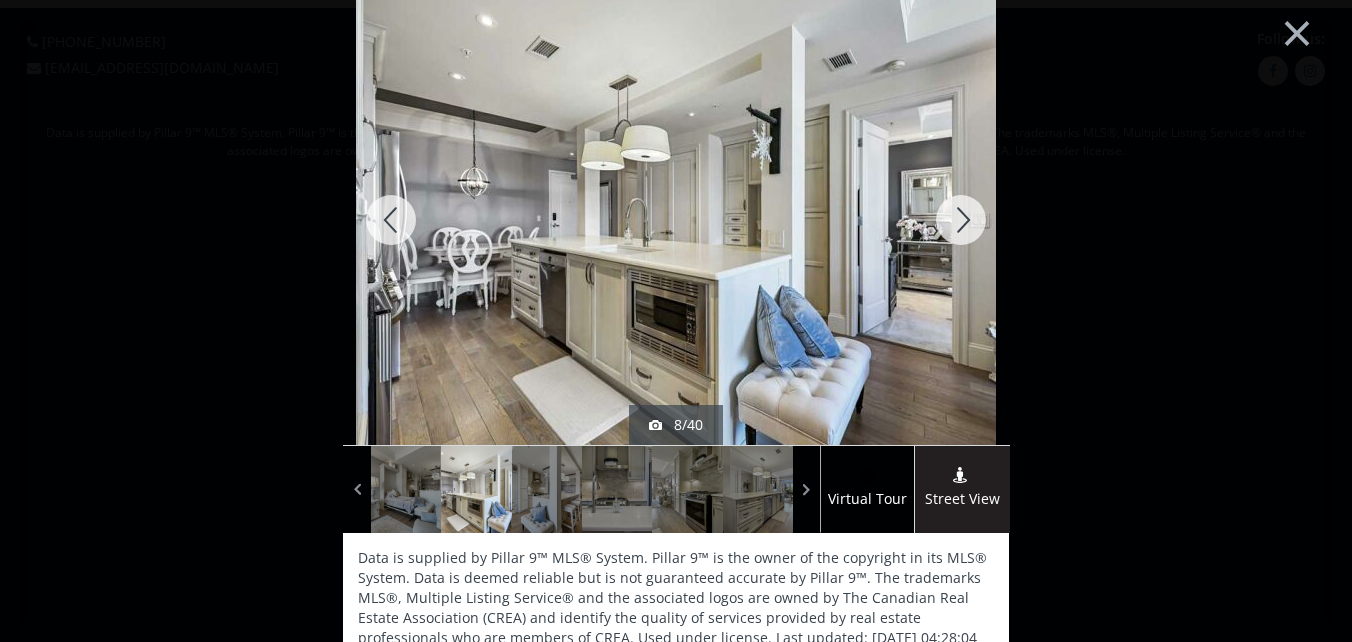 click at bounding box center (961, 220) 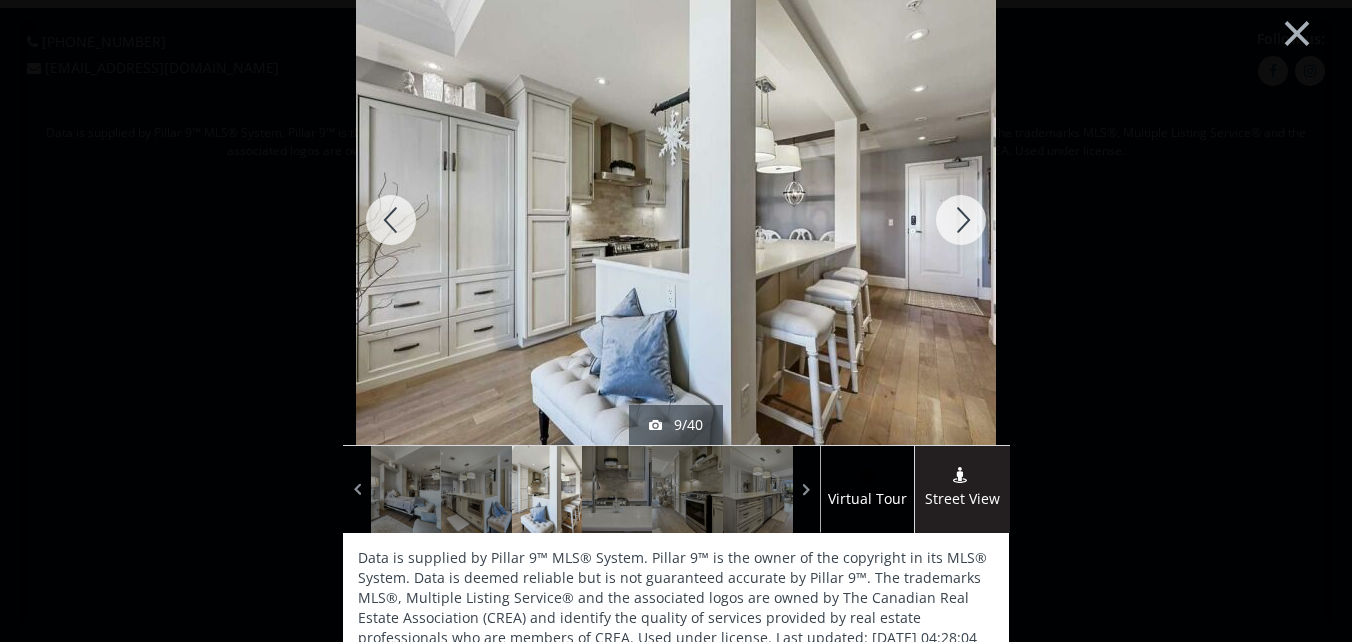 click at bounding box center (961, 220) 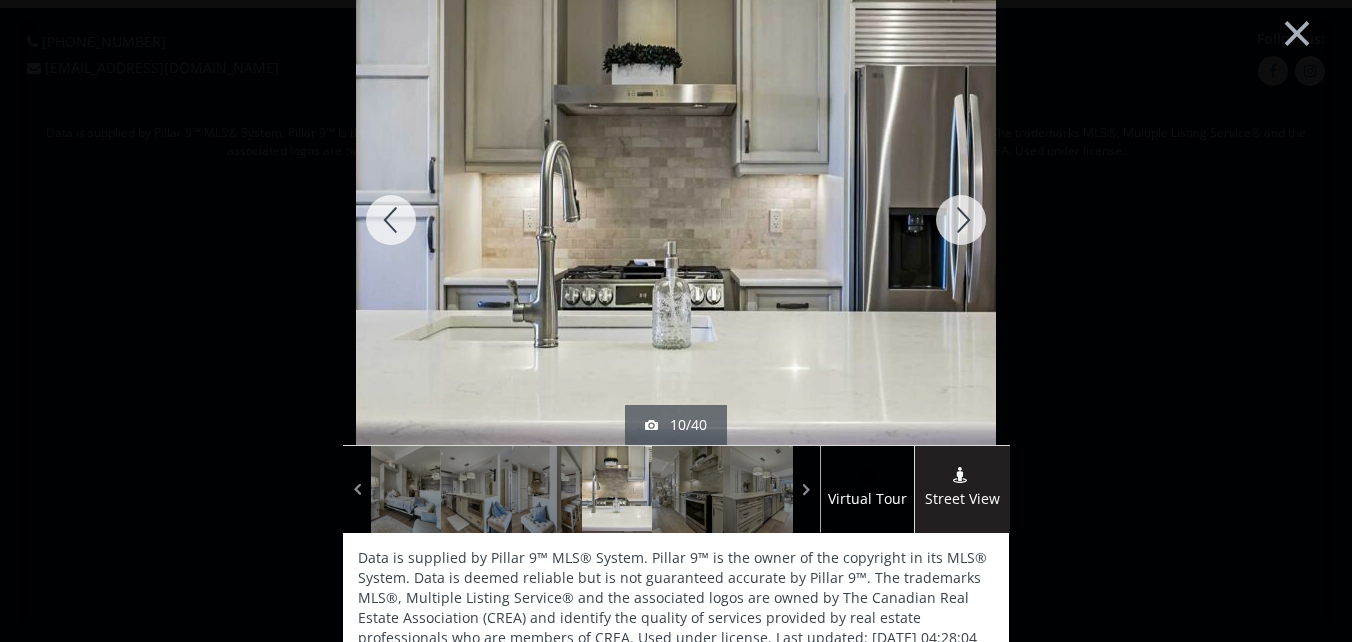 click at bounding box center [961, 220] 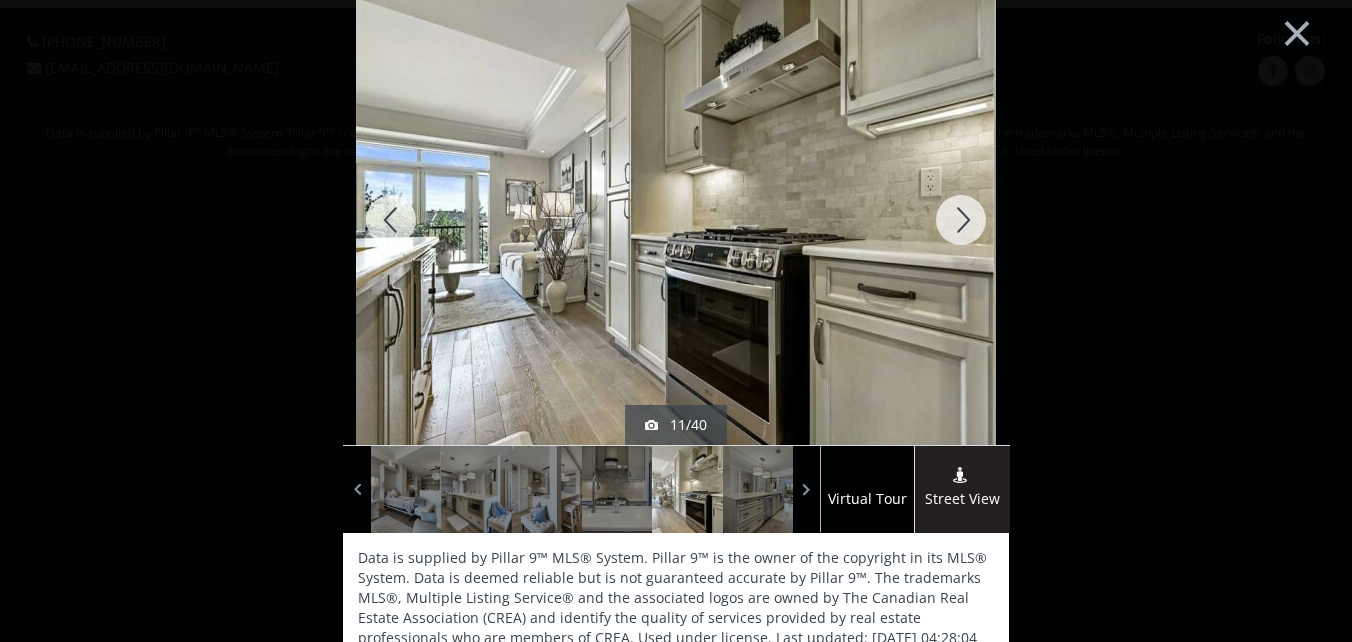 click at bounding box center [961, 220] 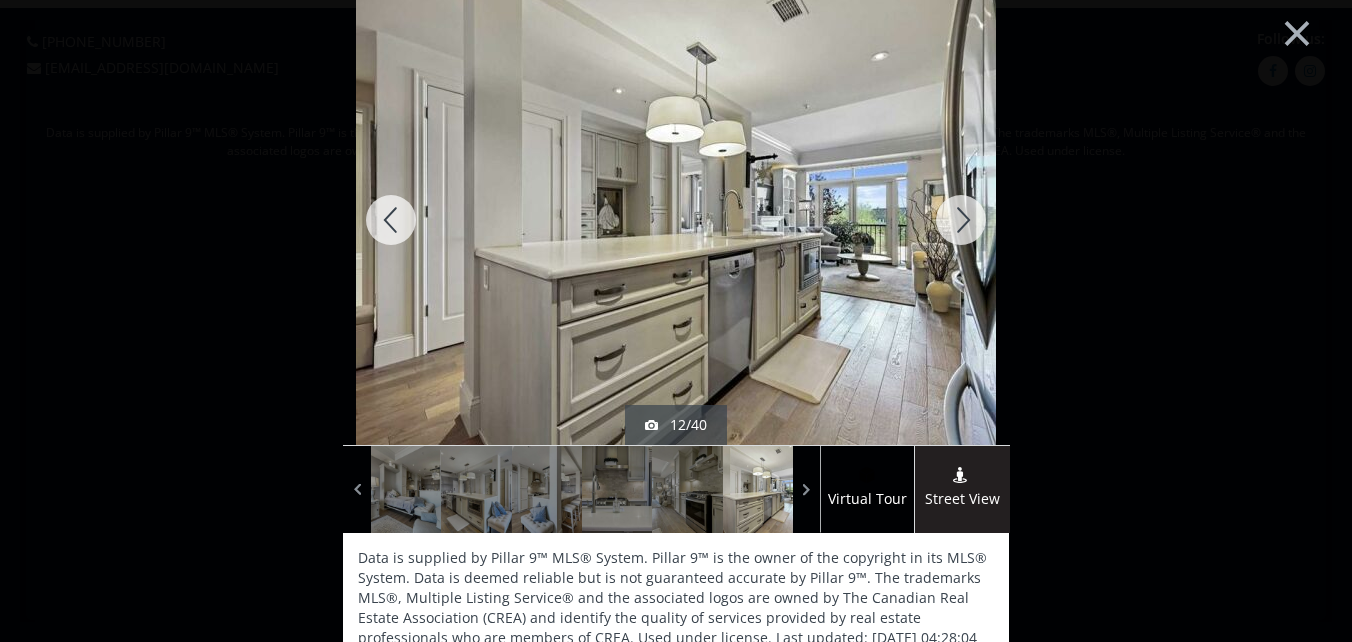 click at bounding box center [961, 220] 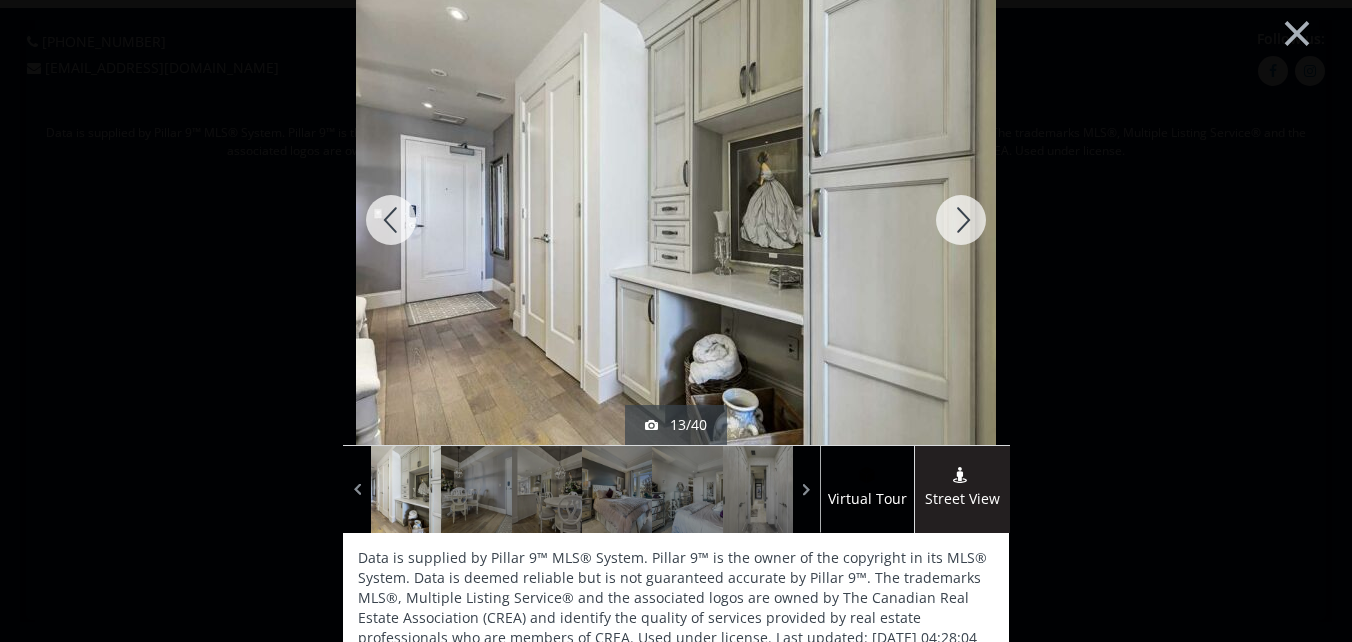 click at bounding box center (961, 220) 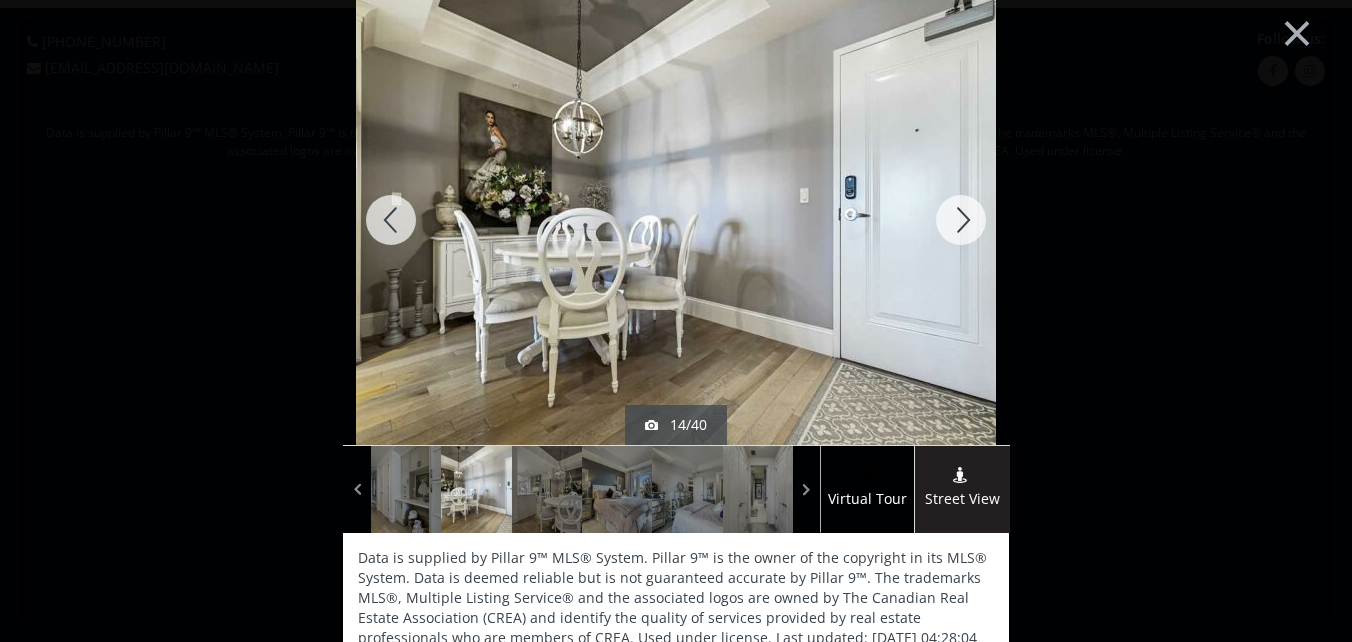 click at bounding box center (961, 220) 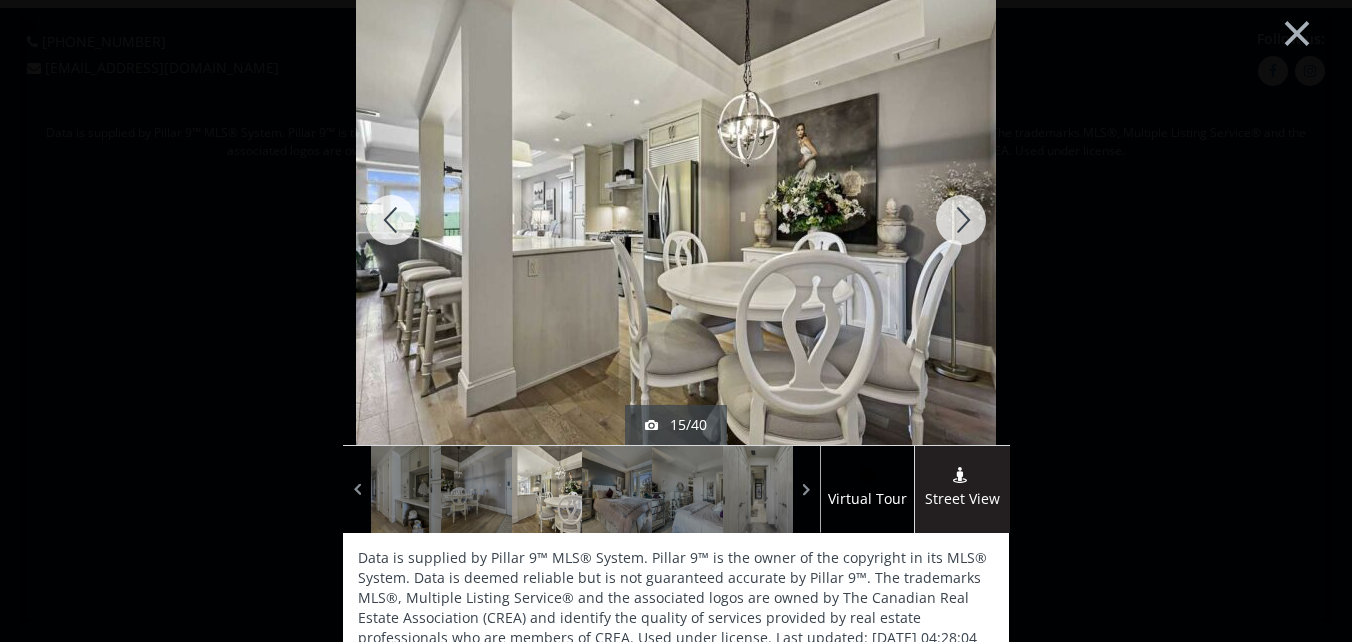 click at bounding box center (961, 220) 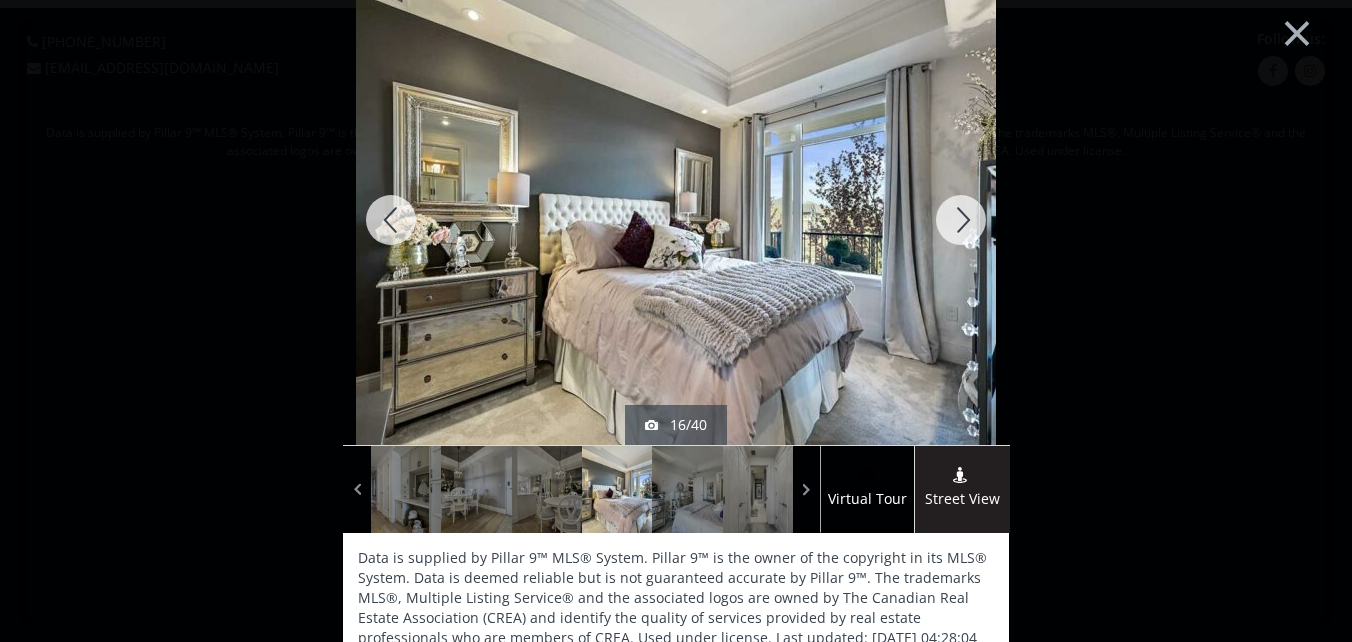 click at bounding box center [961, 220] 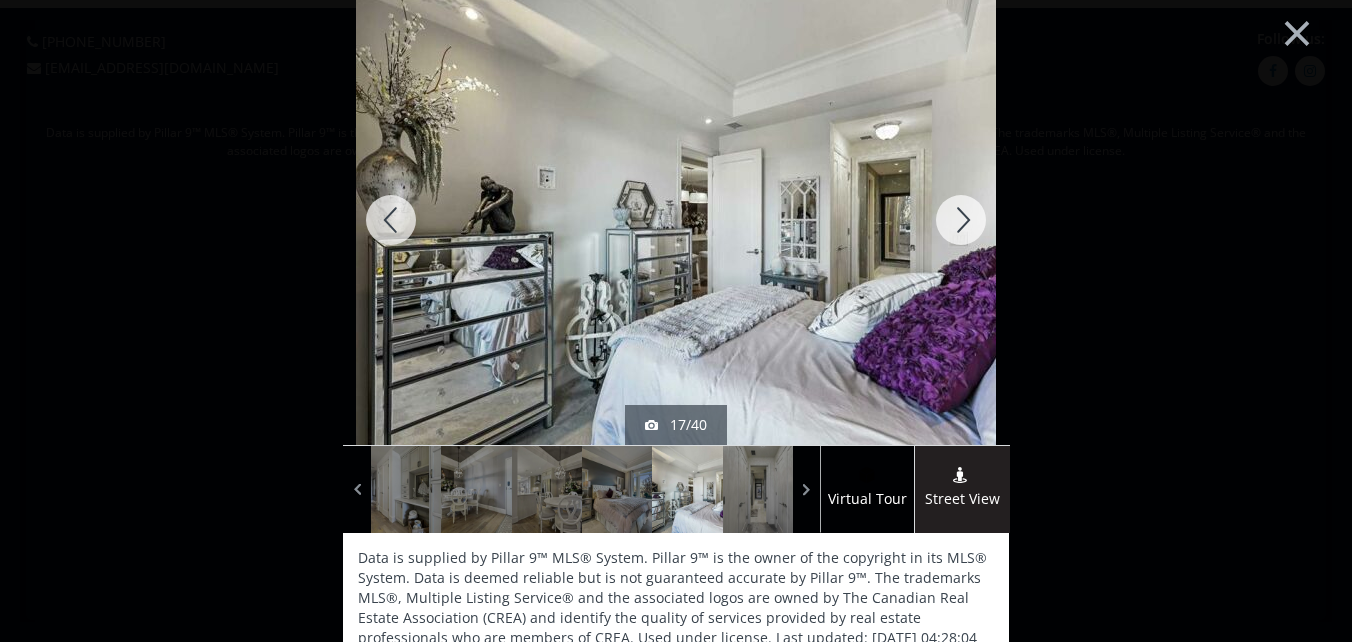 click at bounding box center [961, 220] 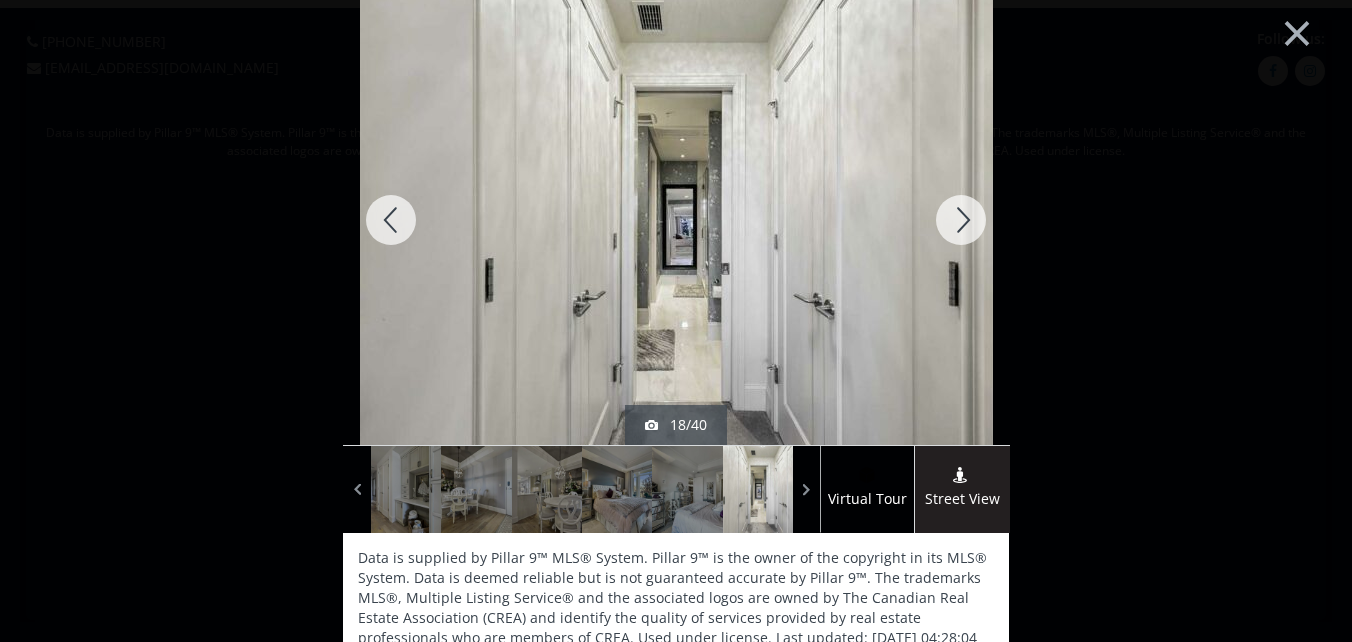 click at bounding box center [961, 220] 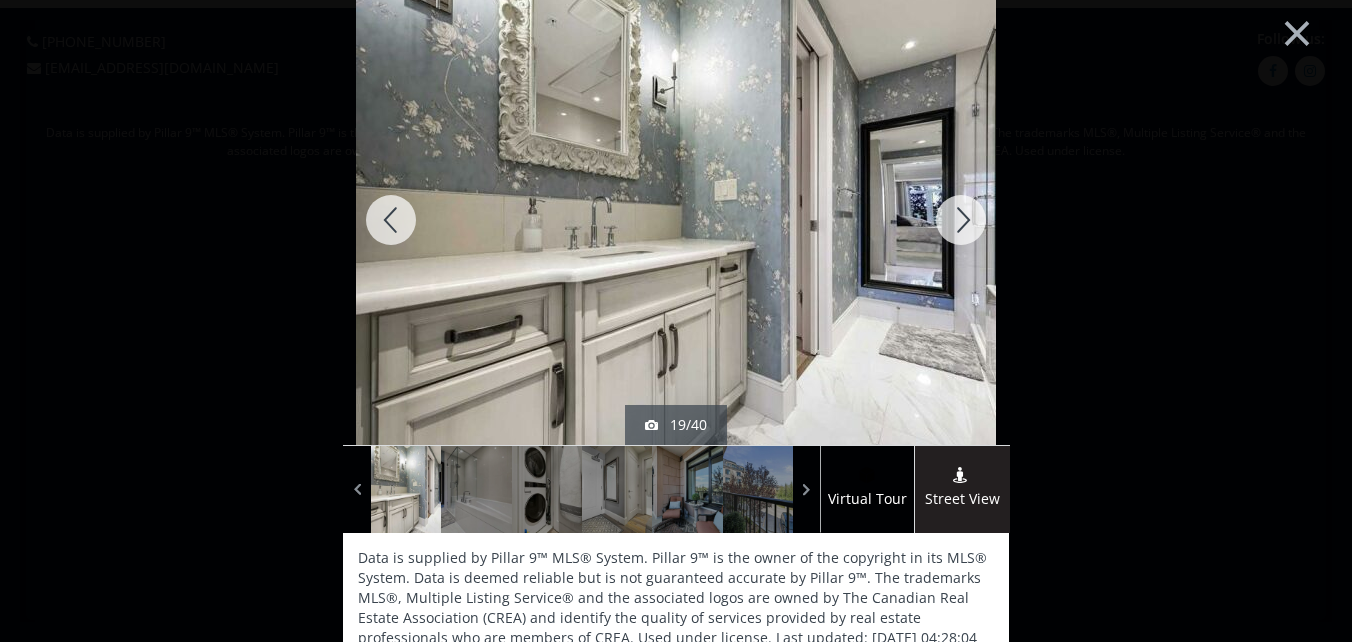 click at bounding box center (961, 220) 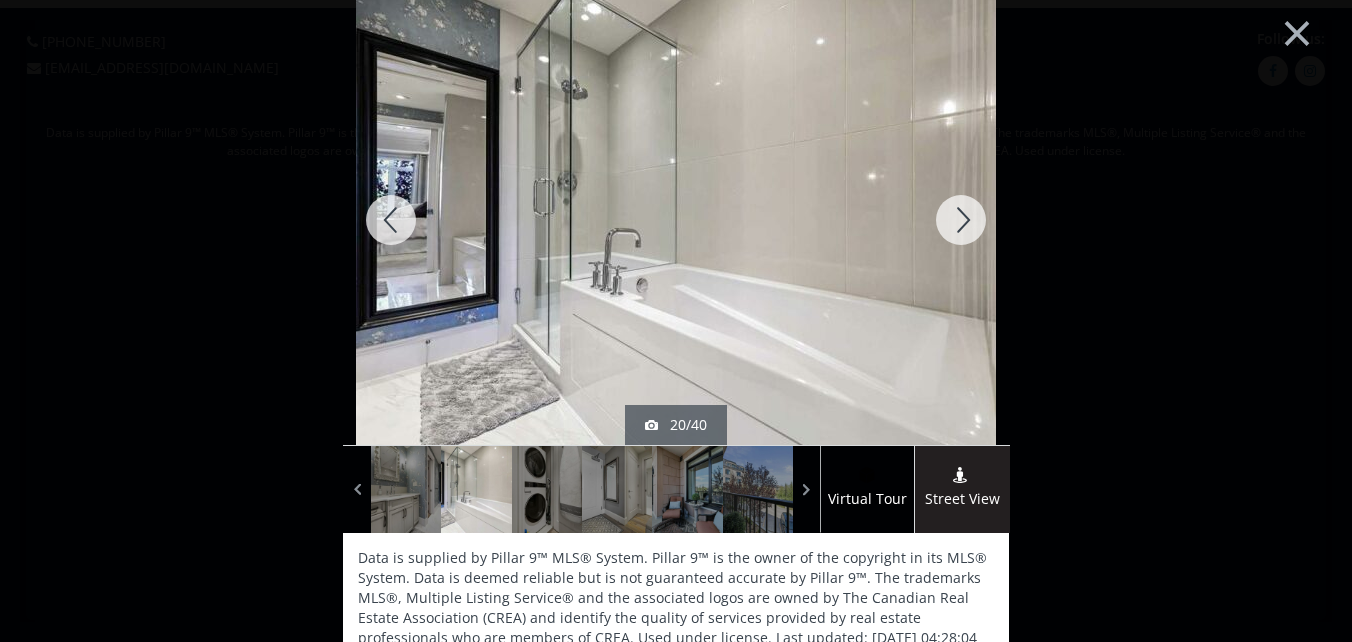 click at bounding box center [961, 220] 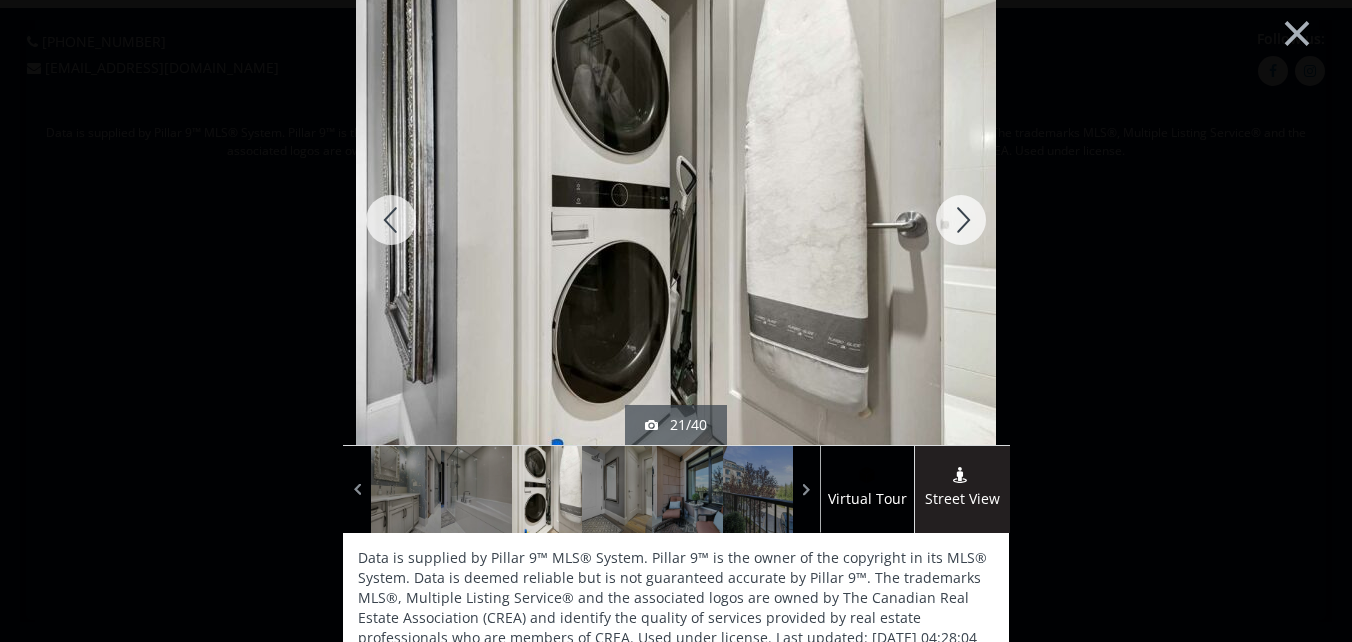 click at bounding box center (961, 220) 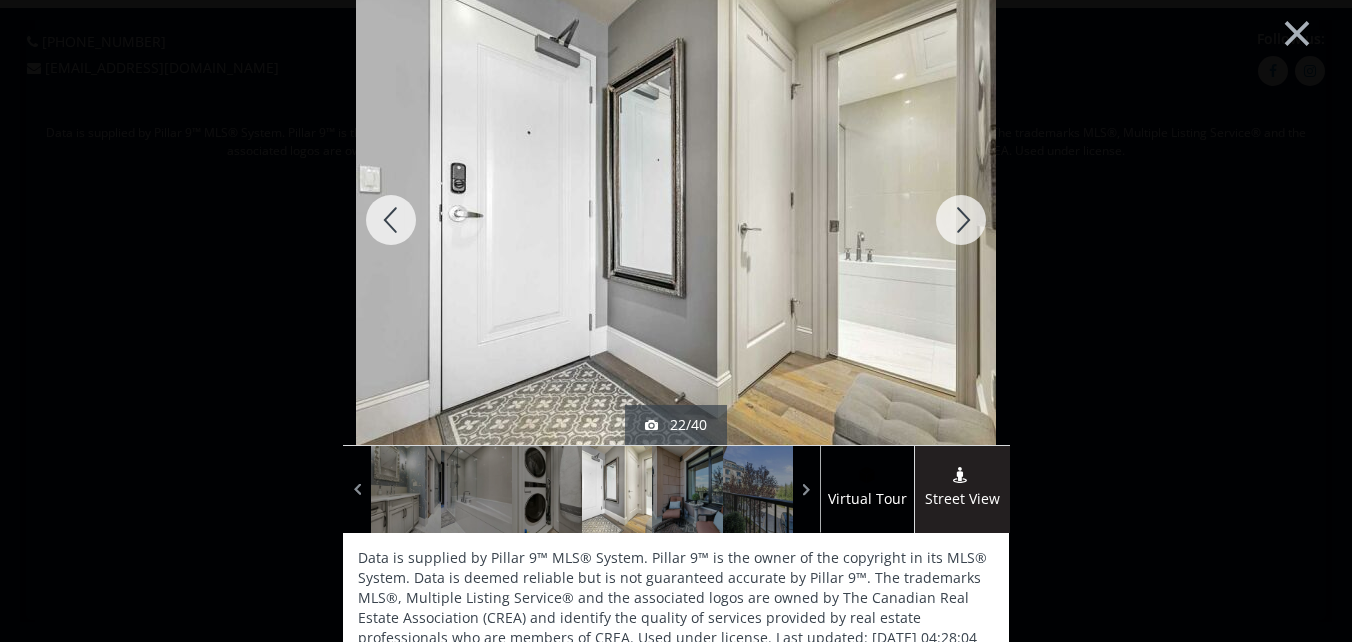 click at bounding box center [961, 220] 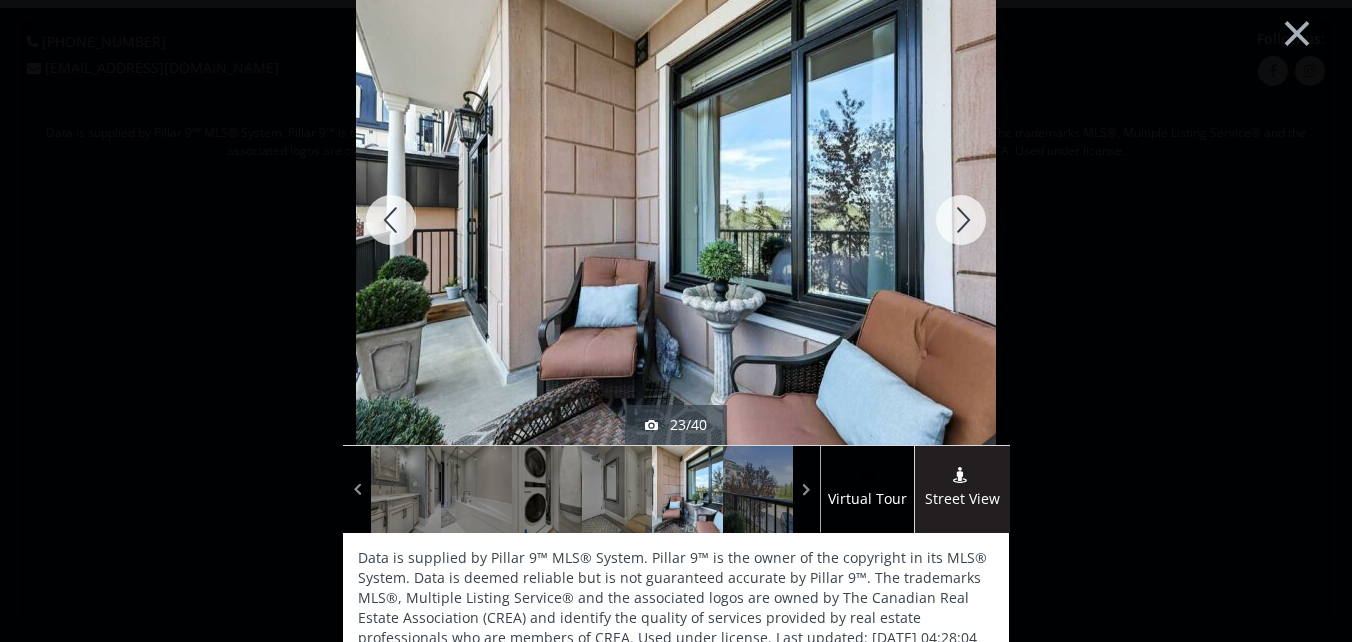 click at bounding box center [961, 220] 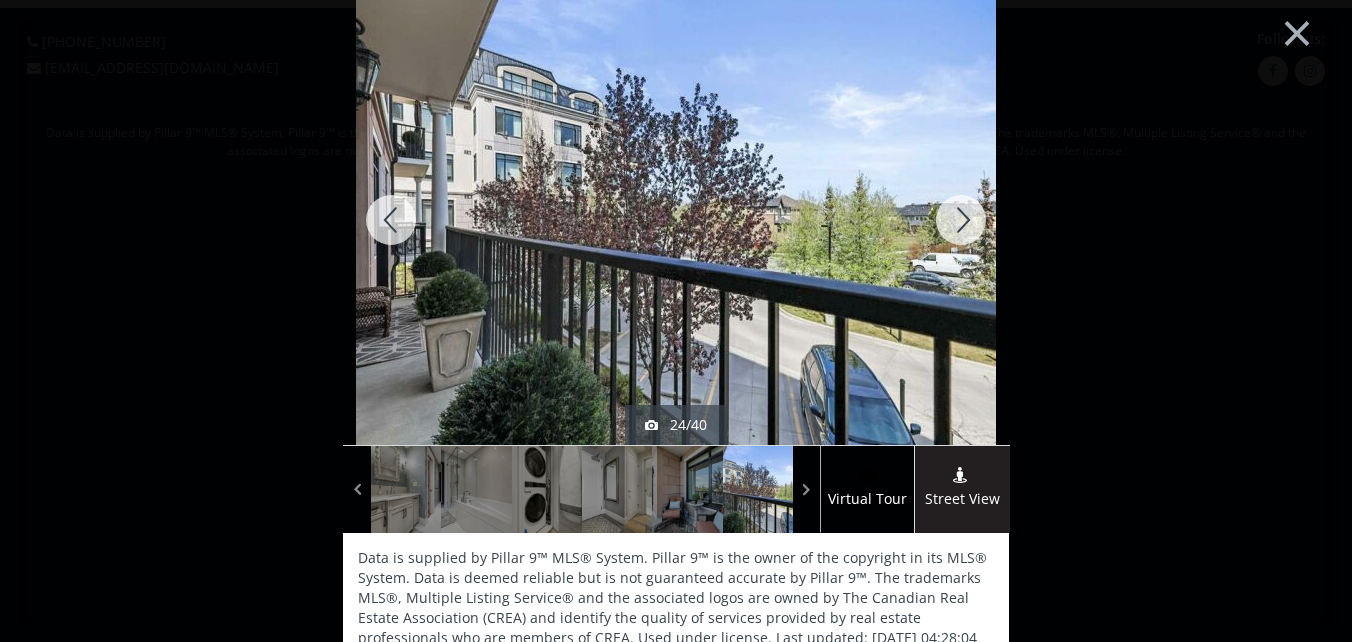 click at bounding box center [961, 220] 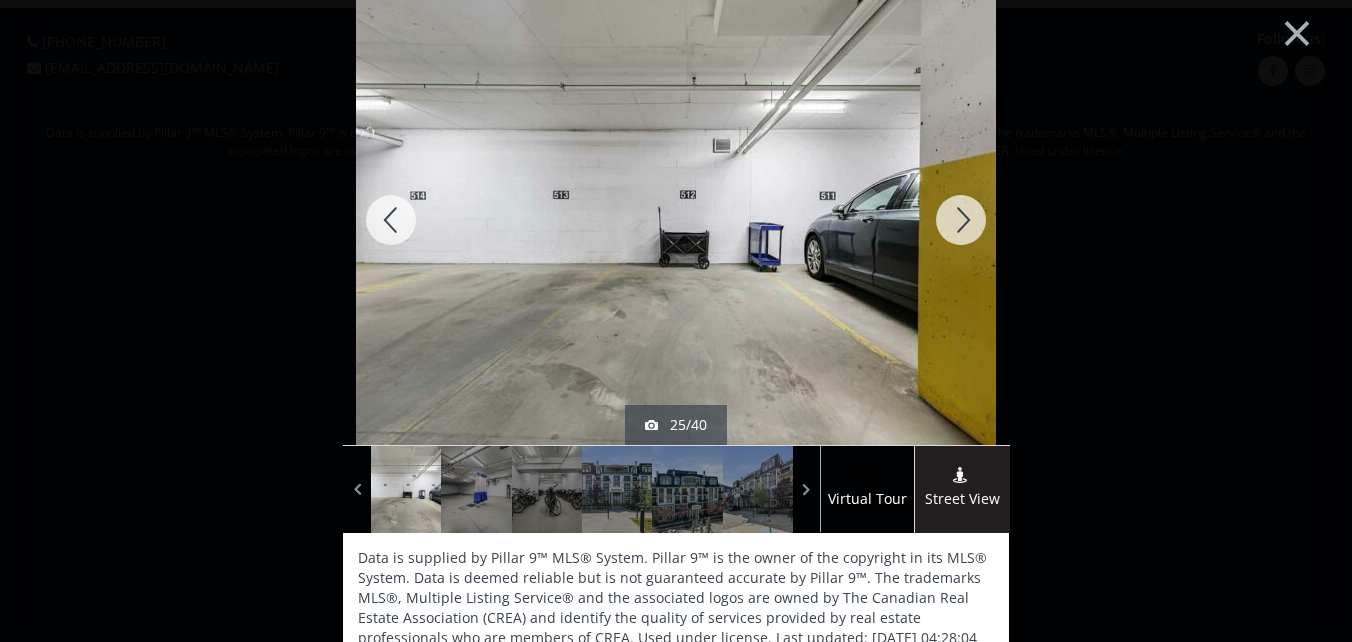 click at bounding box center (961, 220) 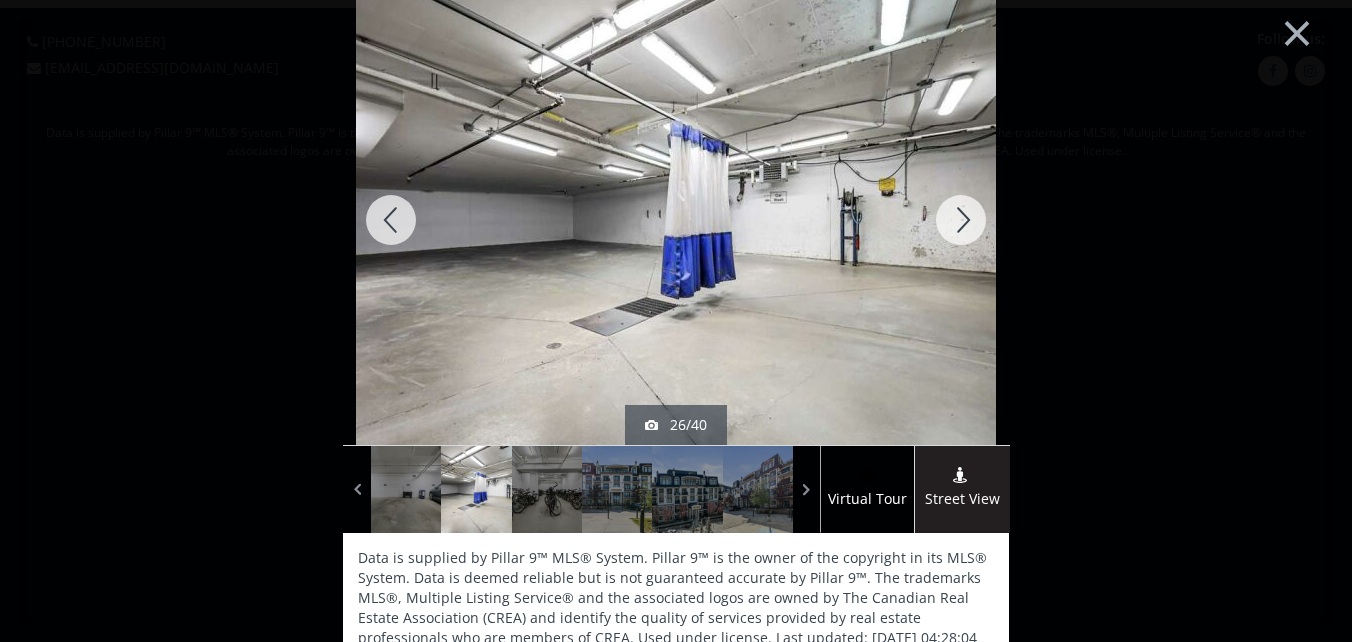 click at bounding box center [961, 220] 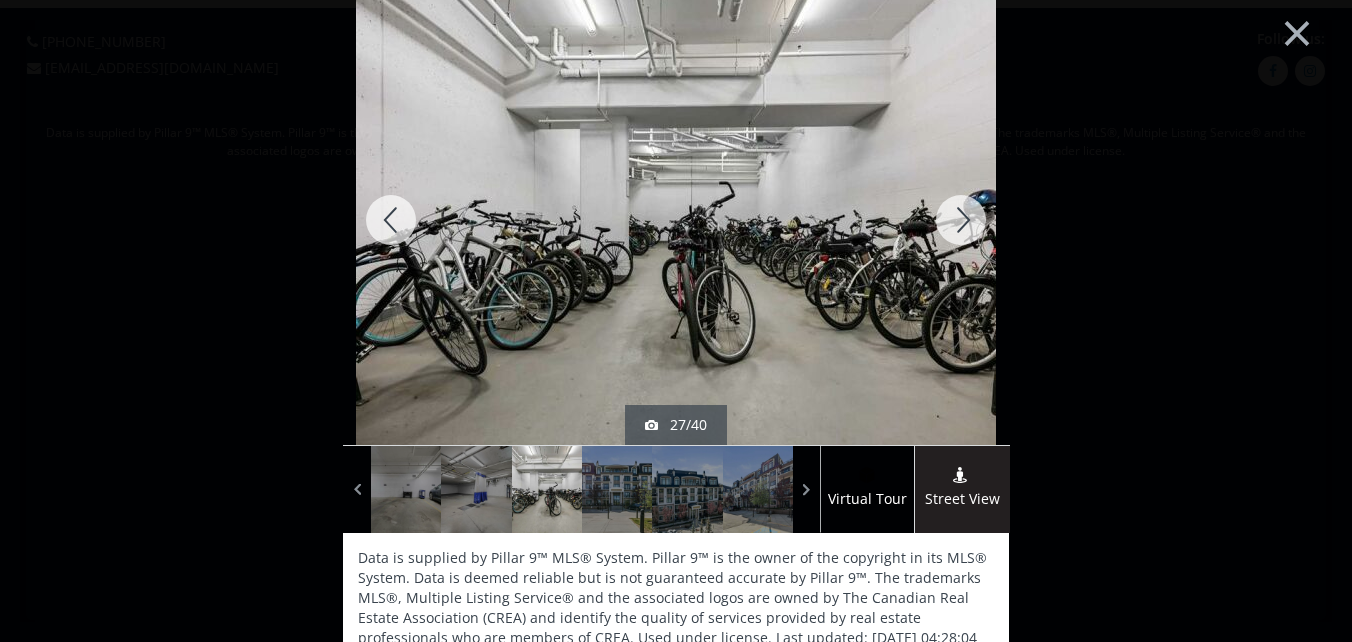 click at bounding box center [961, 220] 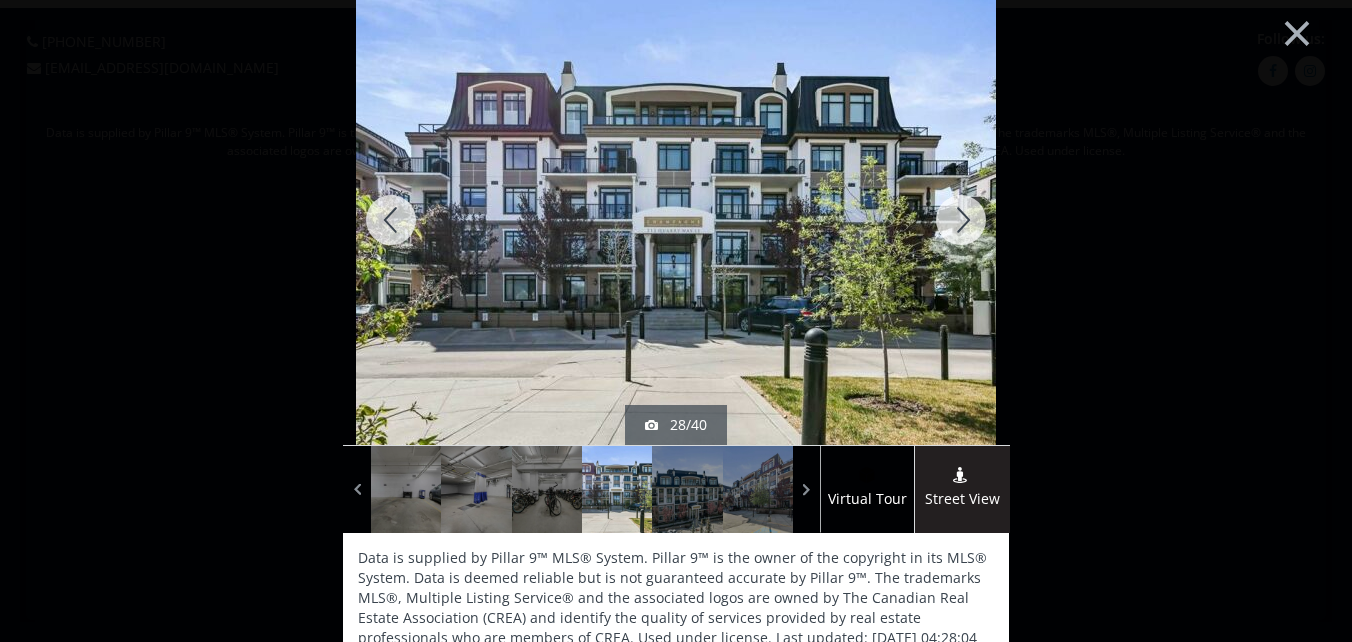 click at bounding box center (961, 220) 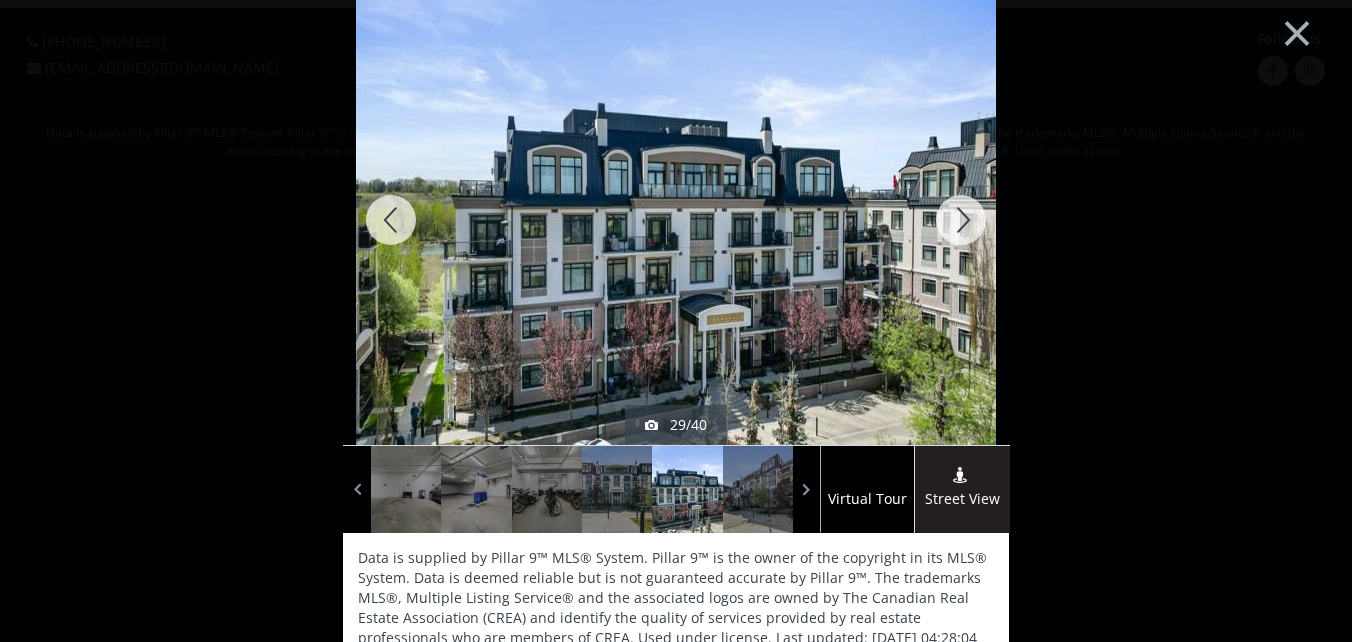 click at bounding box center [961, 220] 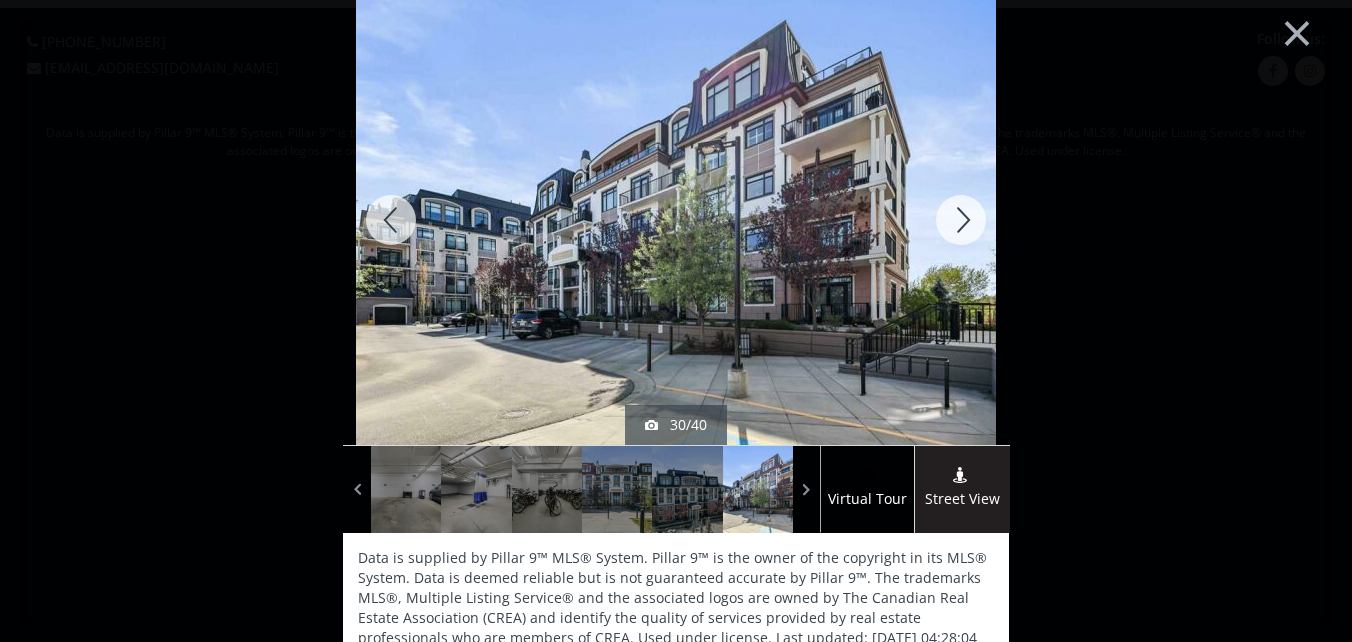 click at bounding box center [961, 220] 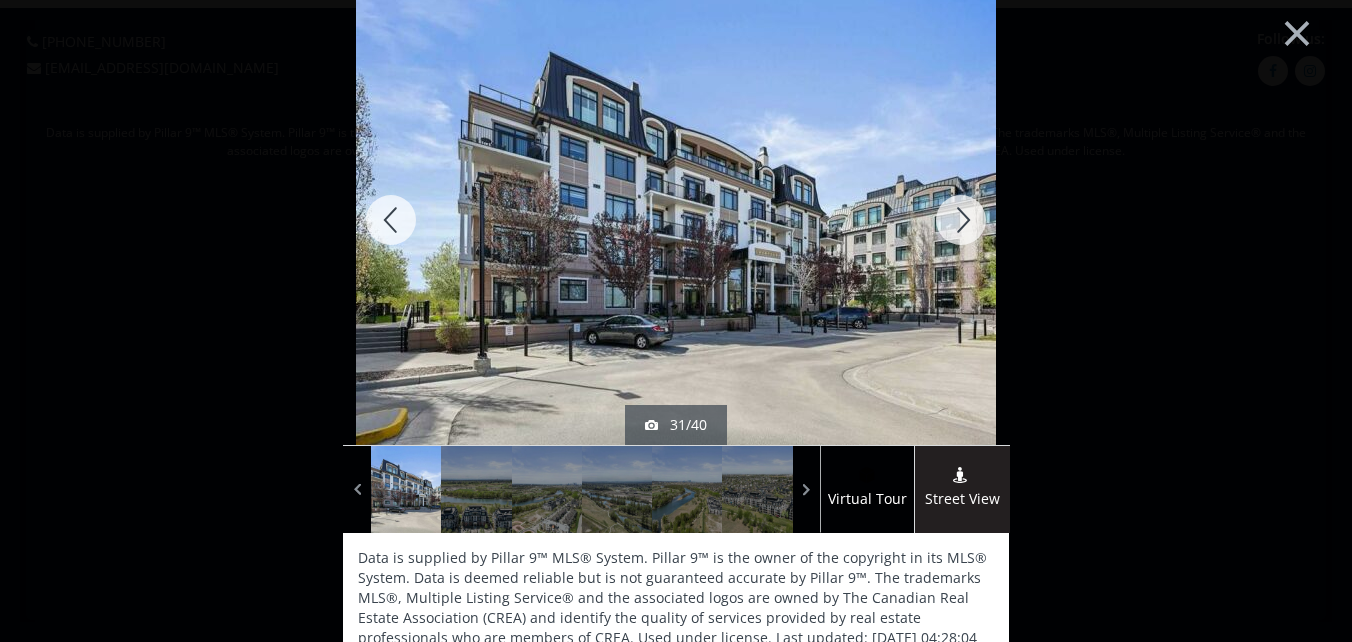 click at bounding box center (961, 220) 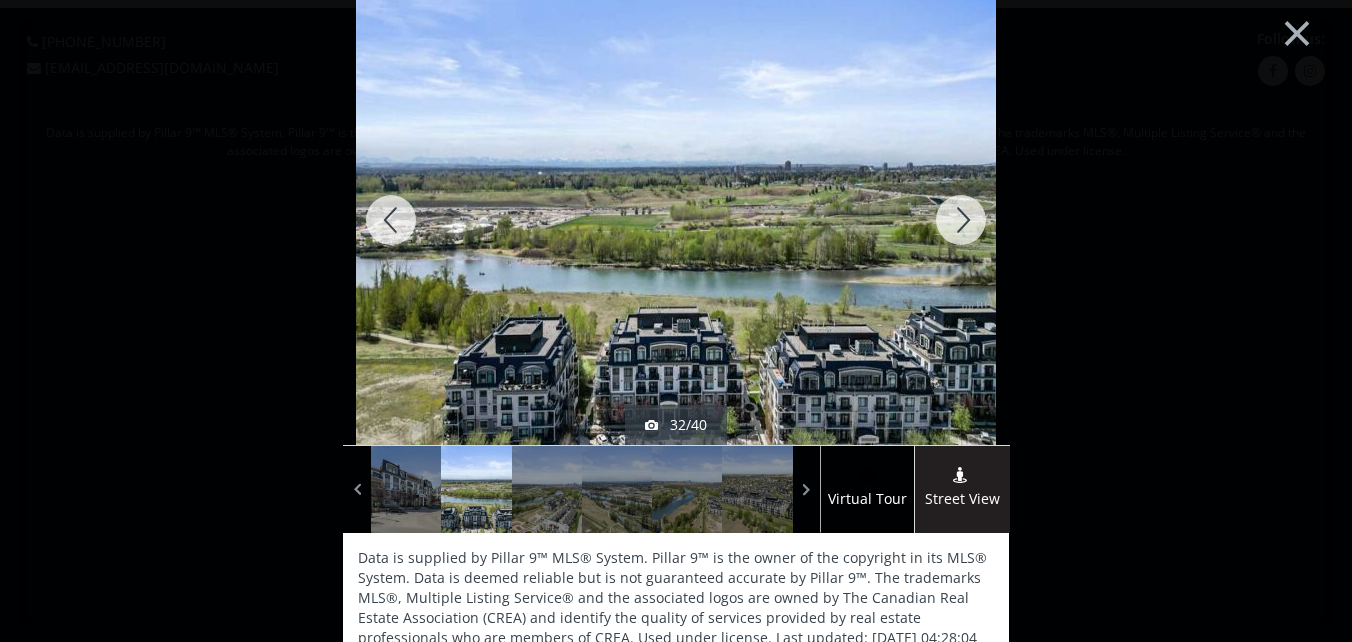 click at bounding box center [961, 220] 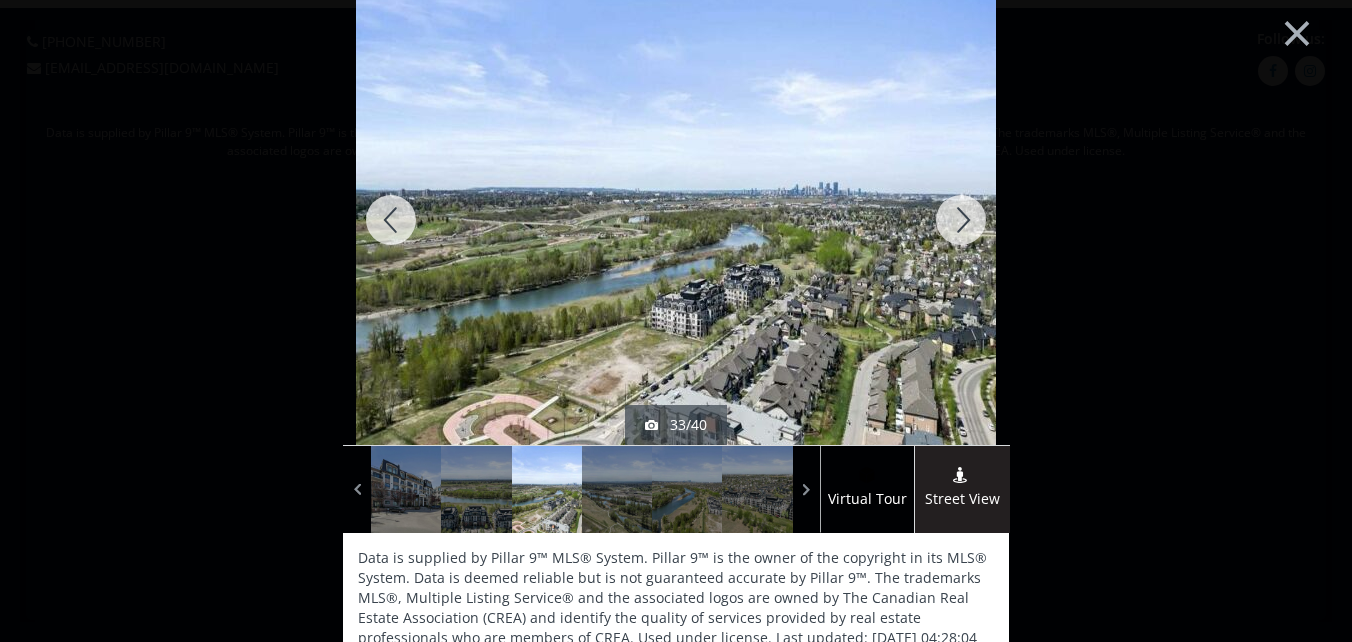 click at bounding box center [961, 220] 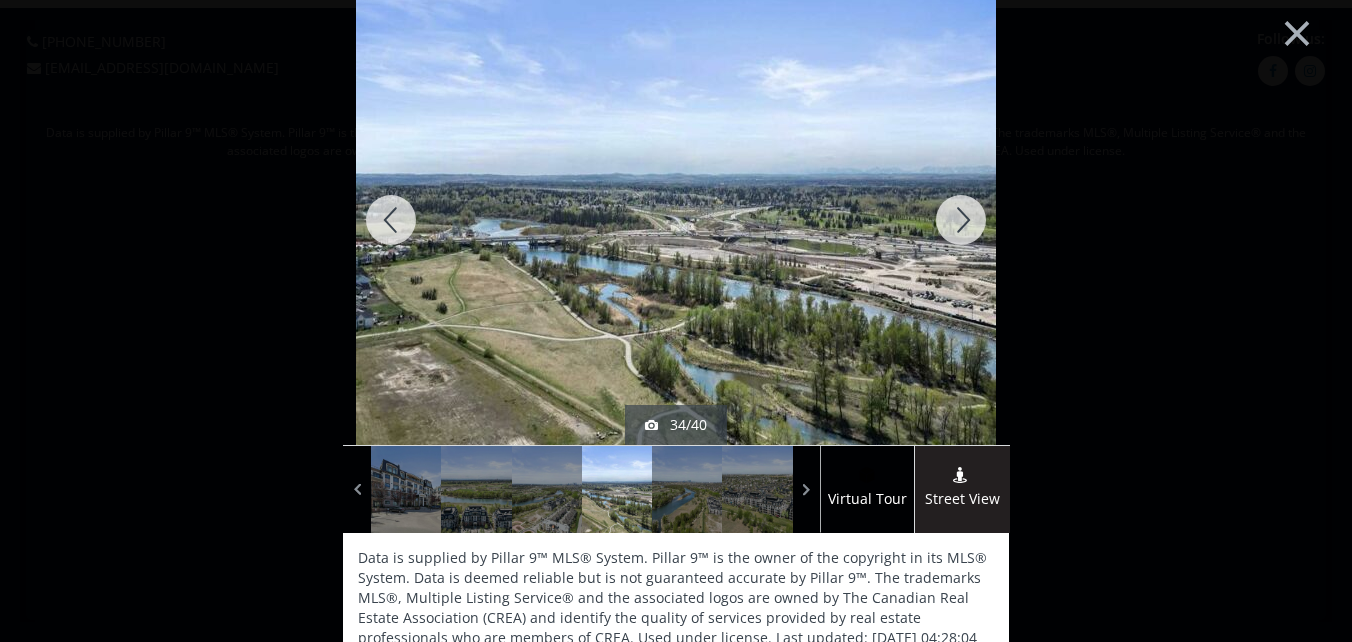 click at bounding box center (961, 220) 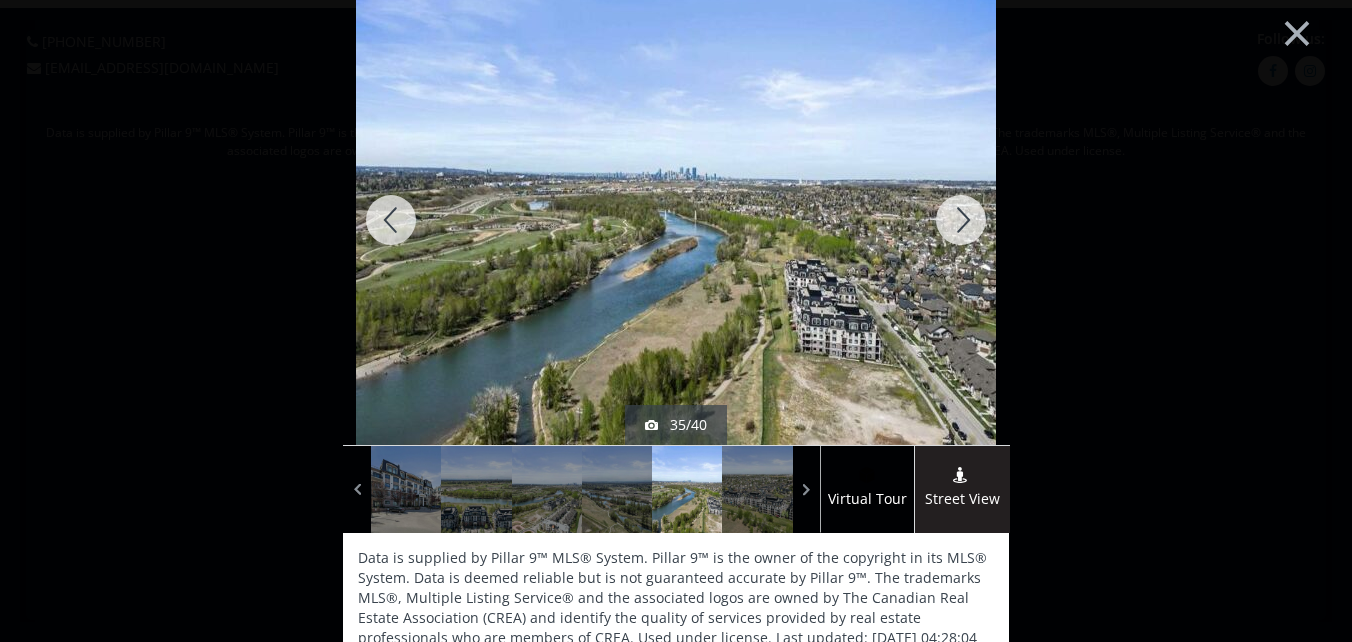 click at bounding box center (961, 220) 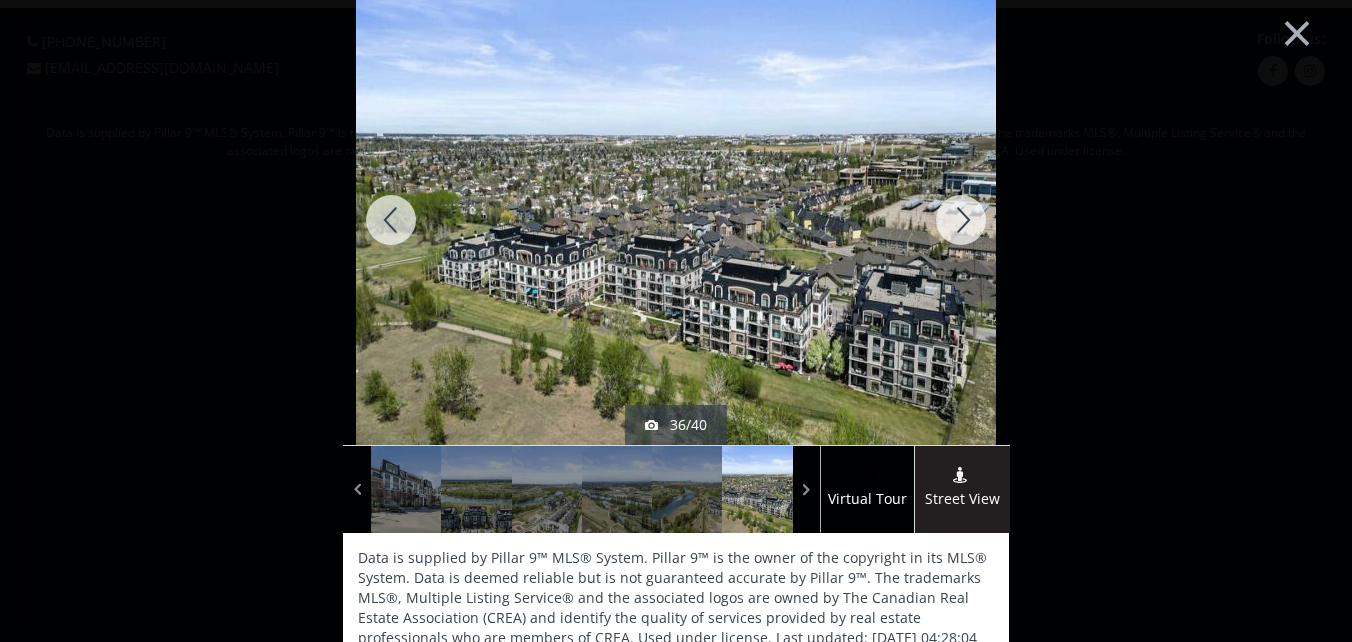 click at bounding box center [961, 220] 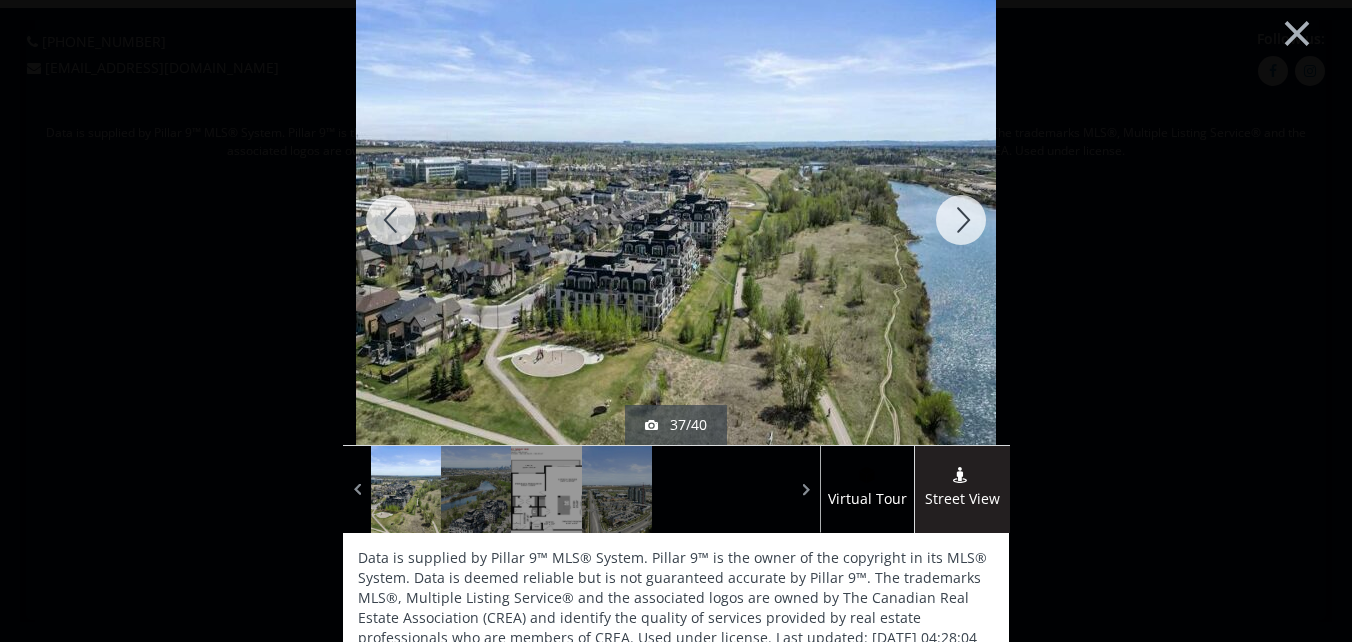click at bounding box center [961, 220] 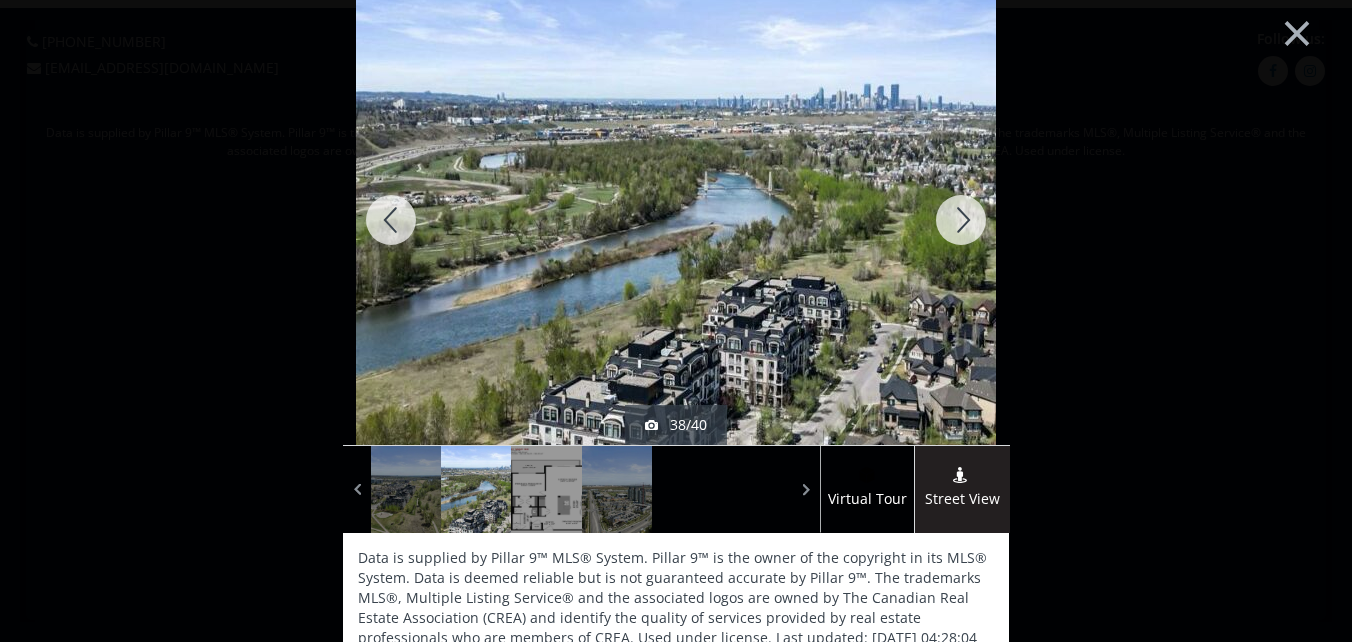 click at bounding box center (961, 220) 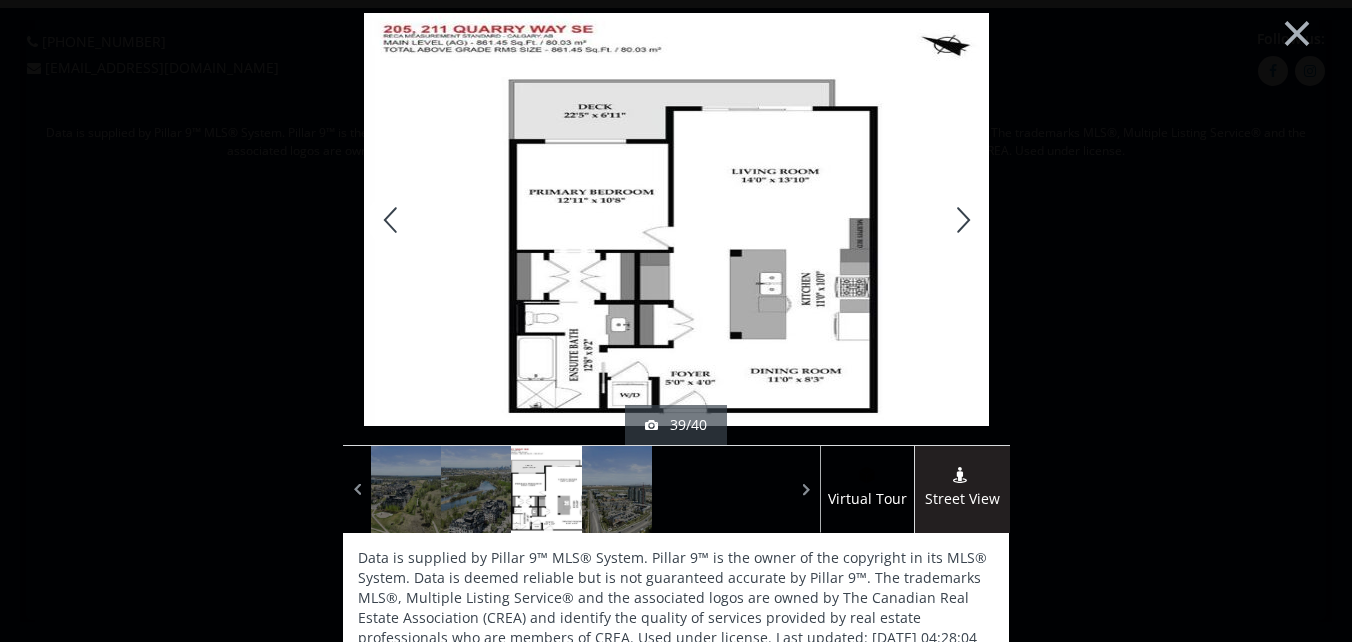 click at bounding box center (961, 220) 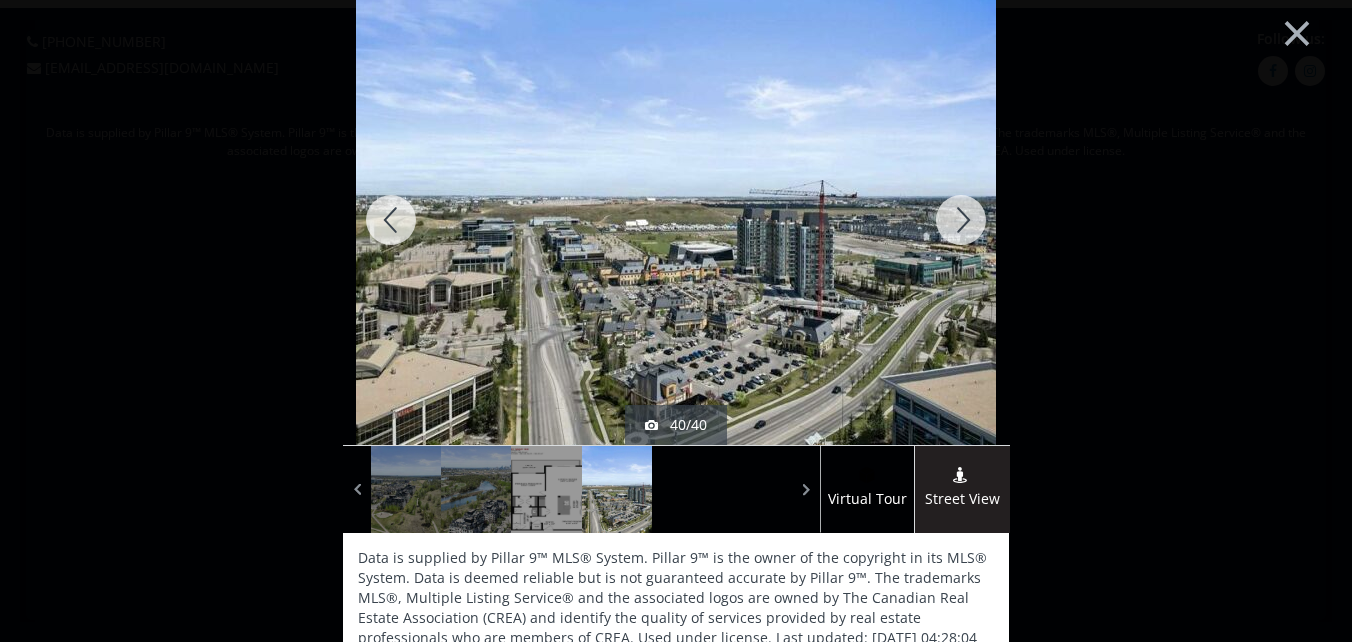 click at bounding box center (961, 220) 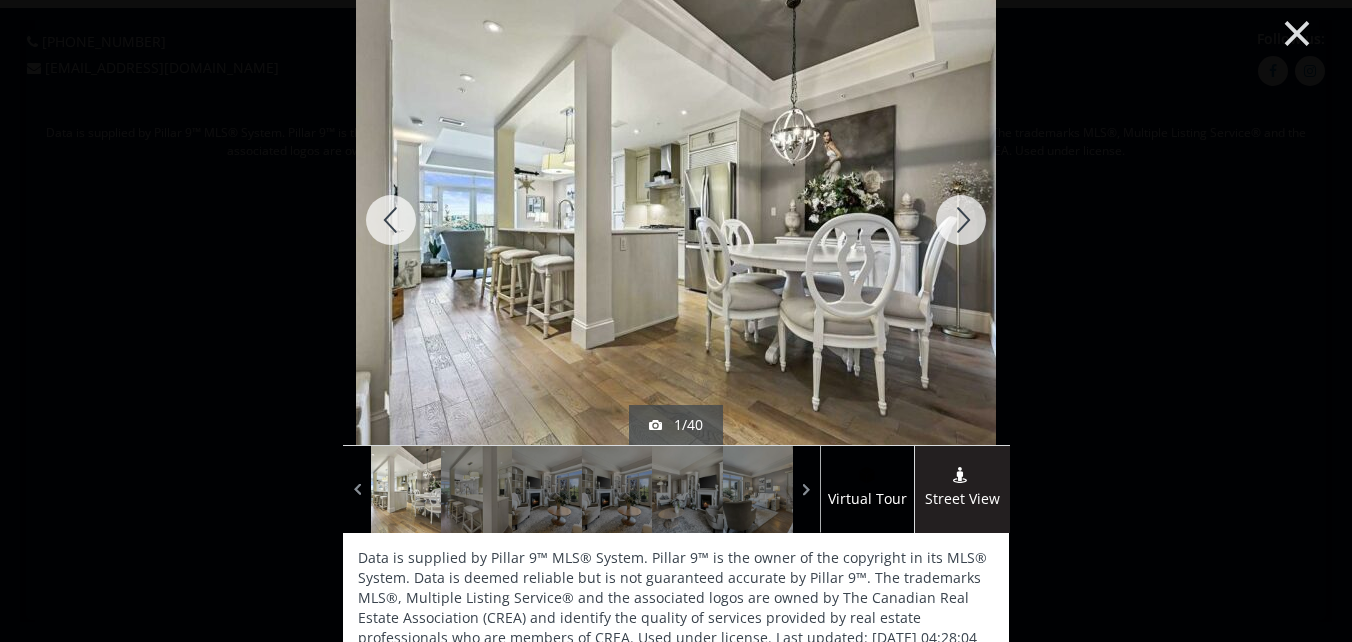 click on "×" at bounding box center (1297, 31) 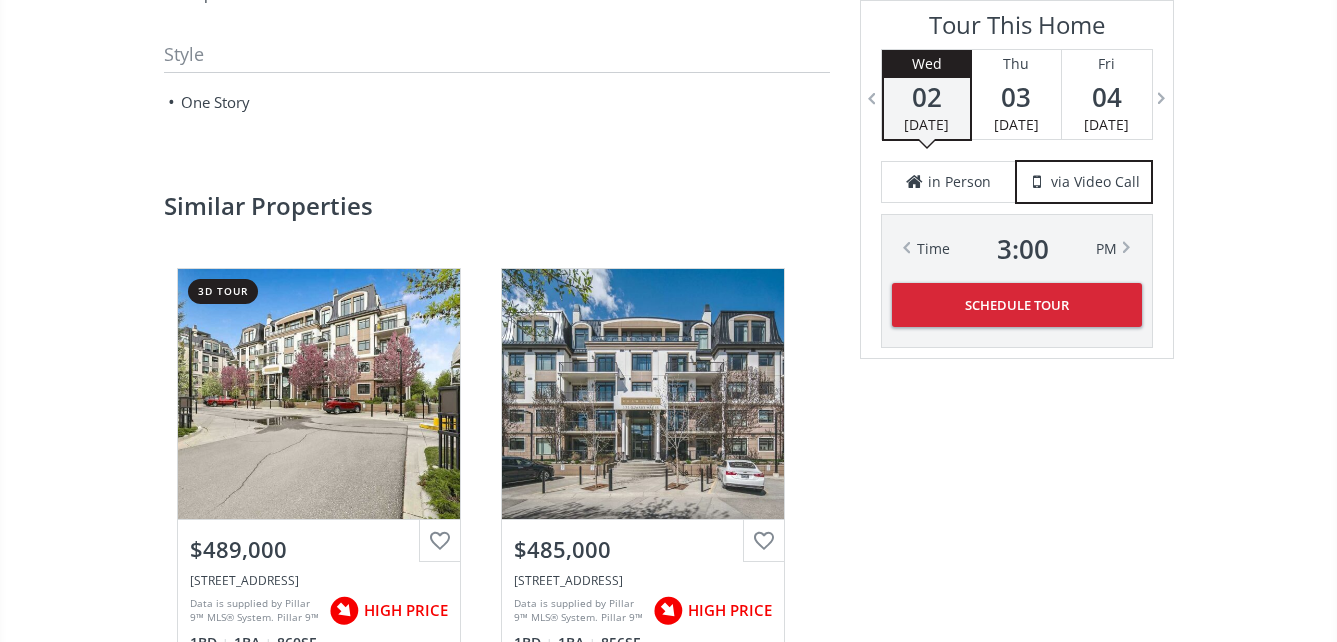 scroll, scrollTop: 3100, scrollLeft: 0, axis: vertical 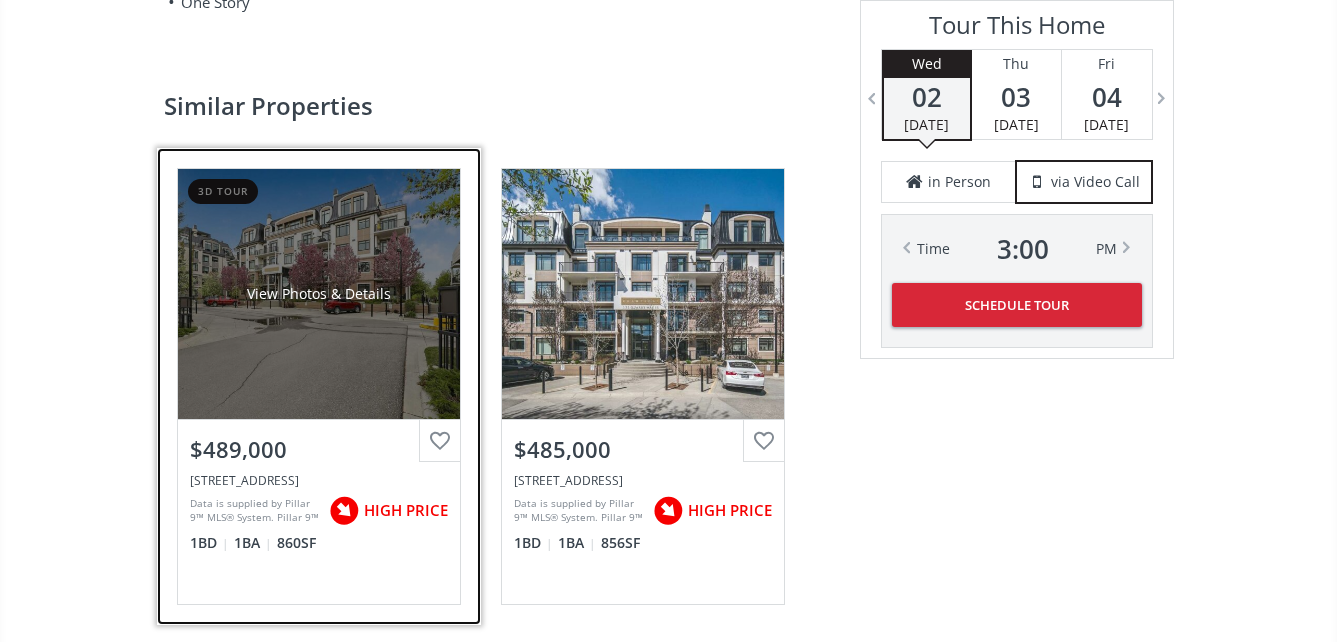 click on "View Photos & Details" at bounding box center [319, 294] 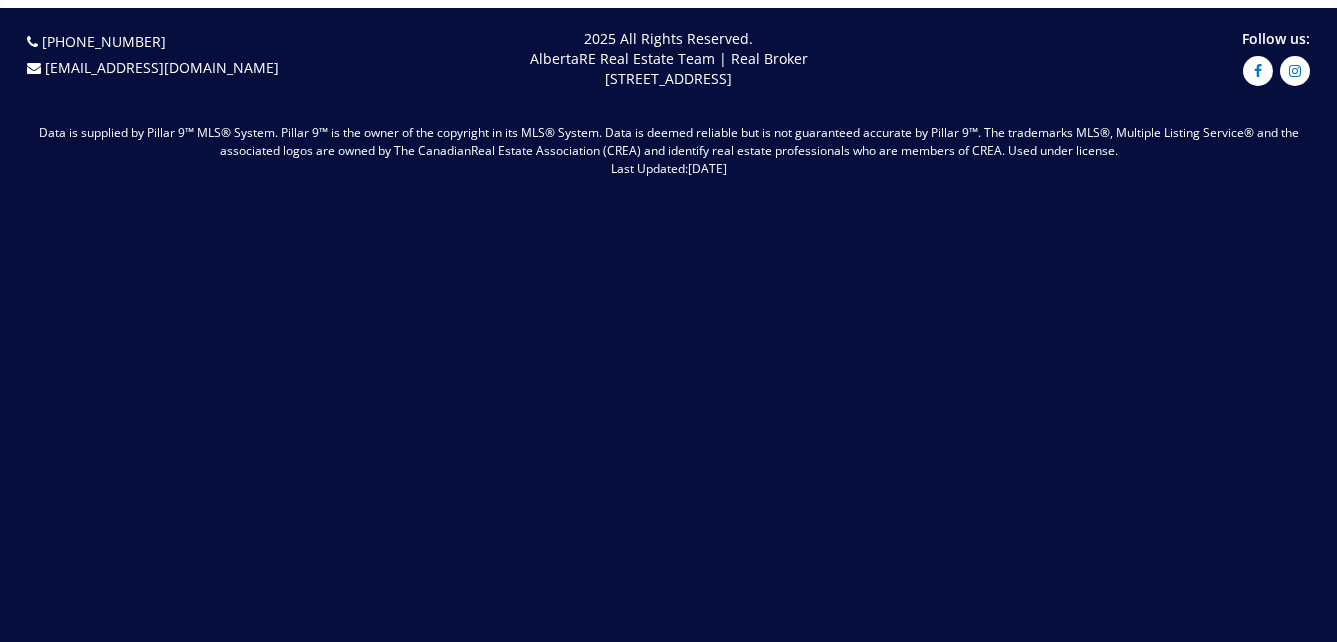 scroll, scrollTop: 0, scrollLeft: 0, axis: both 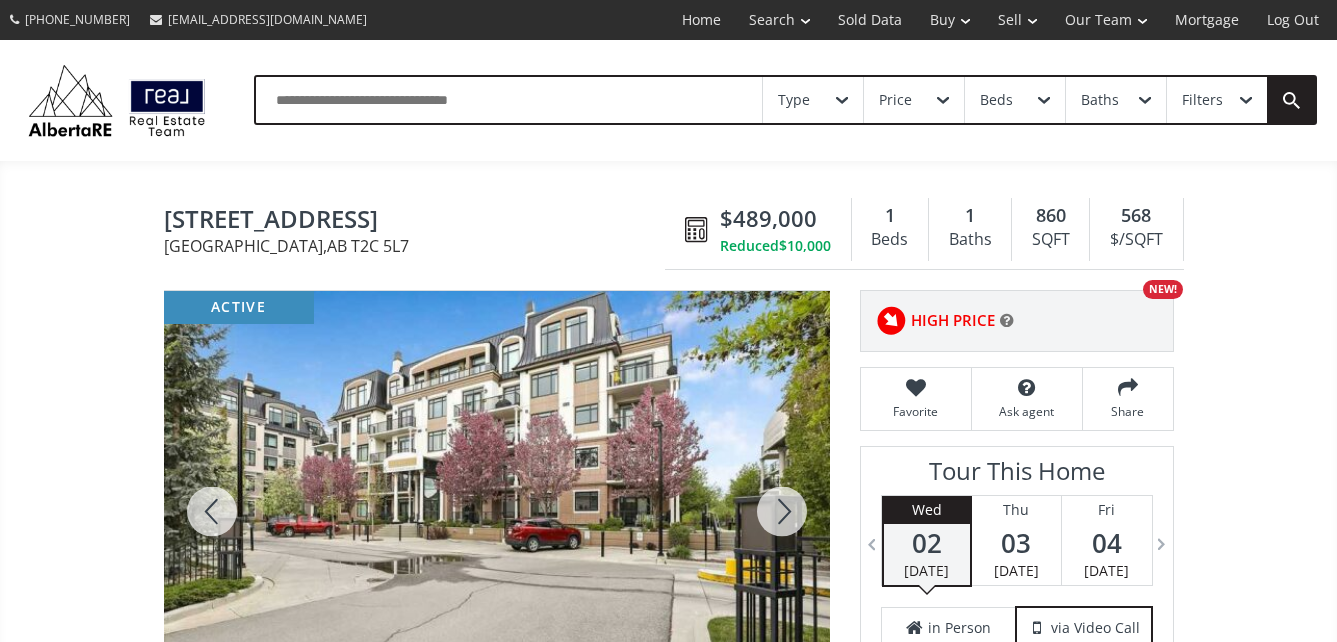 click at bounding box center (497, 511) 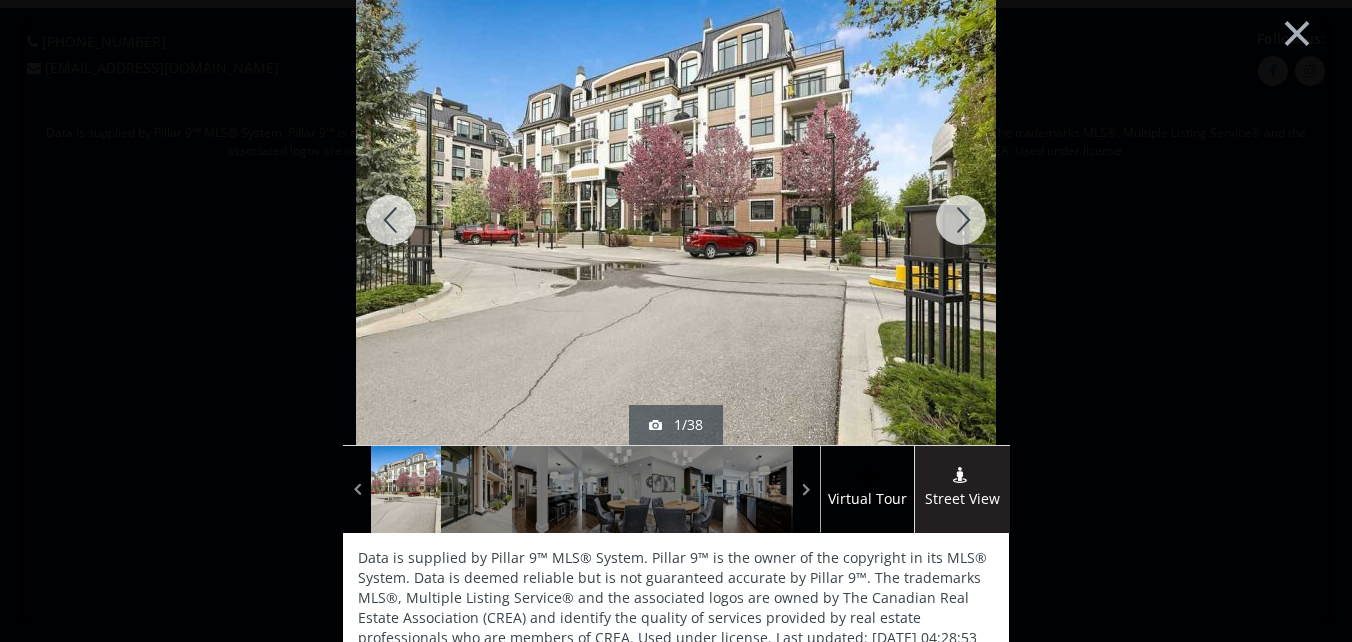 click at bounding box center [961, 220] 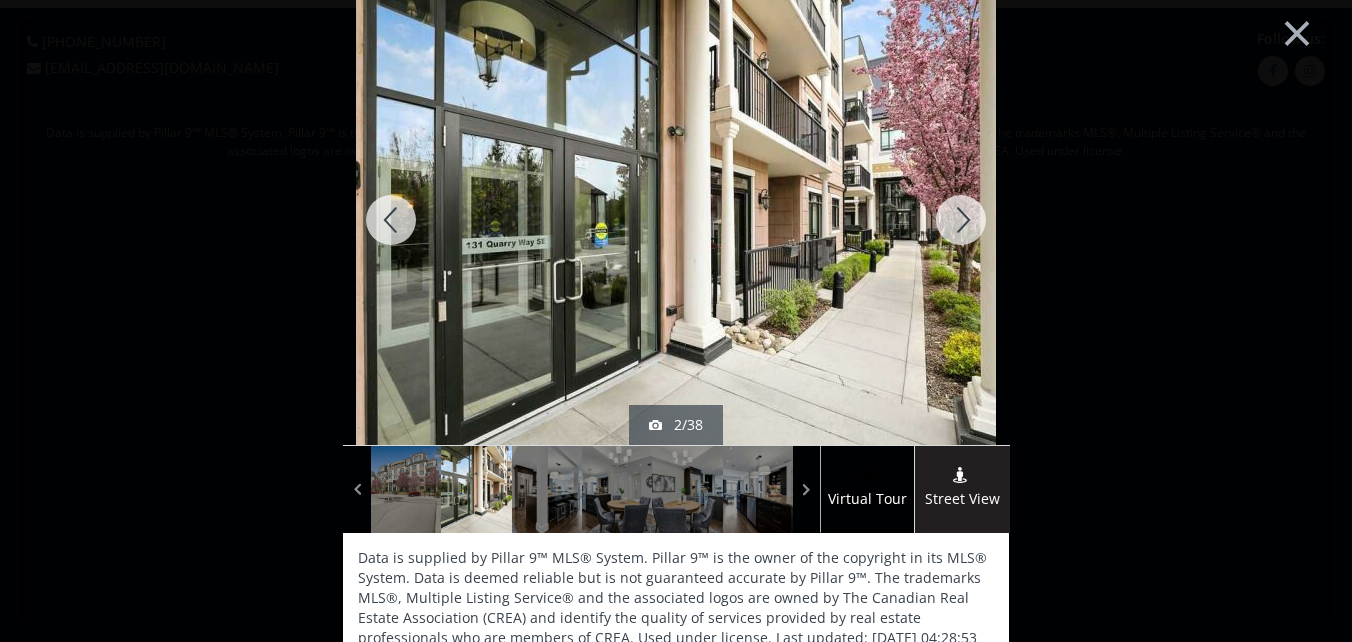 click at bounding box center [961, 220] 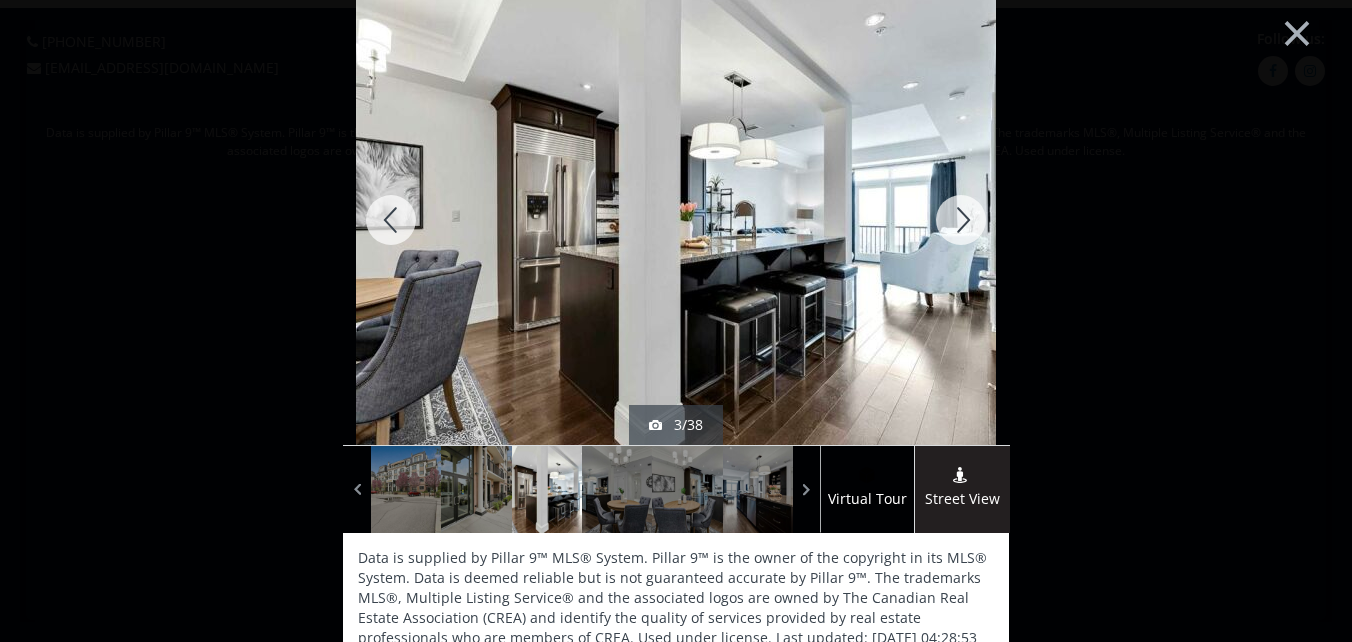 click at bounding box center [961, 220] 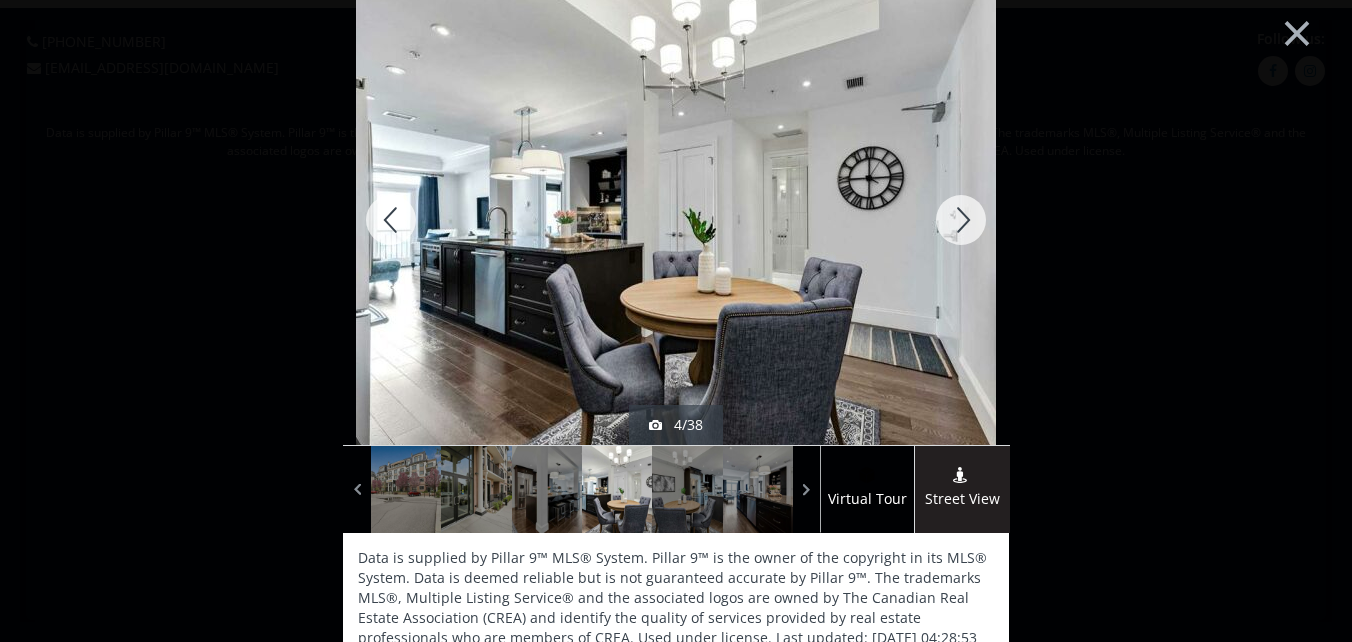 click at bounding box center [961, 220] 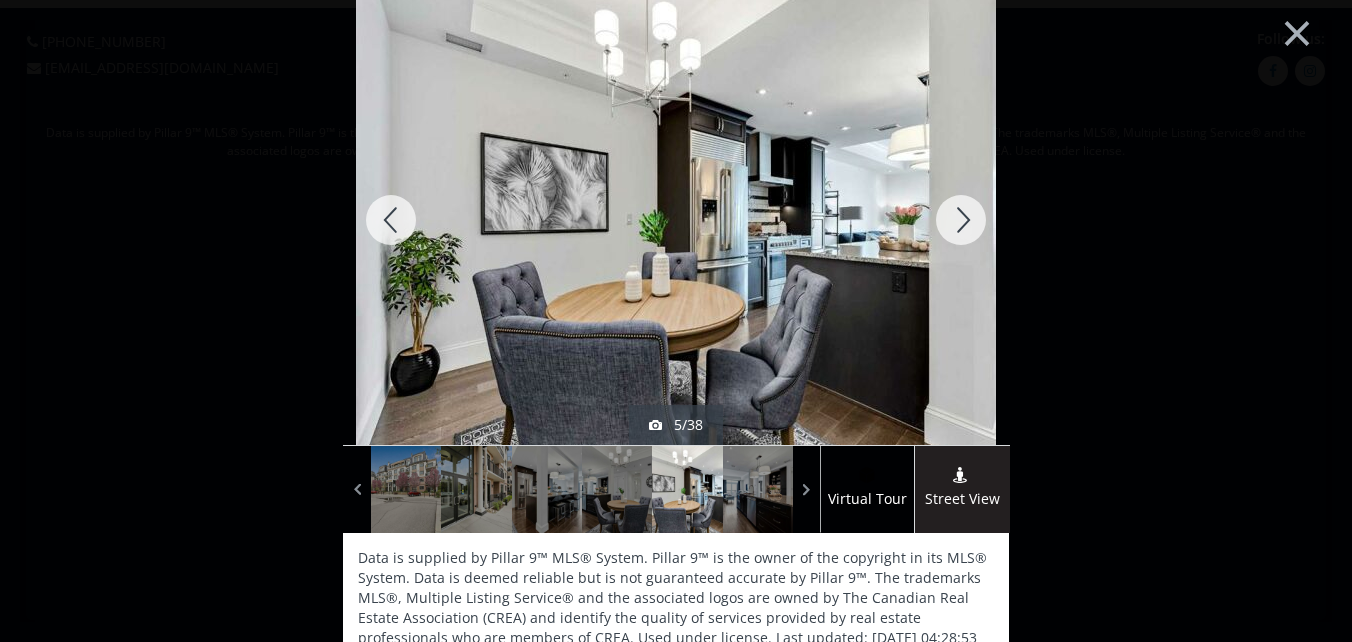 click at bounding box center [961, 220] 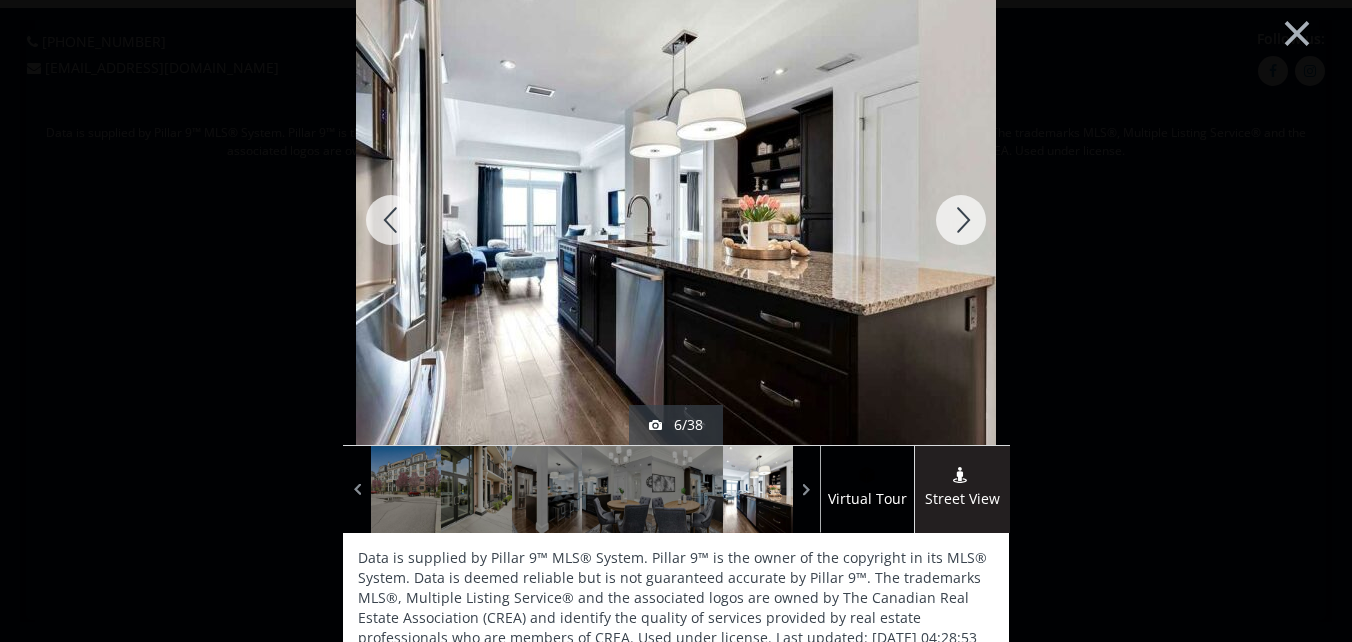 click at bounding box center (961, 220) 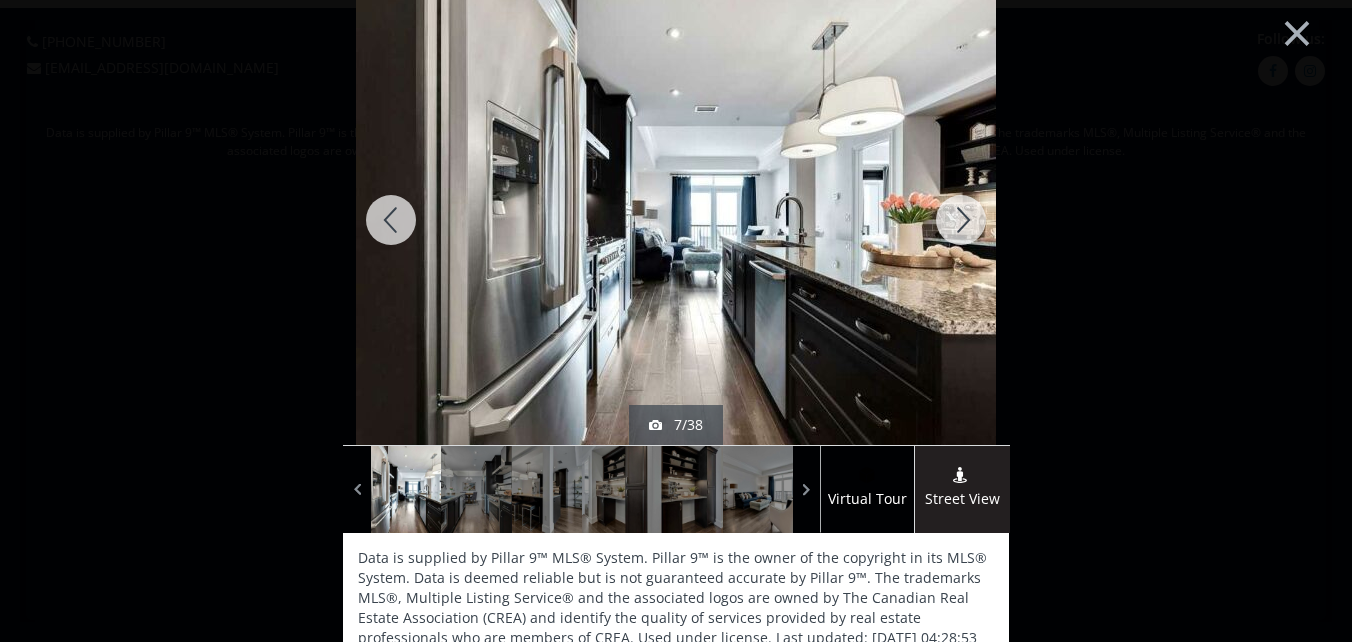 click at bounding box center [961, 220] 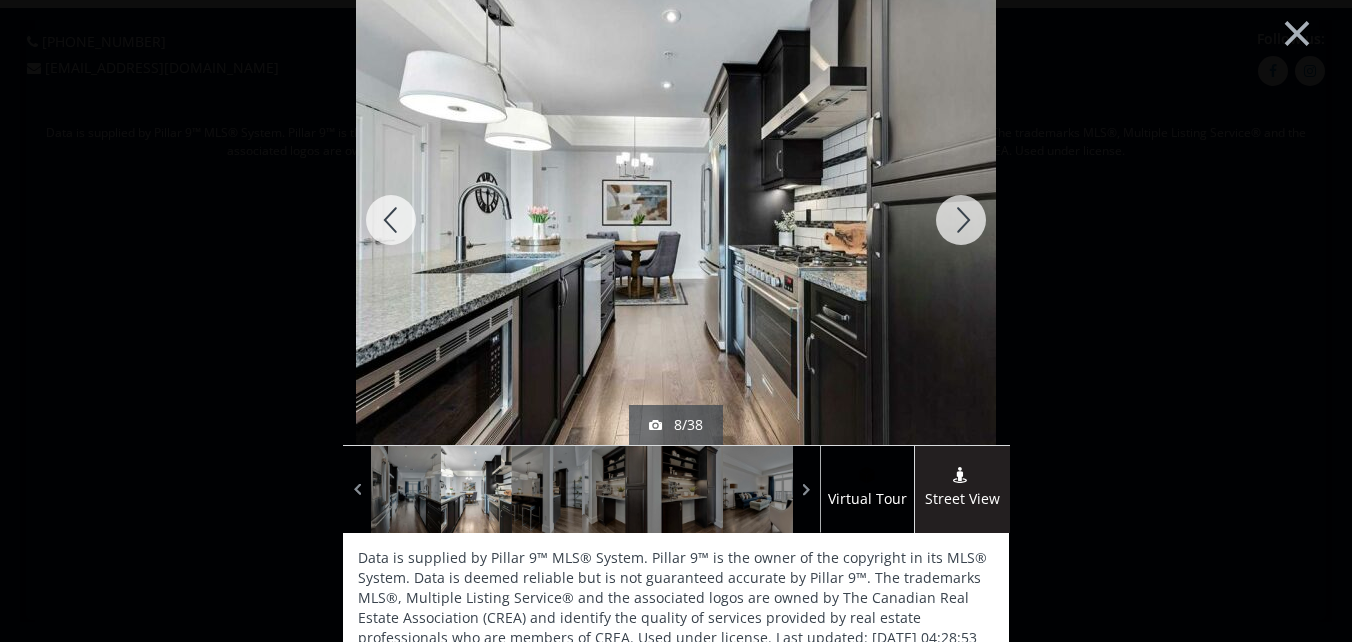 click at bounding box center (961, 220) 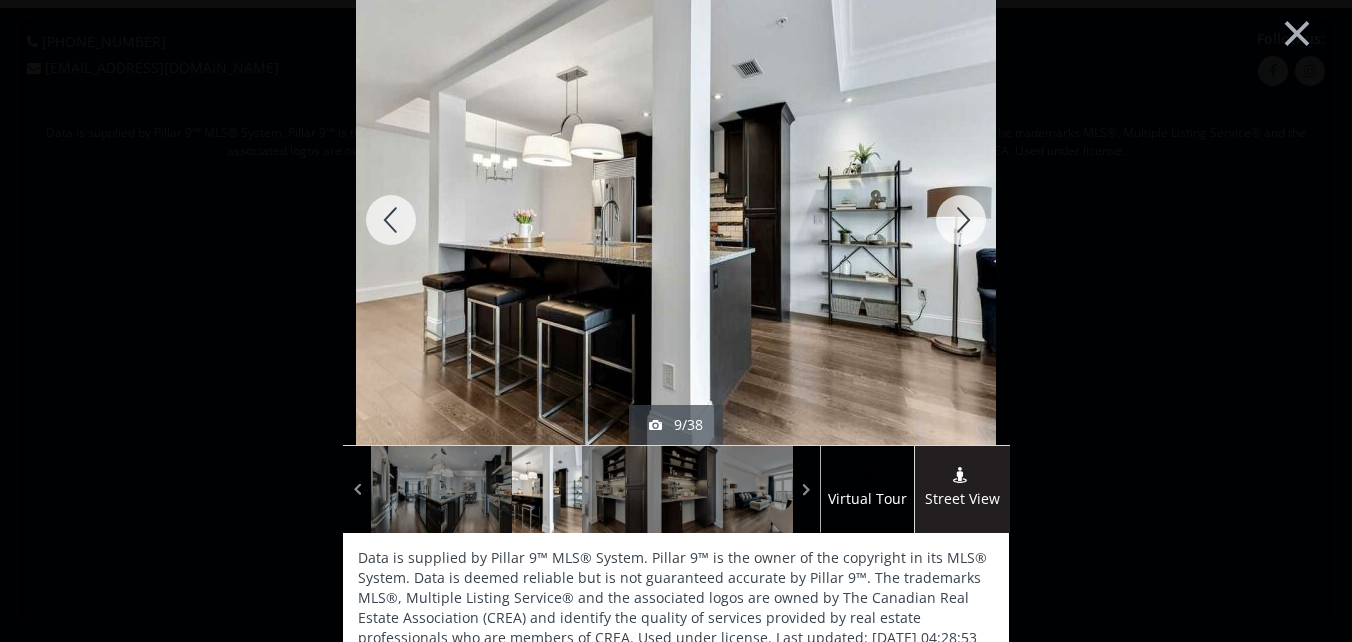 click at bounding box center [961, 220] 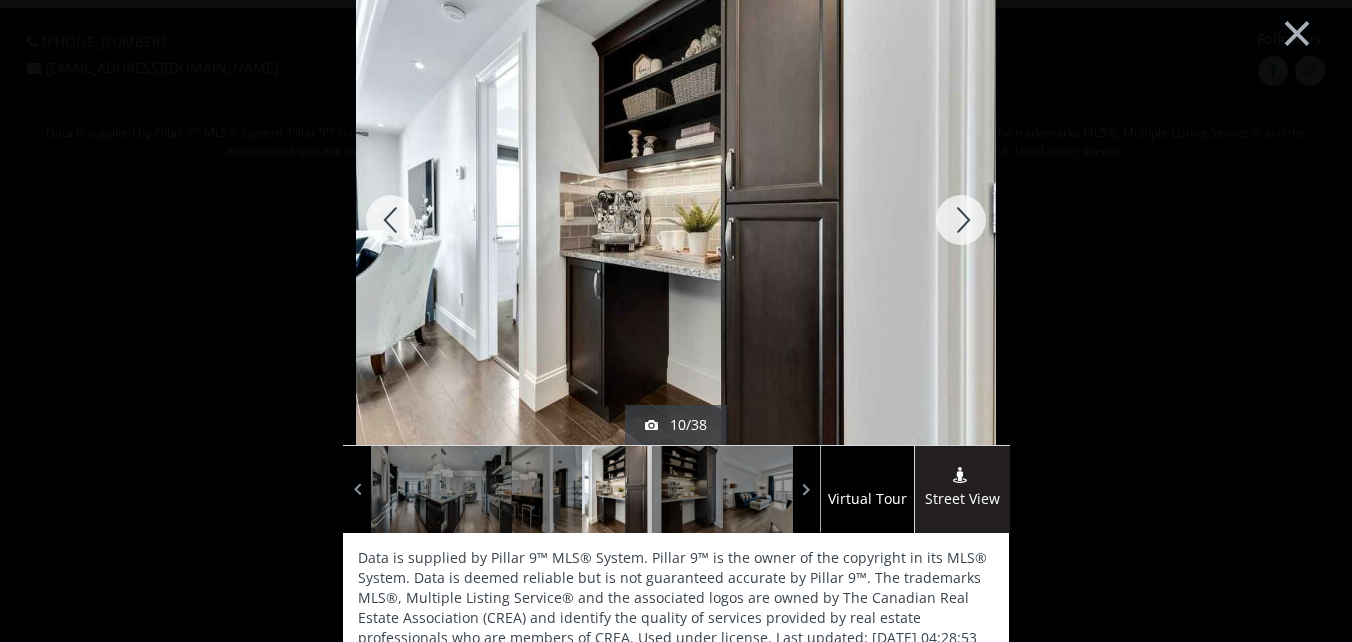 click at bounding box center [961, 220] 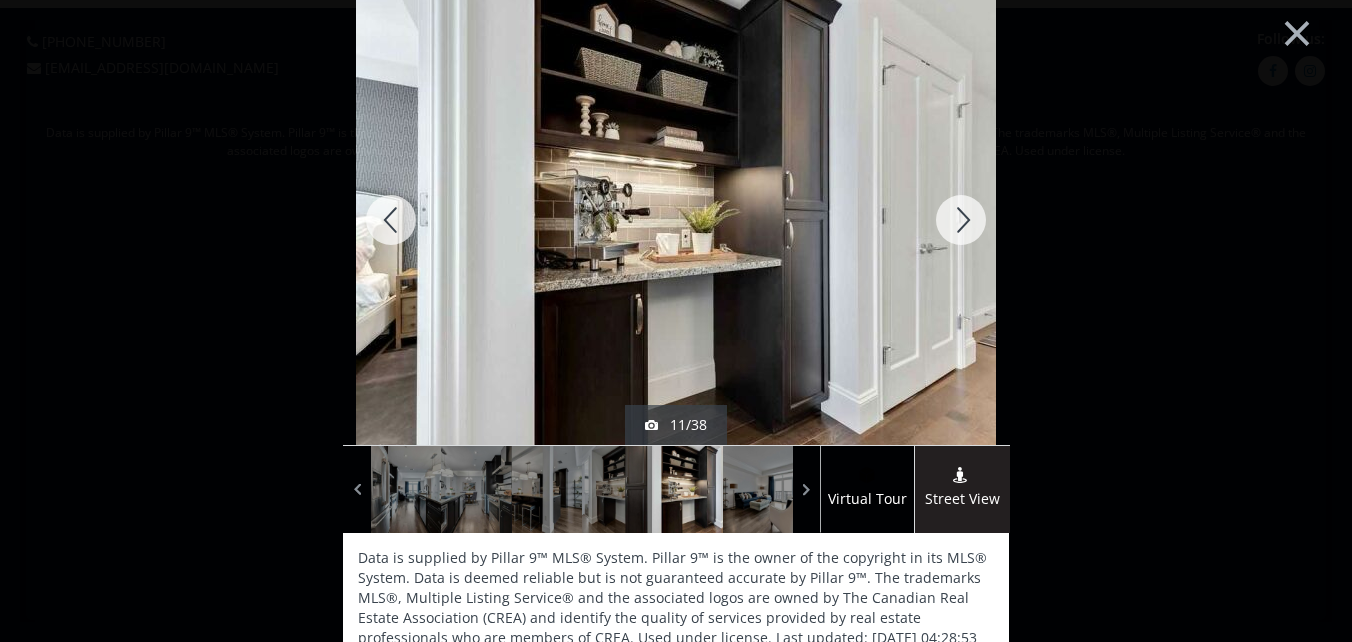click at bounding box center (961, 220) 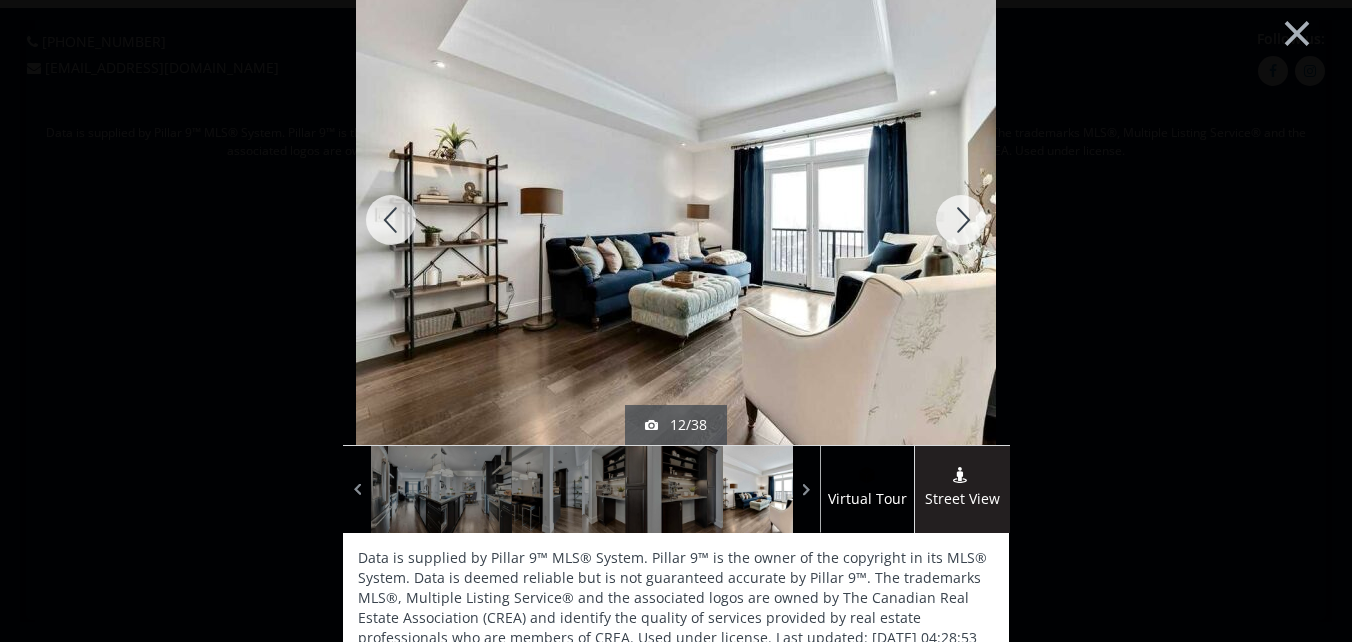 click at bounding box center (961, 220) 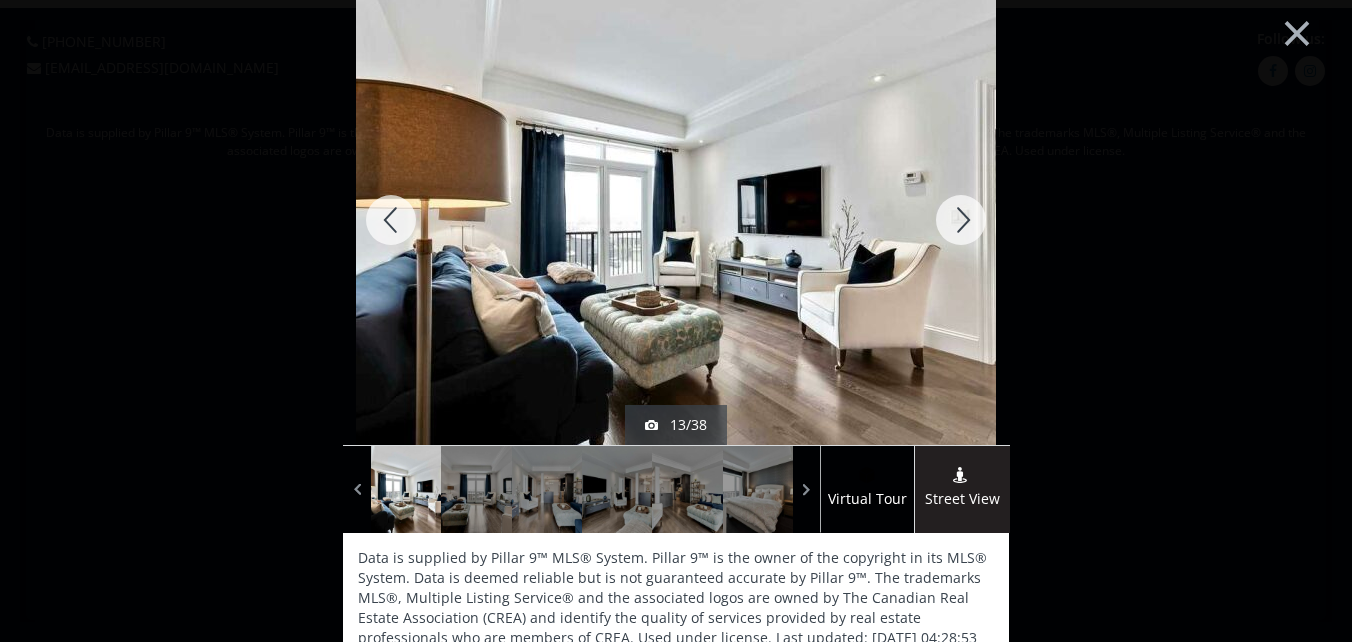 click at bounding box center (961, 220) 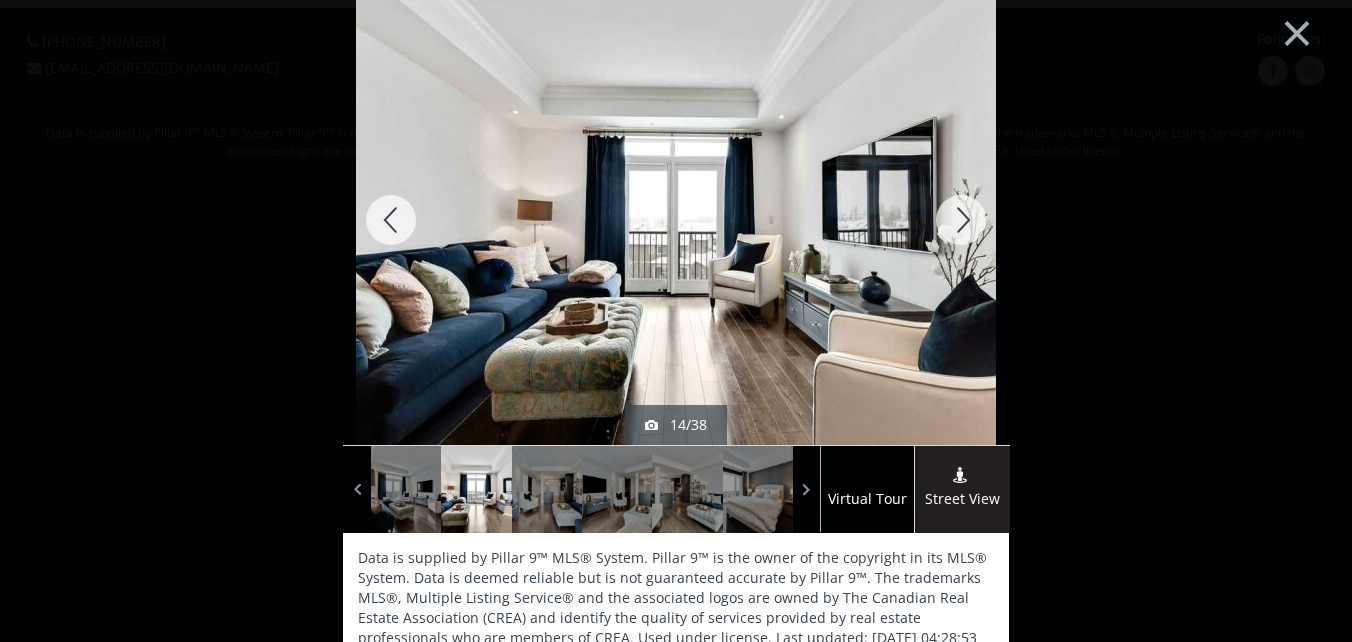 click at bounding box center (961, 220) 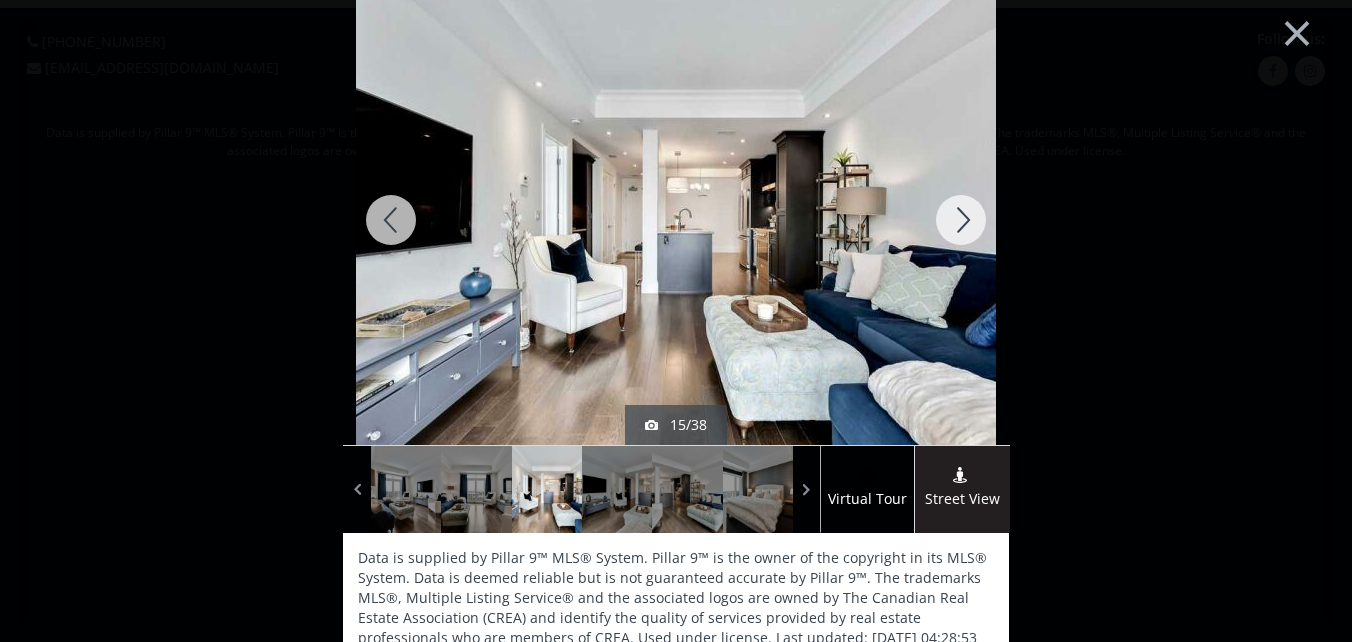 click at bounding box center (961, 220) 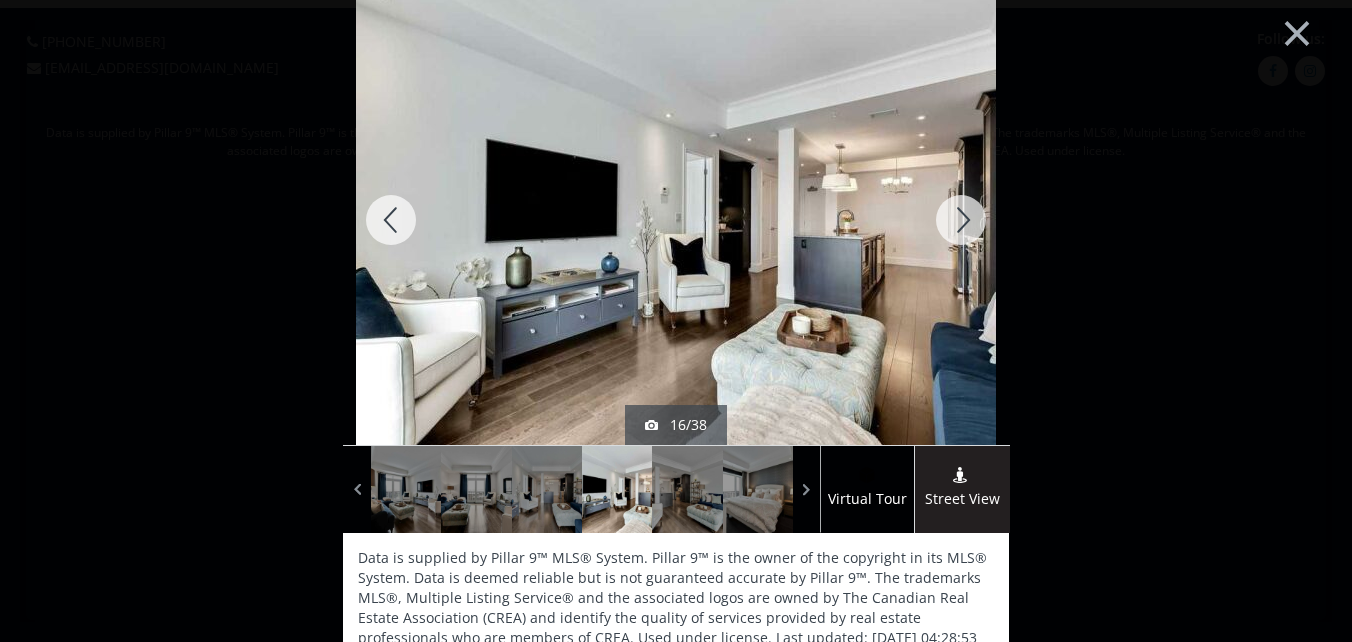 click at bounding box center (961, 220) 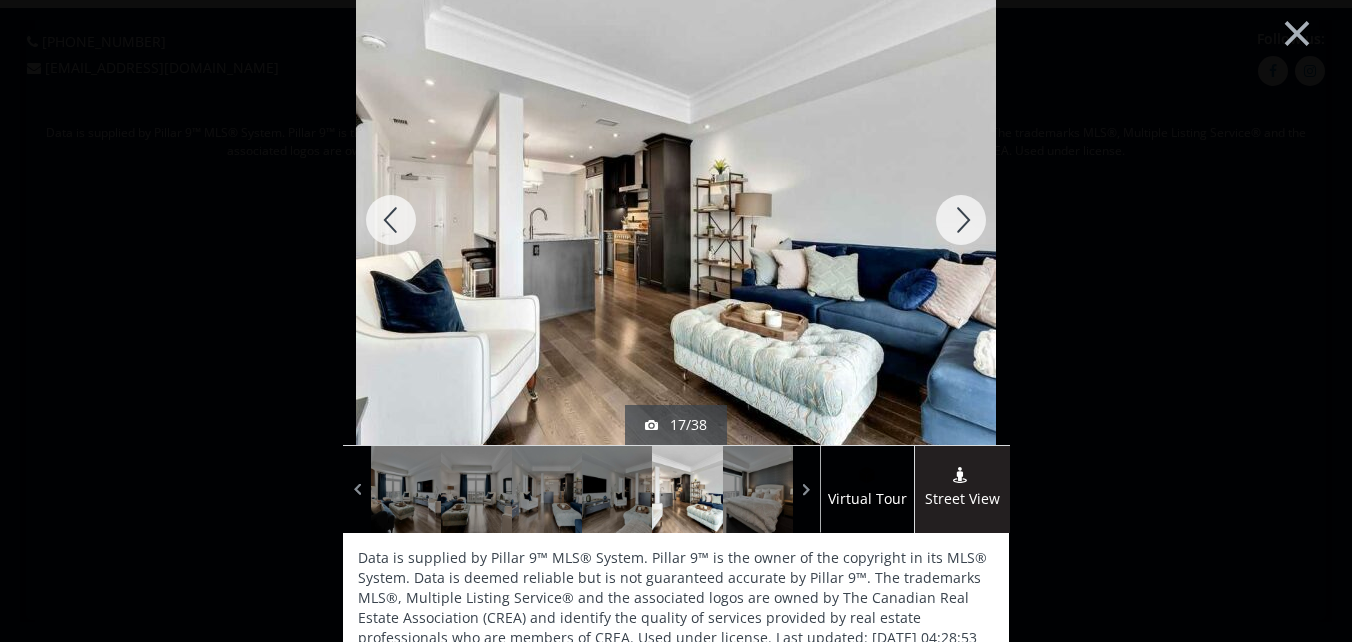 click at bounding box center (961, 220) 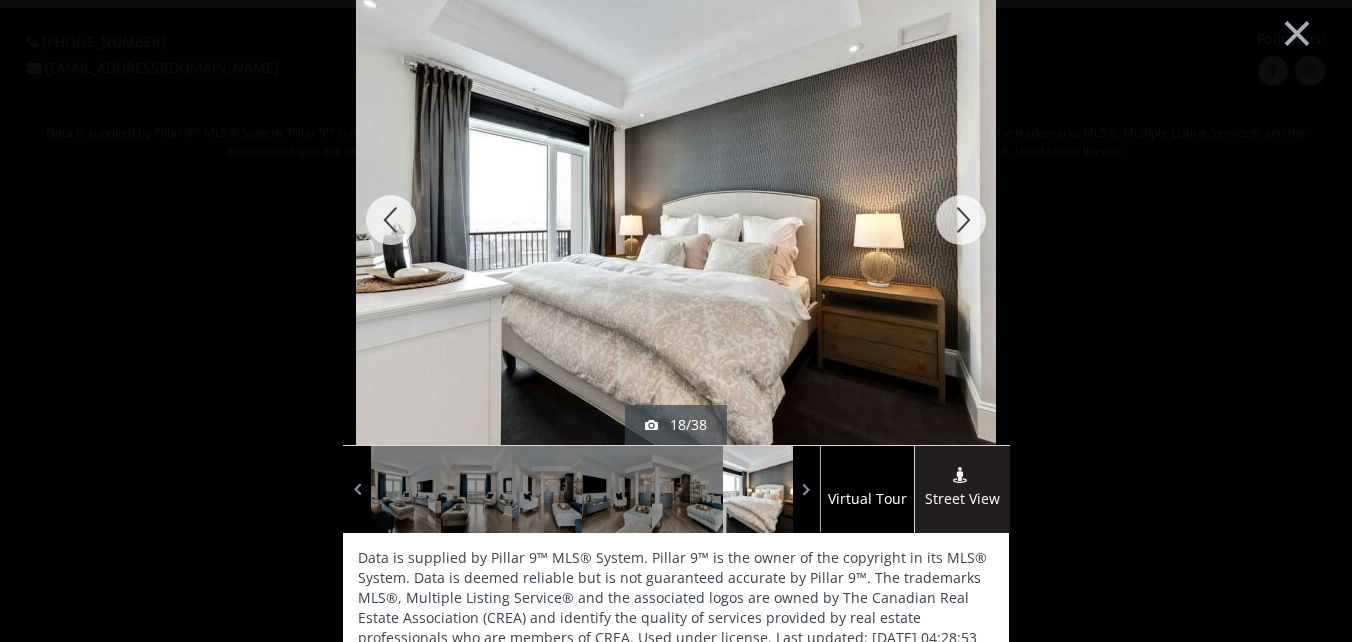 click at bounding box center [961, 220] 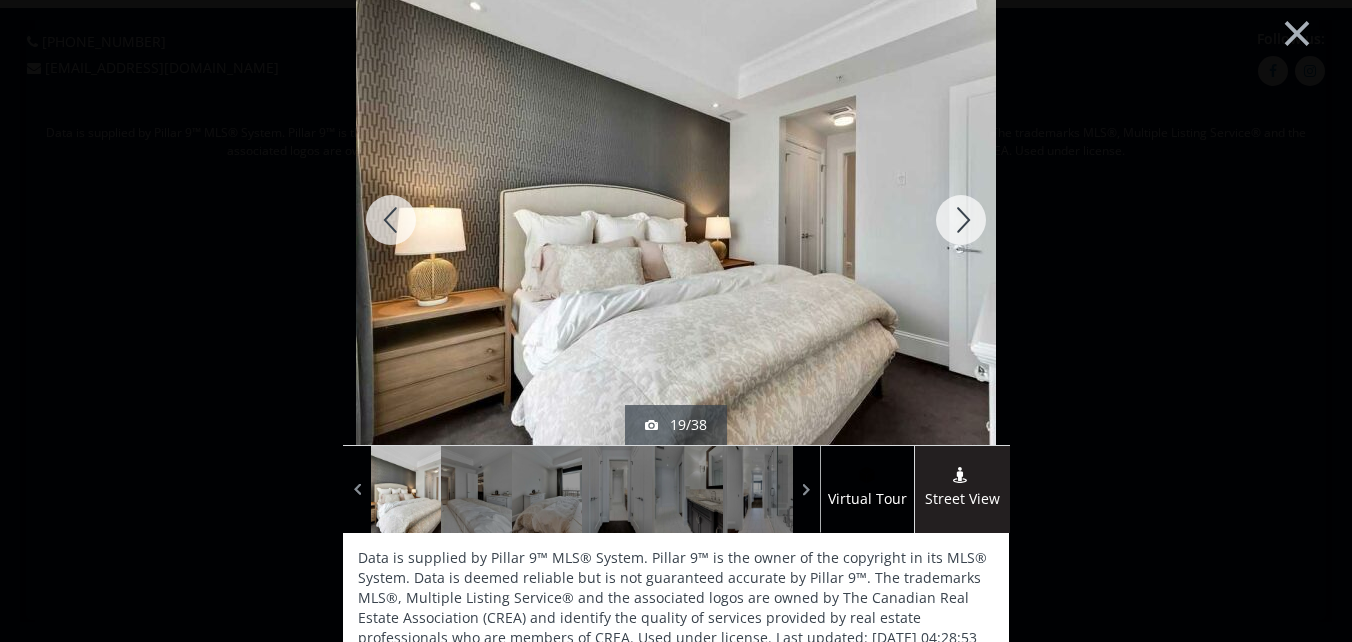 click at bounding box center (961, 220) 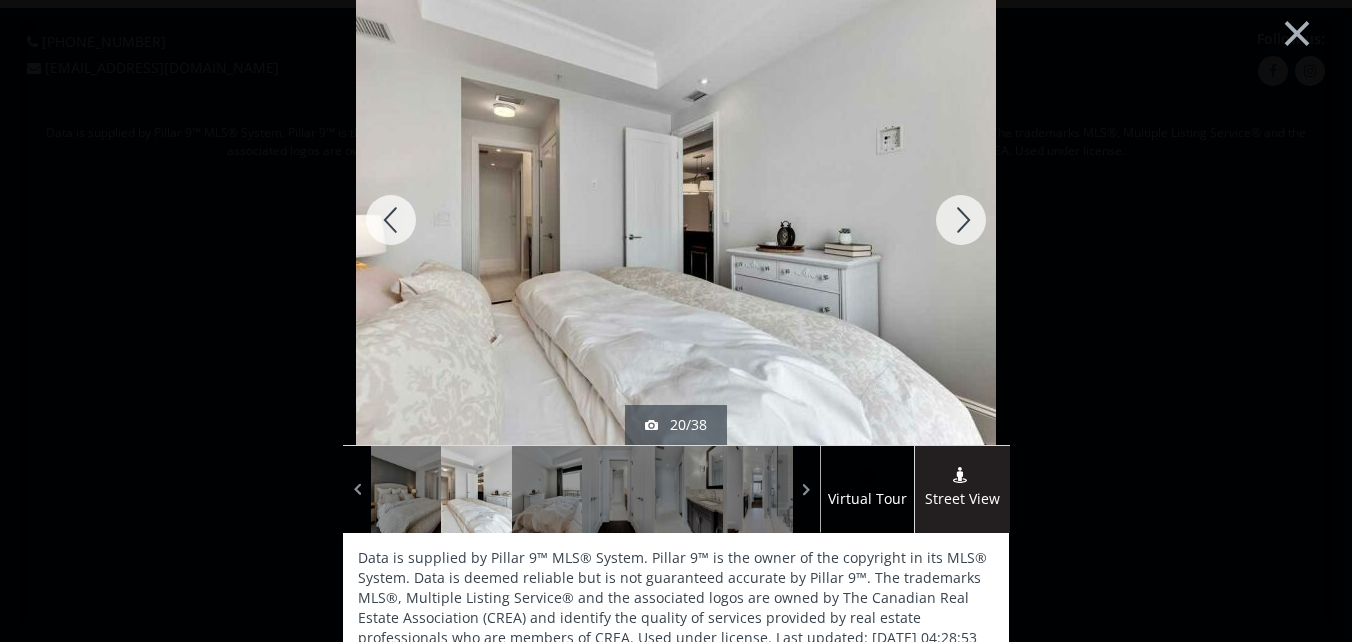 click at bounding box center (961, 220) 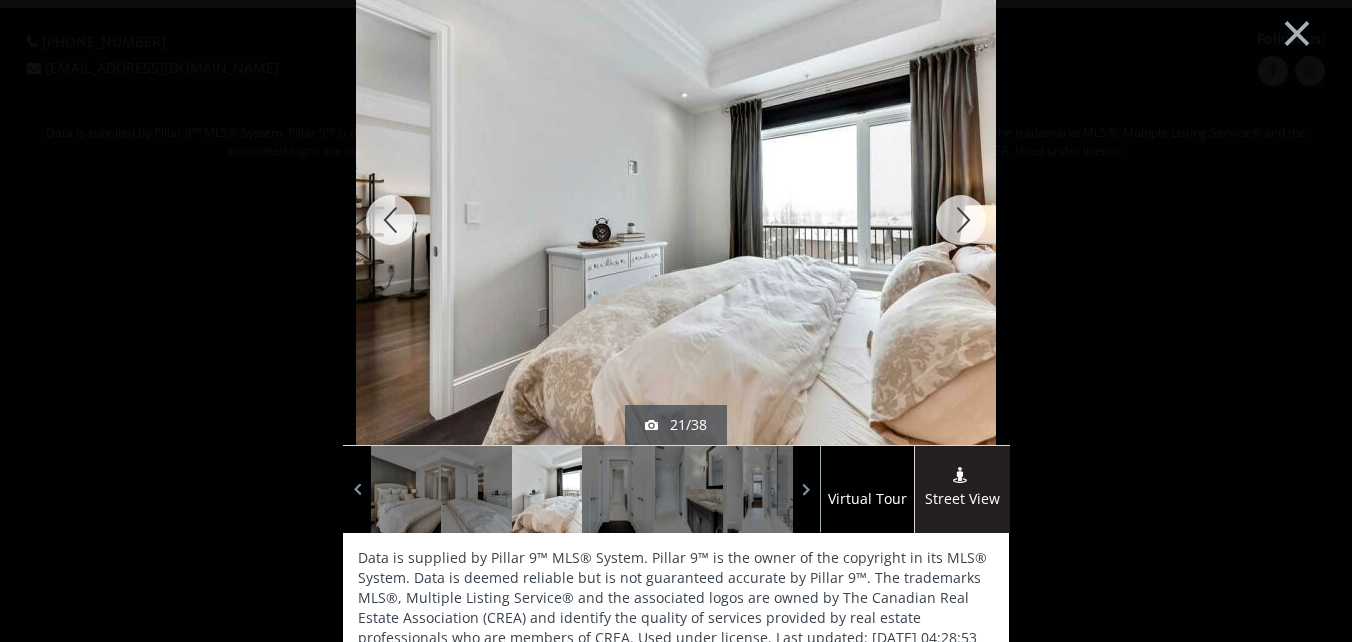 click at bounding box center [961, 220] 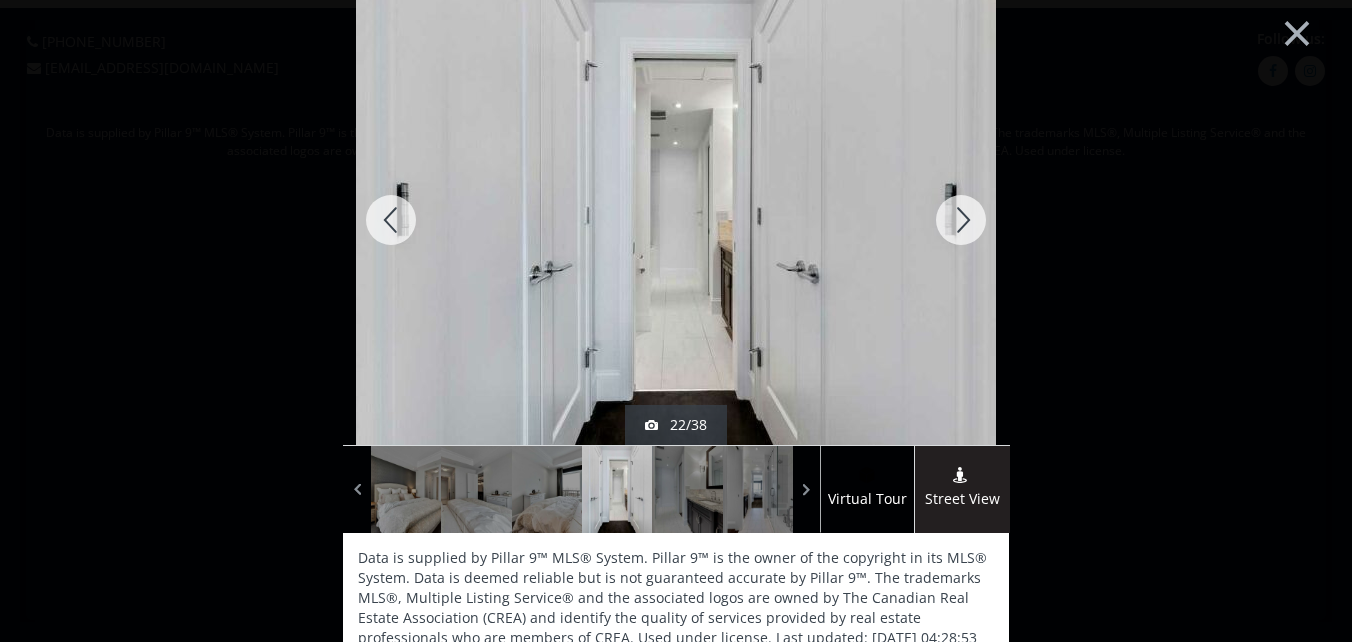 click at bounding box center (961, 220) 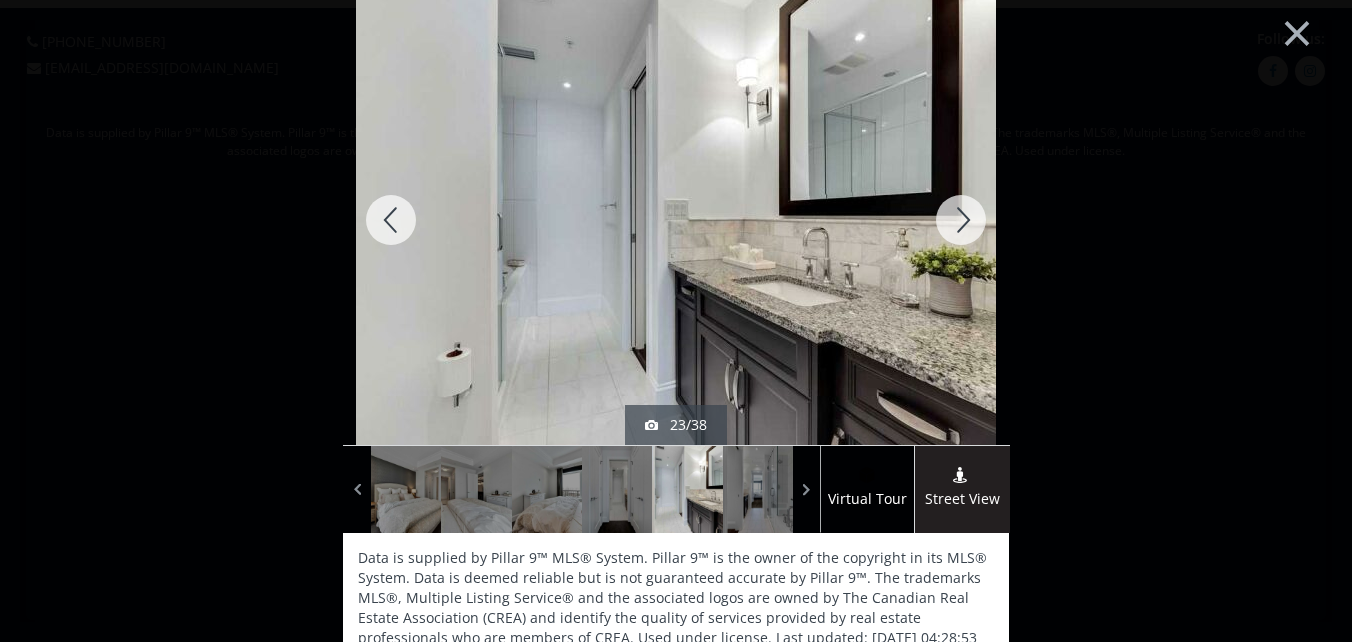 click at bounding box center [961, 220] 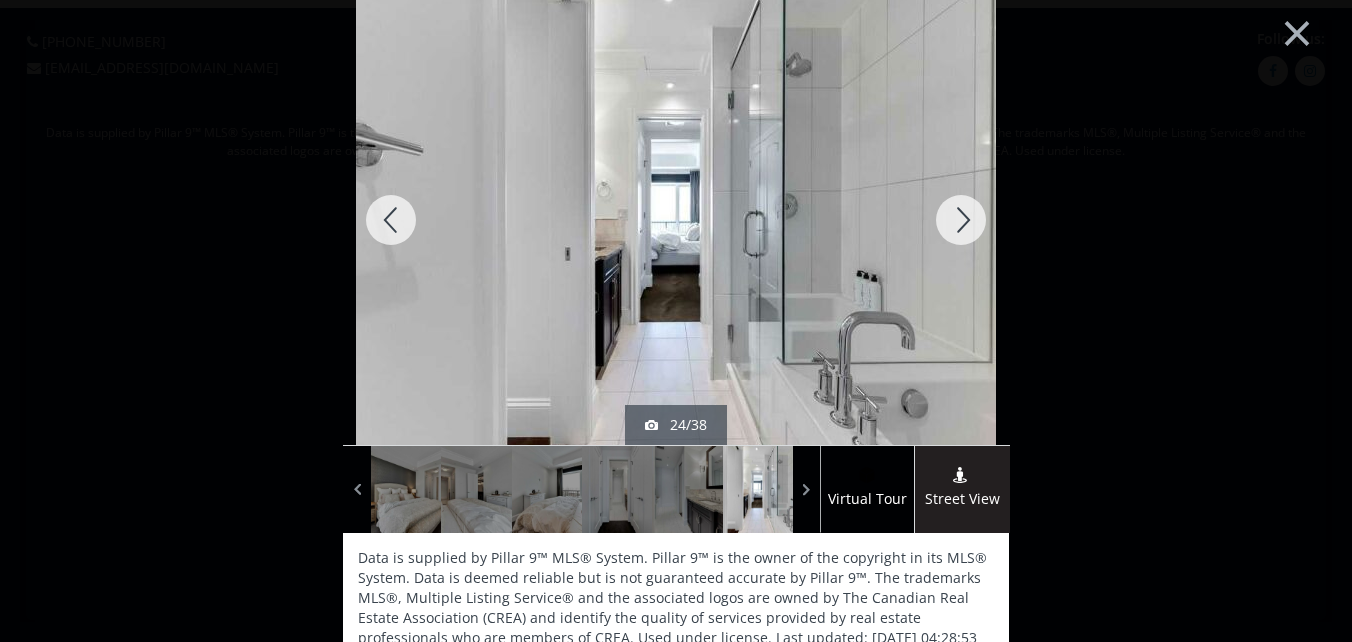 click at bounding box center [961, 220] 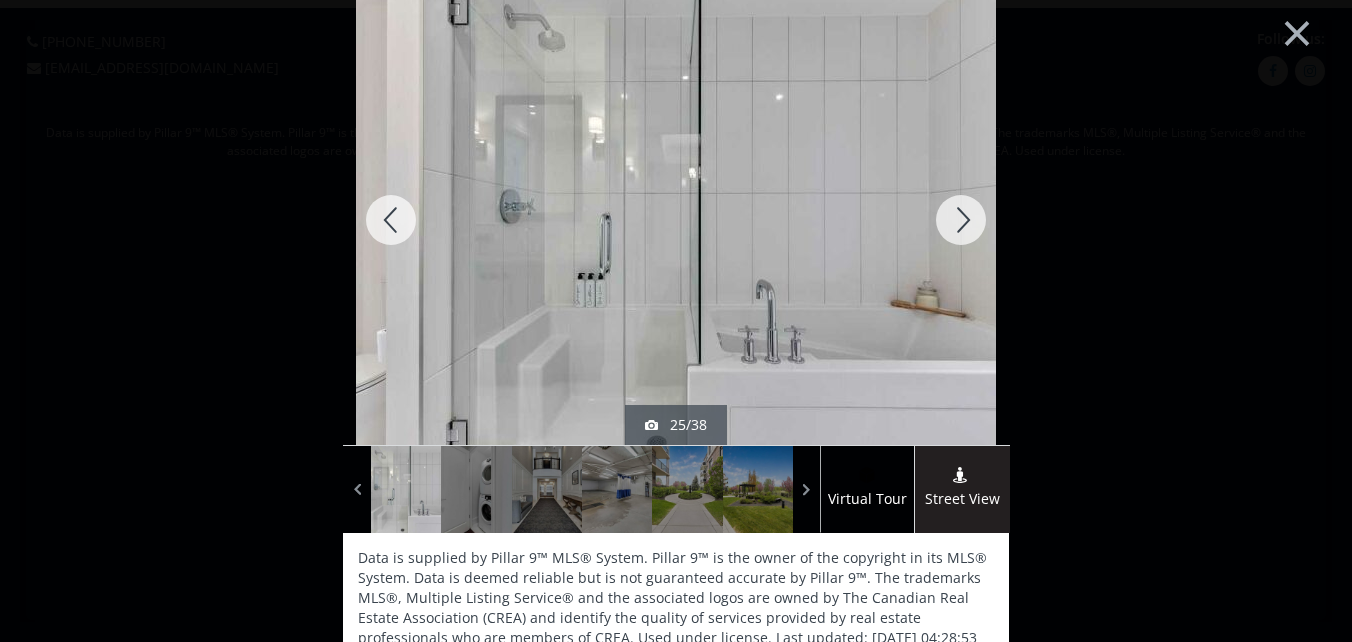 click at bounding box center (961, 220) 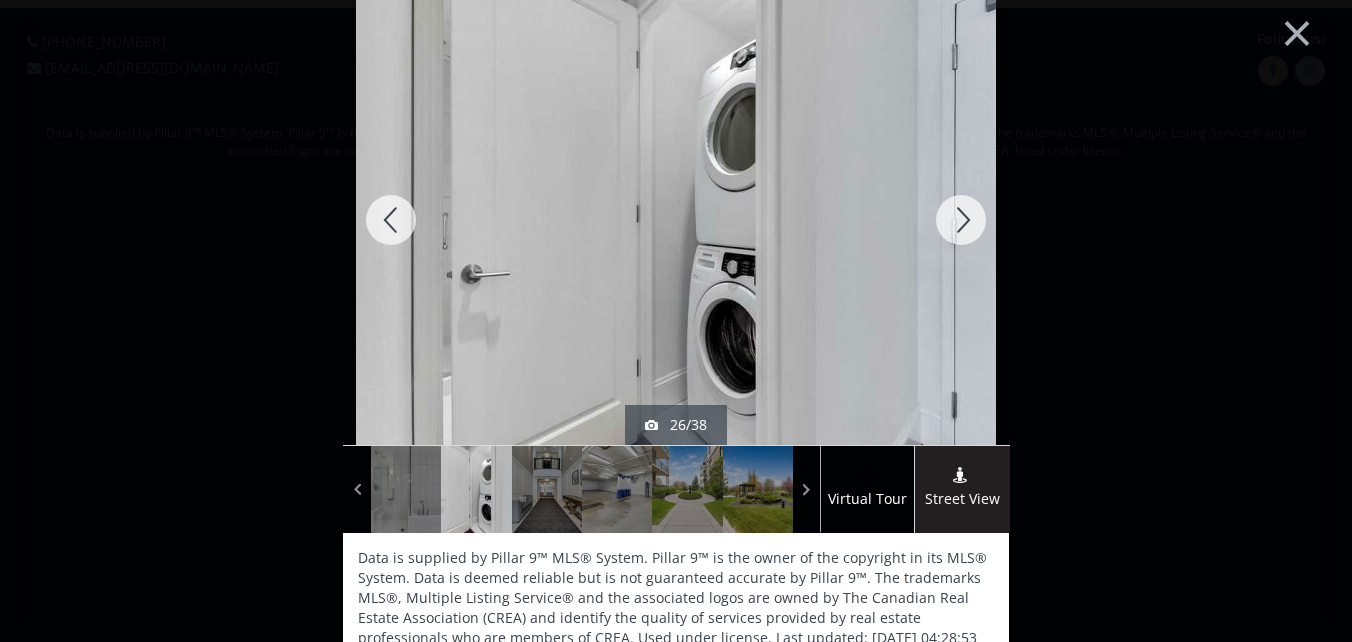 click at bounding box center (961, 220) 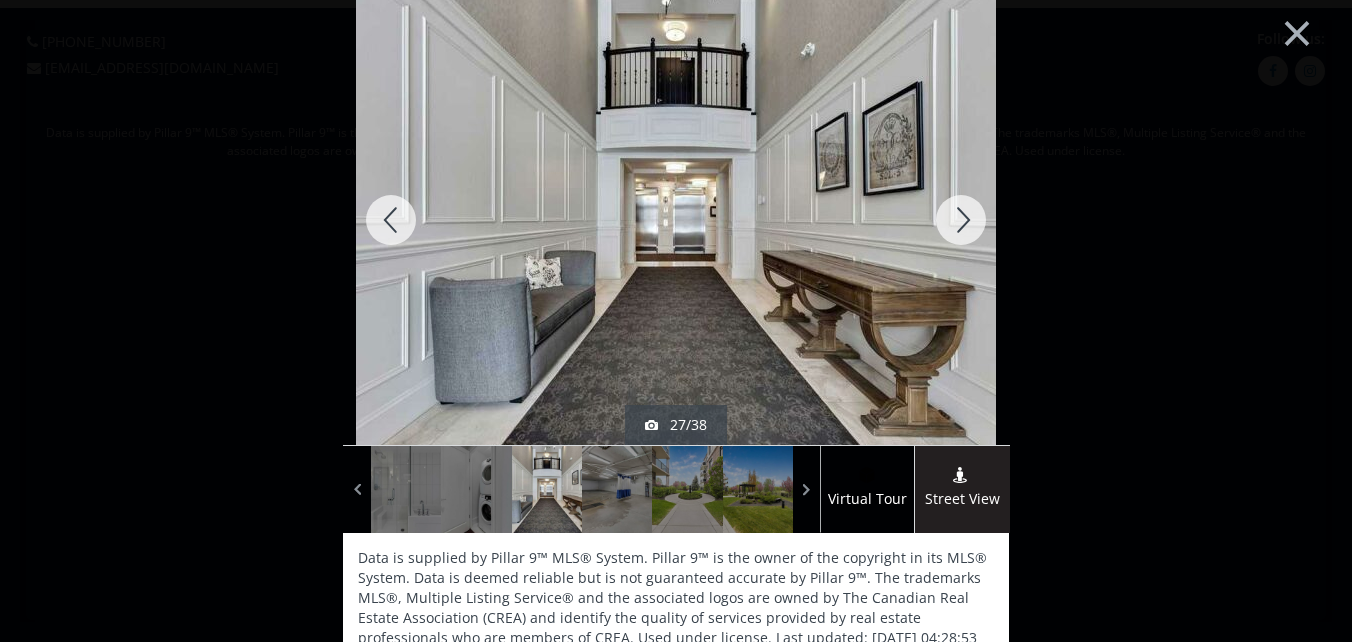 click at bounding box center [961, 220] 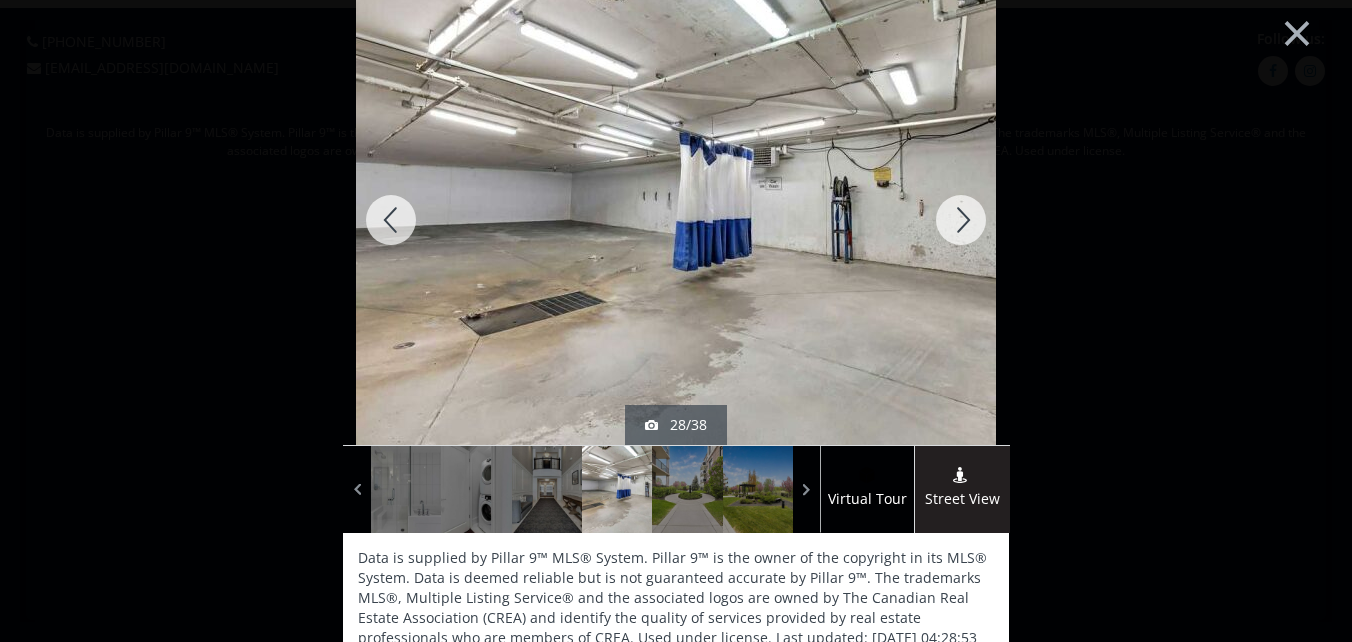 click at bounding box center [961, 220] 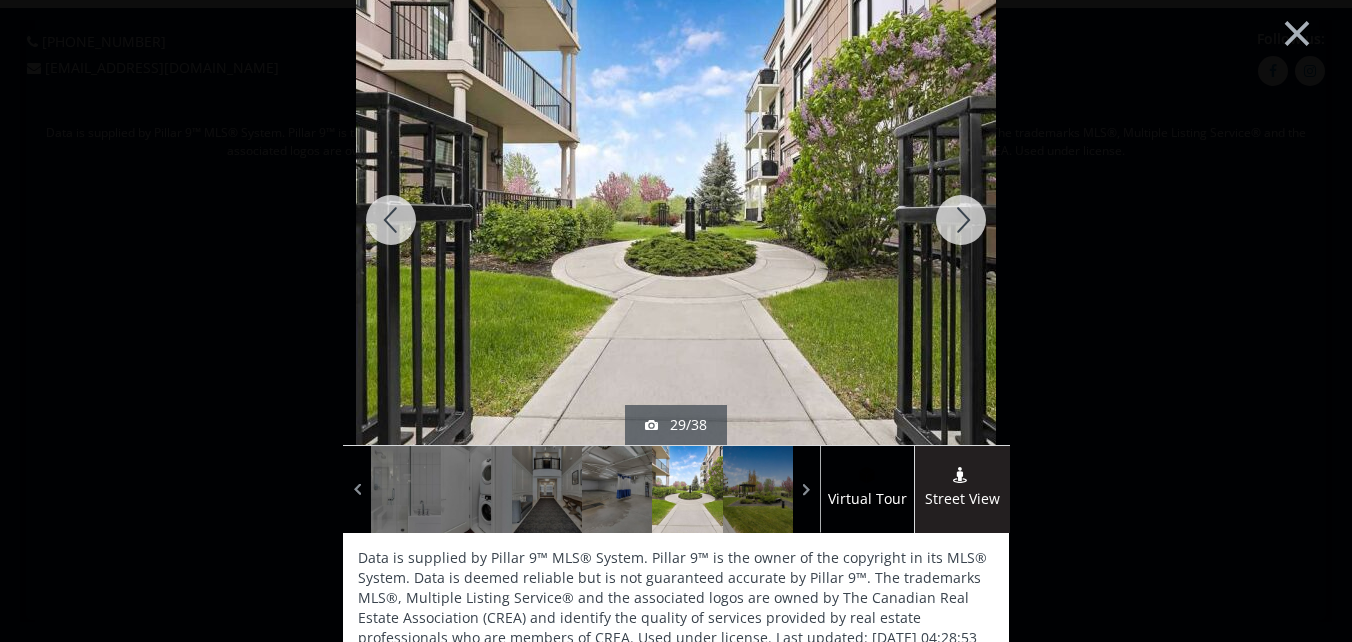click at bounding box center [961, 220] 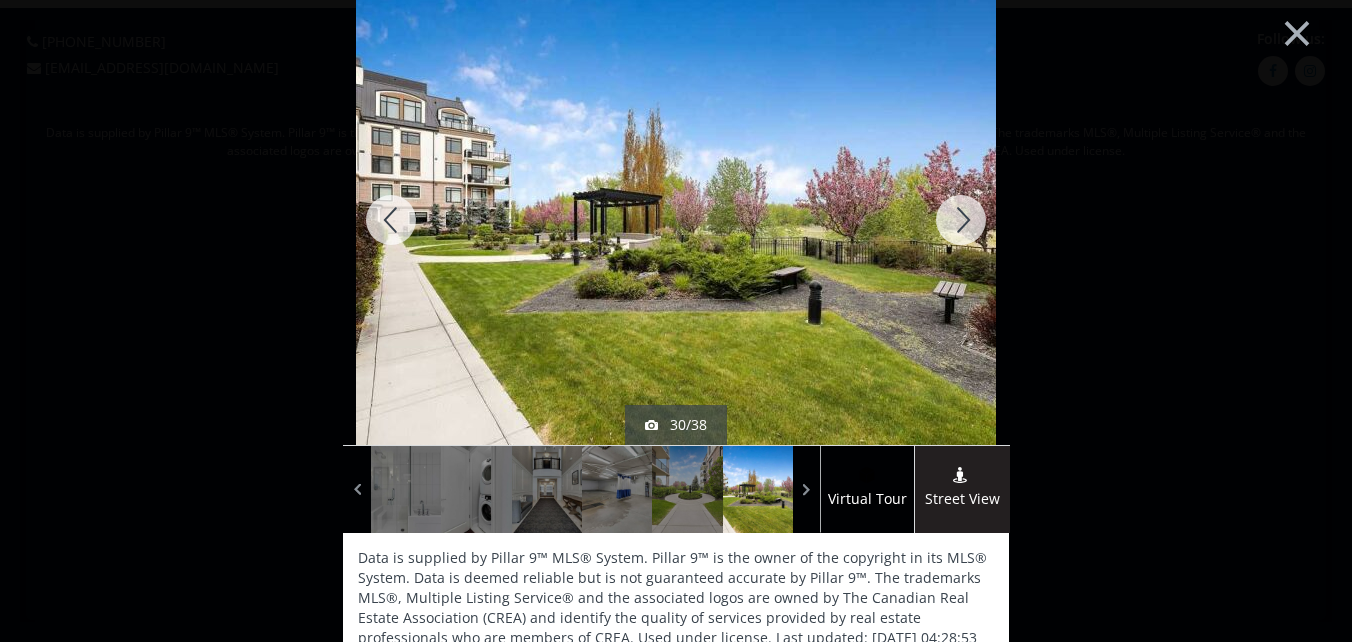 click at bounding box center [961, 220] 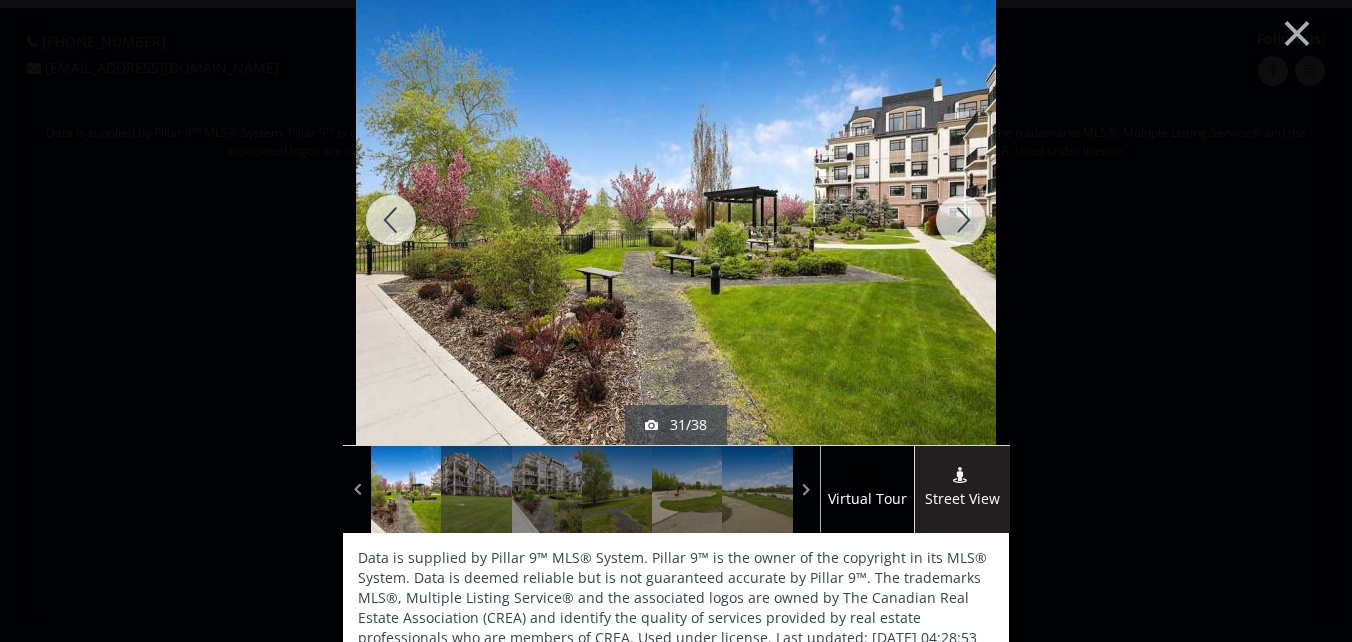click at bounding box center (961, 220) 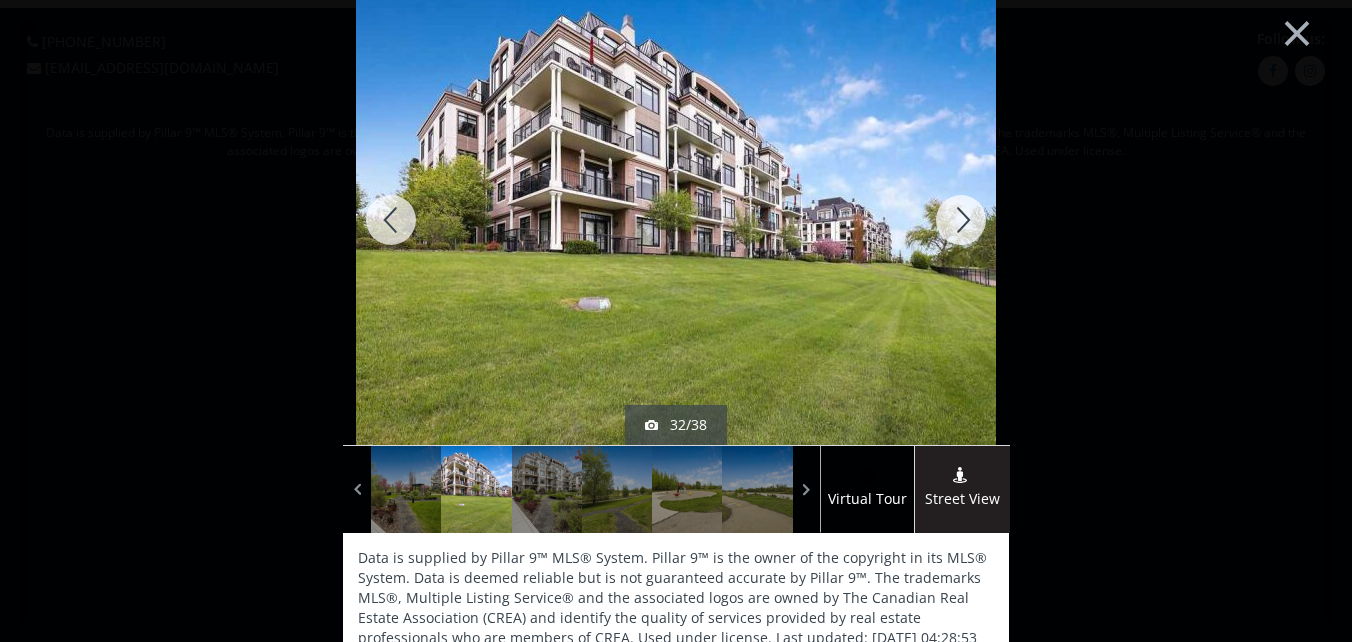 click at bounding box center (961, 220) 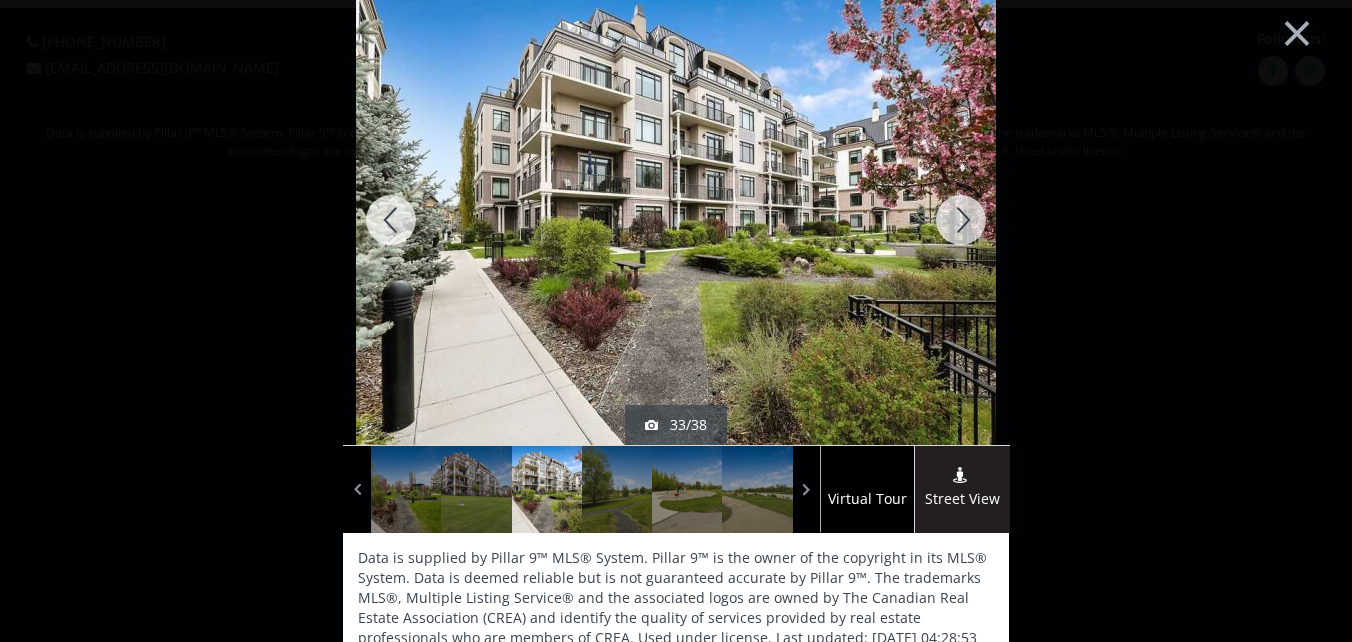 click at bounding box center (961, 220) 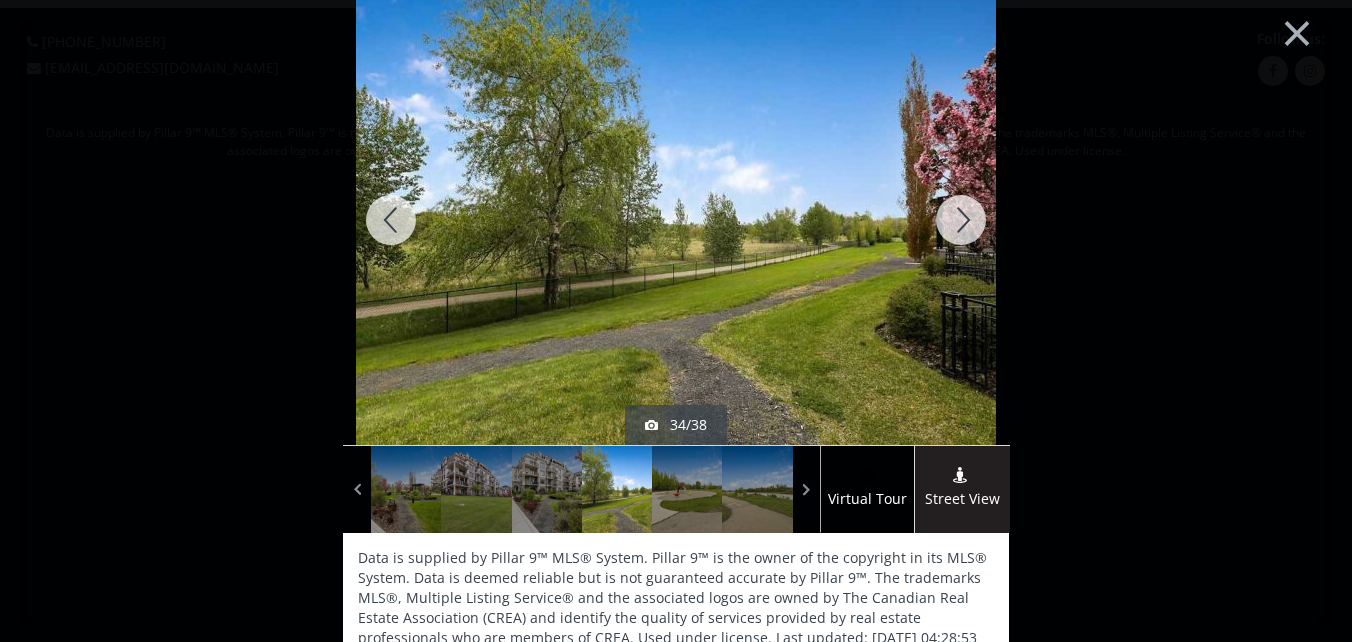 click at bounding box center [961, 220] 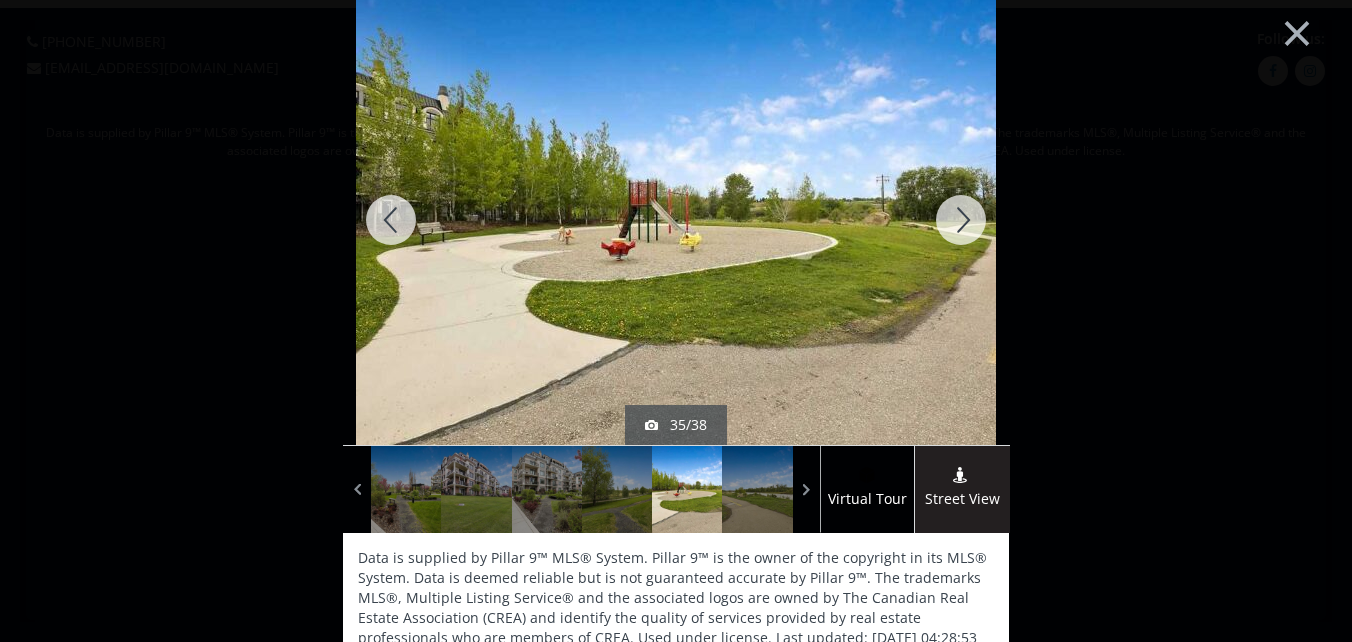 click at bounding box center (961, 220) 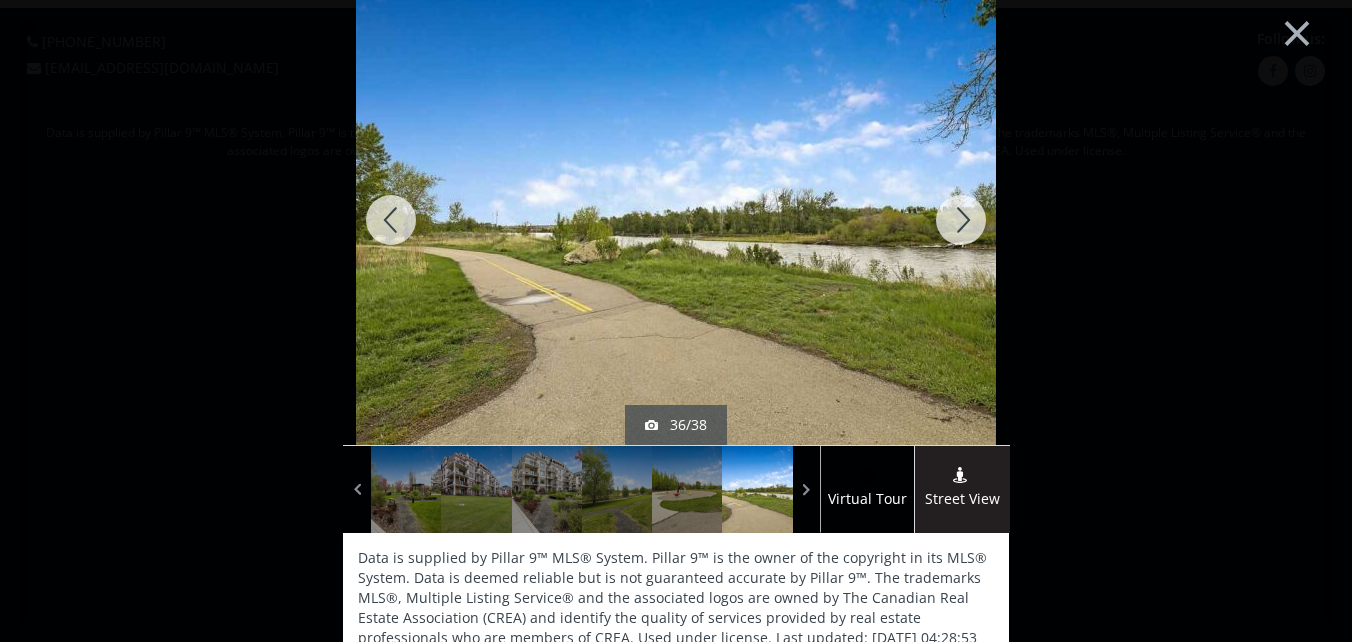 click at bounding box center [961, 220] 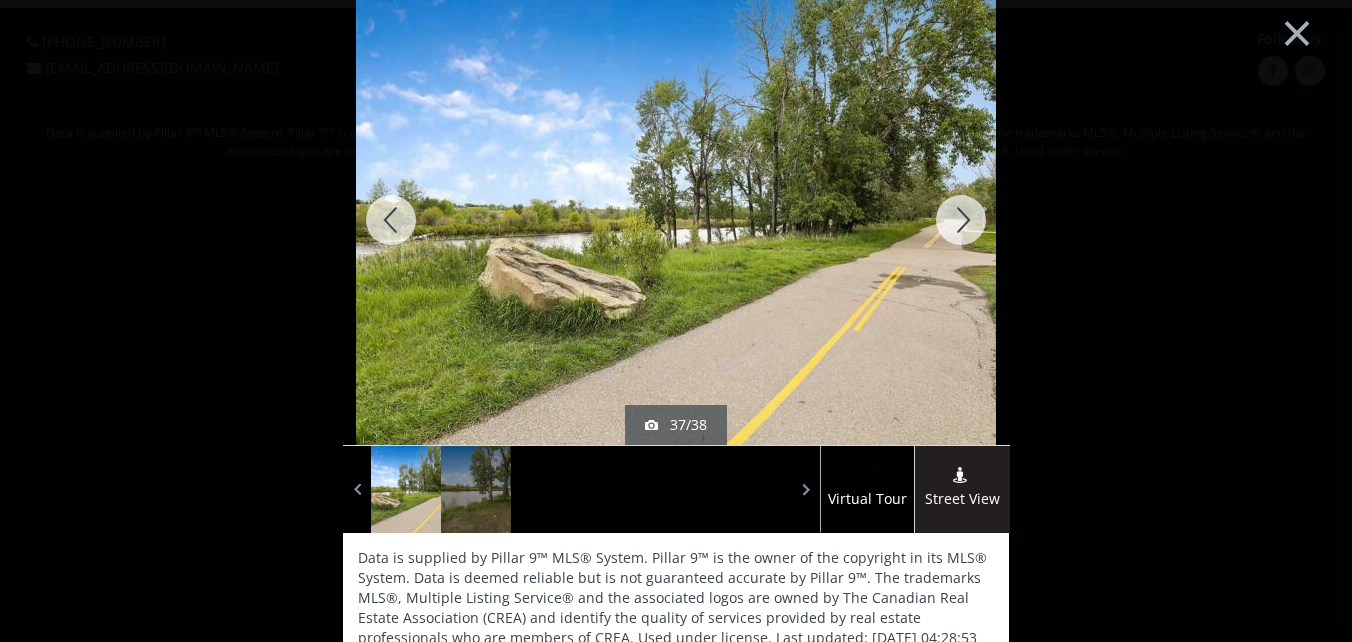click at bounding box center [961, 220] 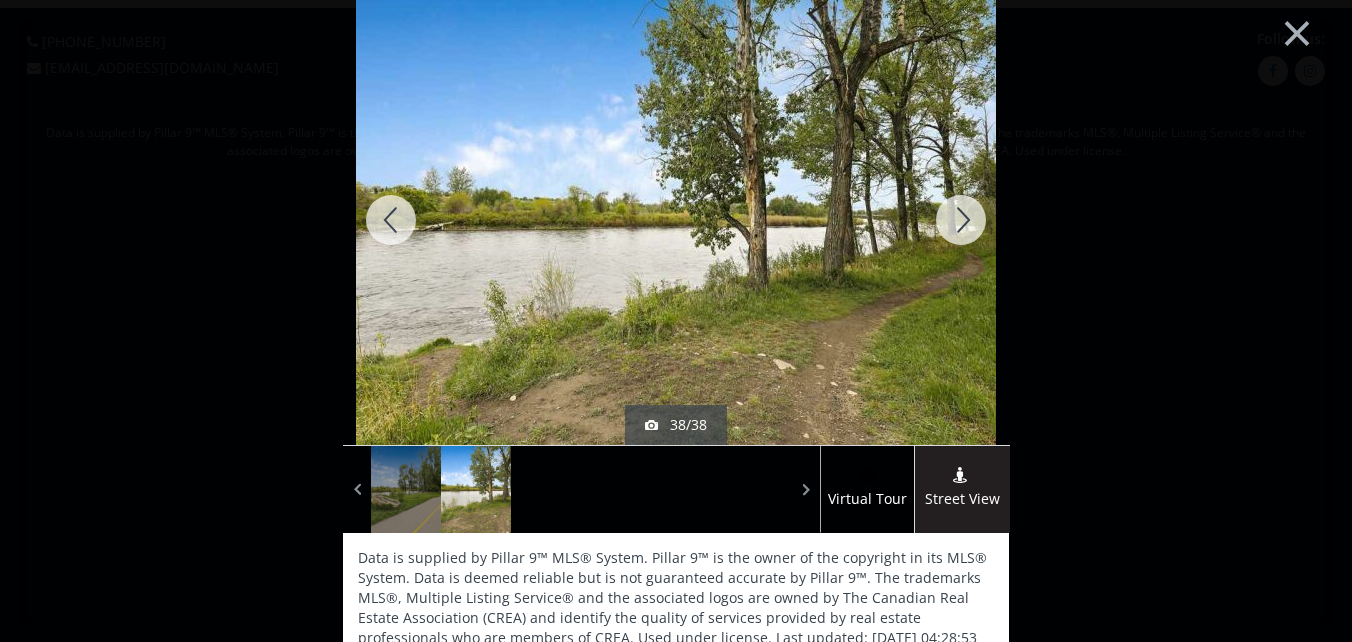 click at bounding box center [961, 220] 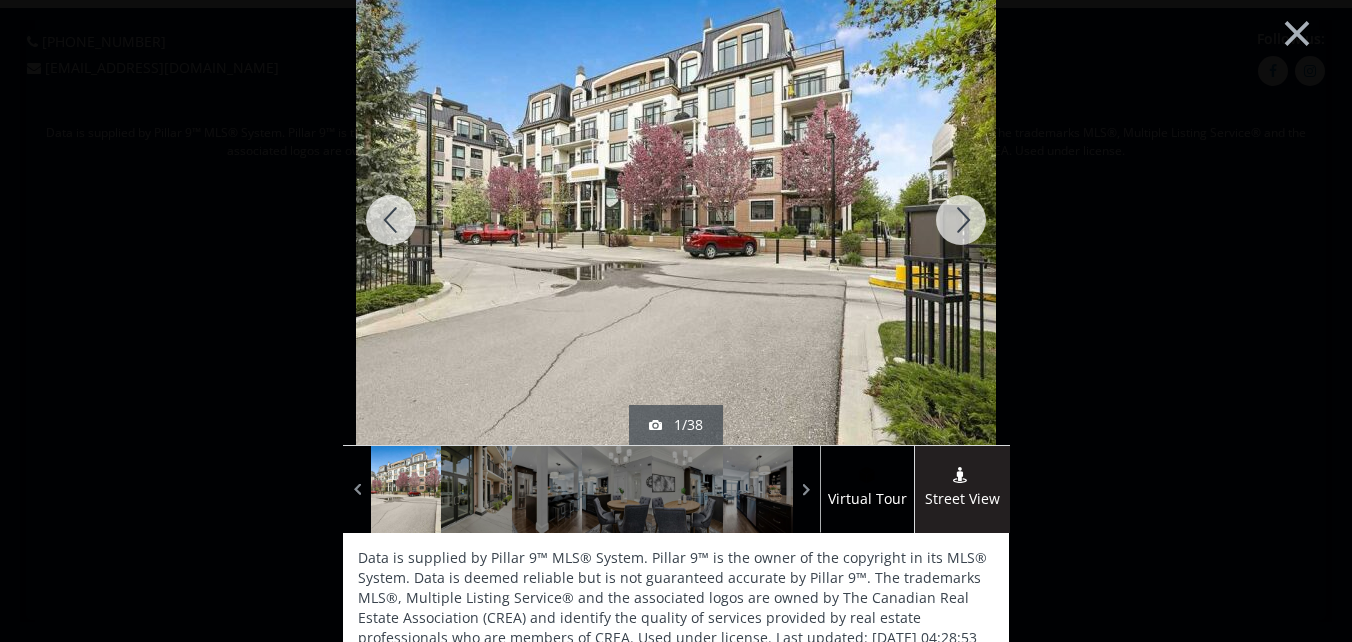 click at bounding box center (961, 220) 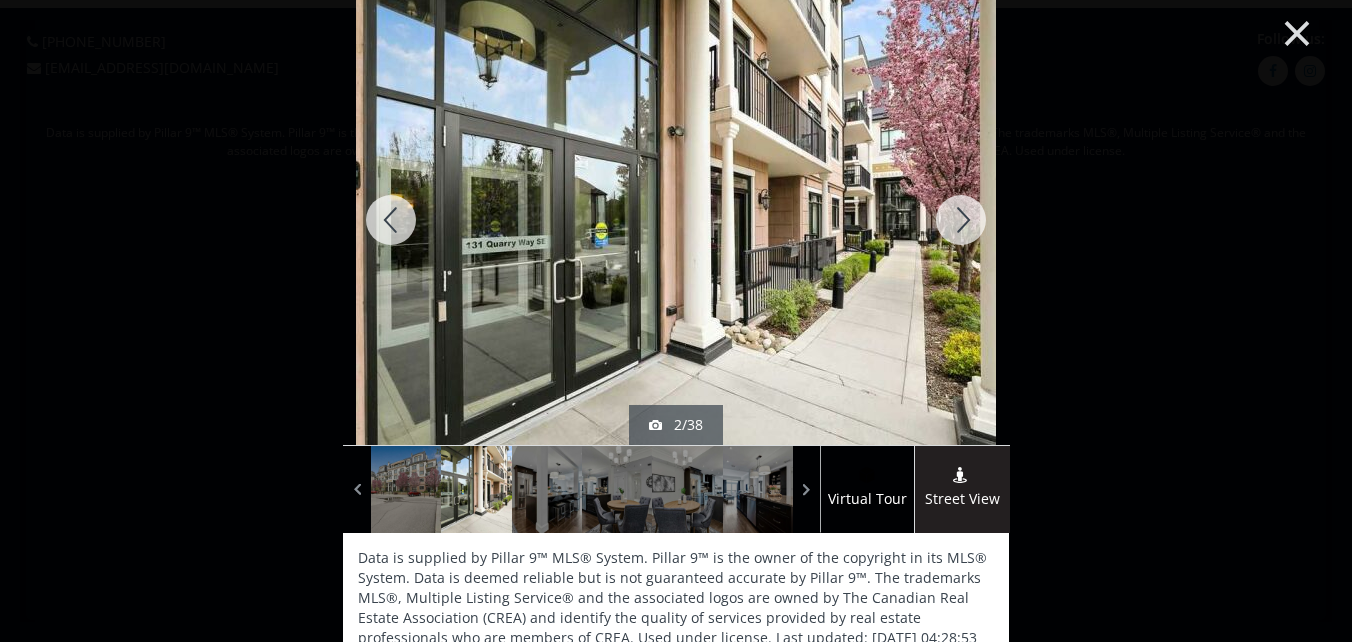 click on "×" at bounding box center [1297, 31] 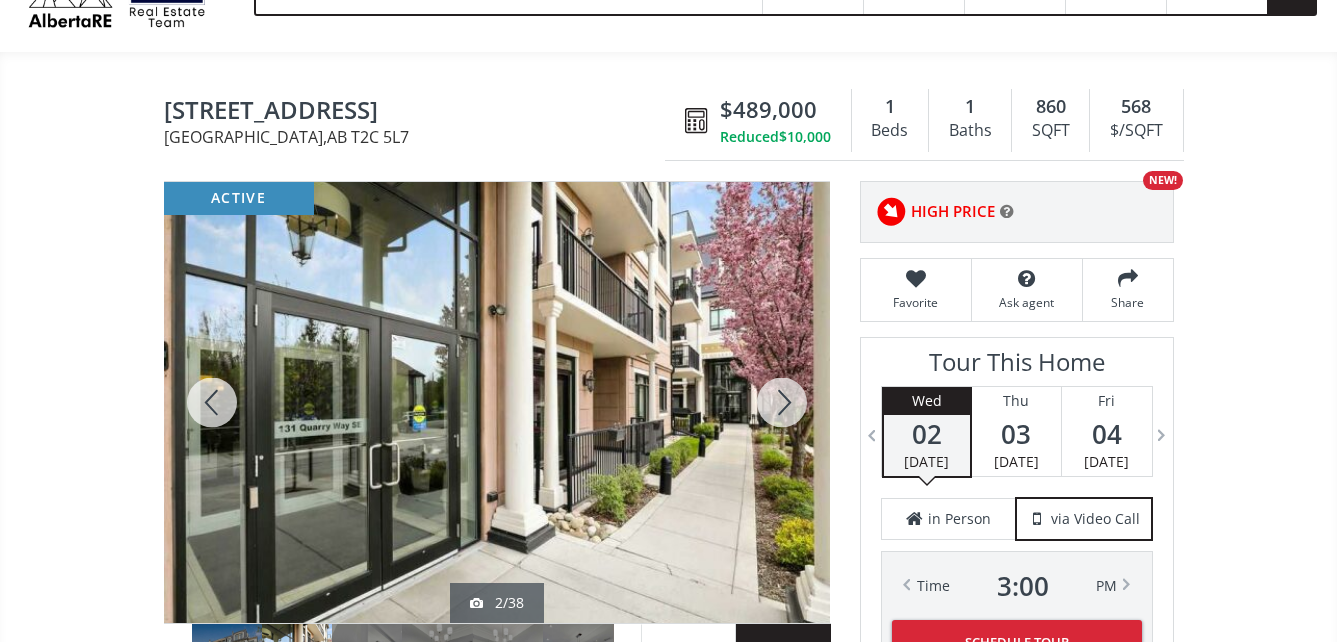 scroll, scrollTop: 0, scrollLeft: 0, axis: both 